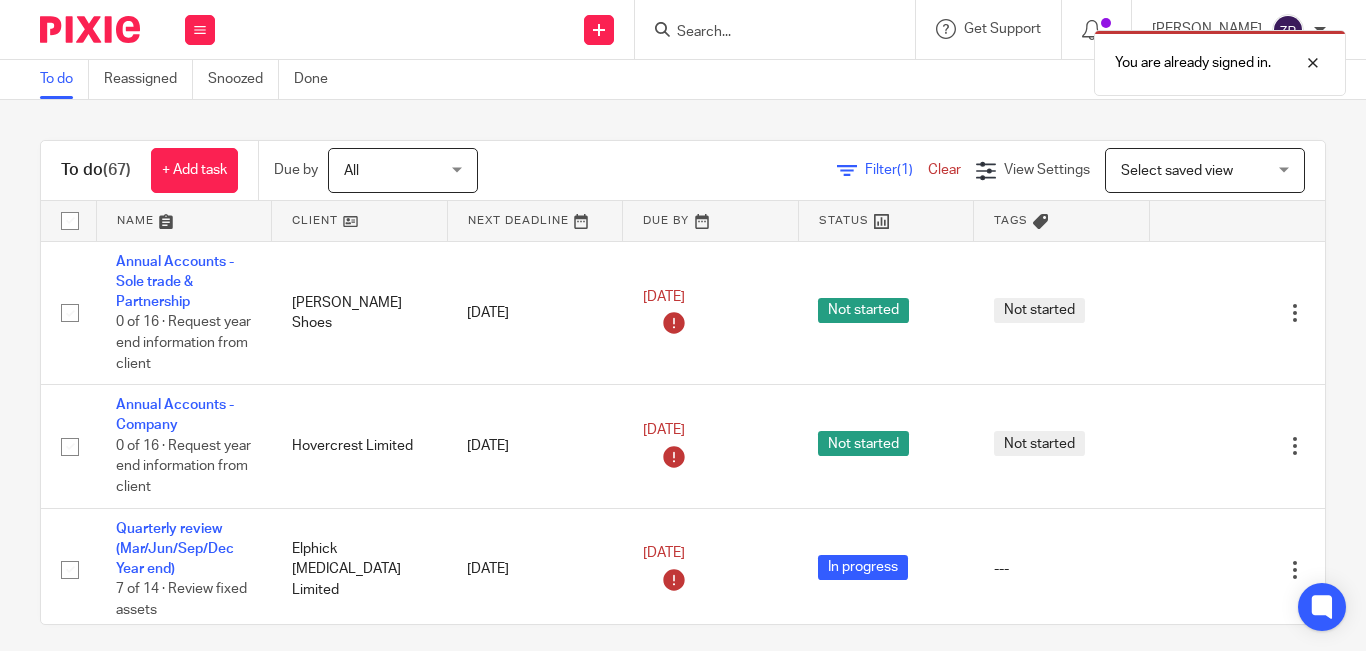 scroll, scrollTop: 0, scrollLeft: 0, axis: both 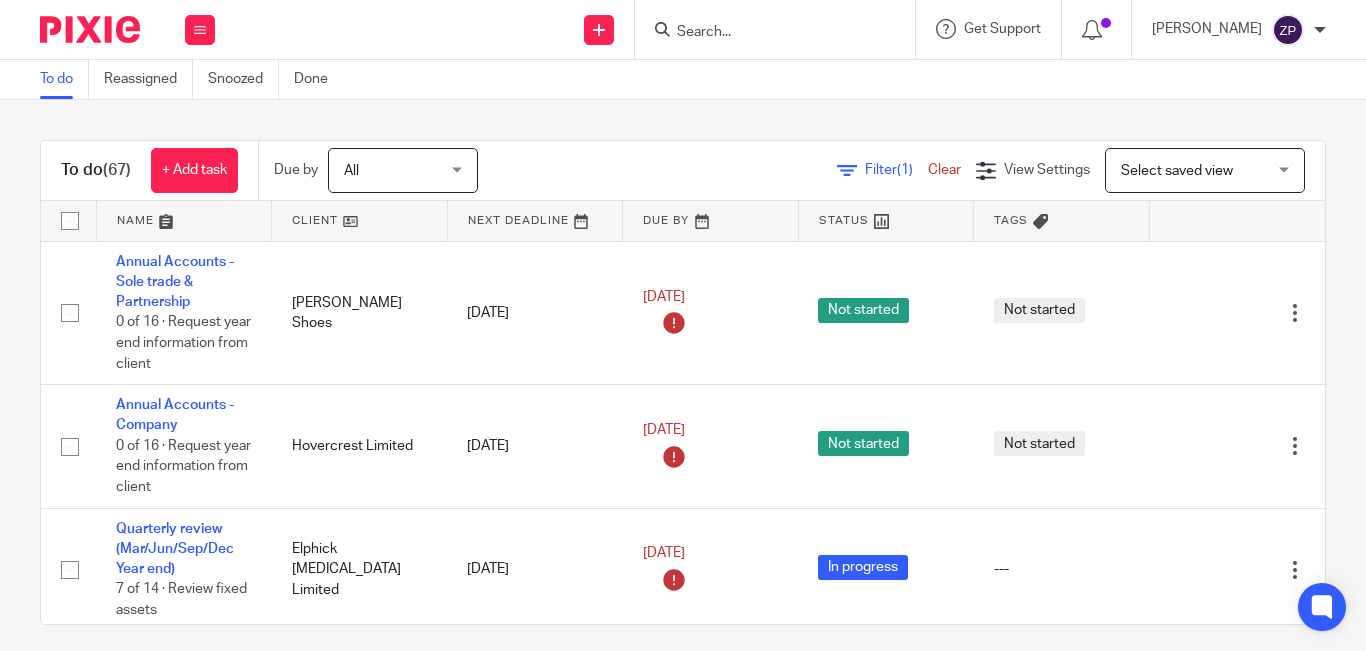 click on "To do
(67)   + Add task    Due by
All
All
Today
Tomorrow
This week
Next week
This month
Next month
All
all     Filter
(1) Clear     View Settings   View Settings     (1) Filters   Clear   Save     Manage saved views
Select saved view
Select saved view
Select saved view
Name     Client     Next Deadline     Due By     Status   Tags       Annual Accounts - Sole trade & Partnership
0
of
16 ·
Request year end information from client
Rosa Shoes
15 May 2024
15 Aug 2024
Not started
Not started             Edit task
Delete
Annual Accounts - Company" at bounding box center [683, 375] 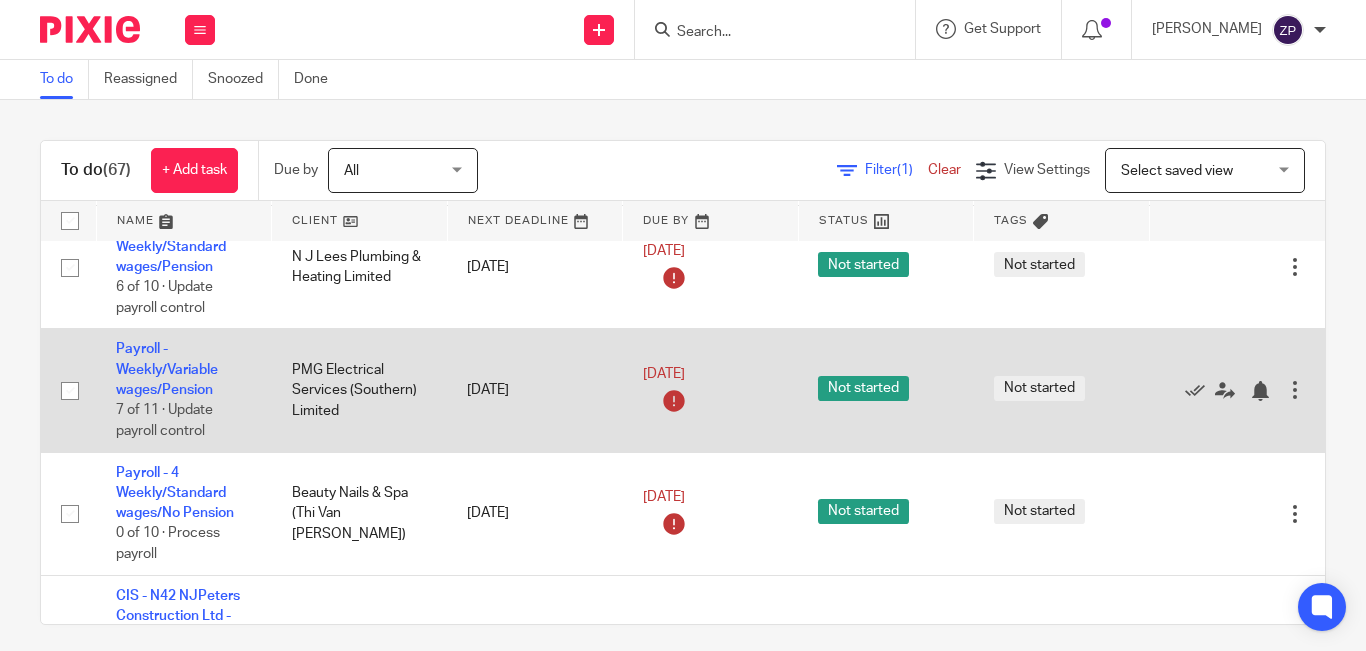 scroll, scrollTop: 2915, scrollLeft: 0, axis: vertical 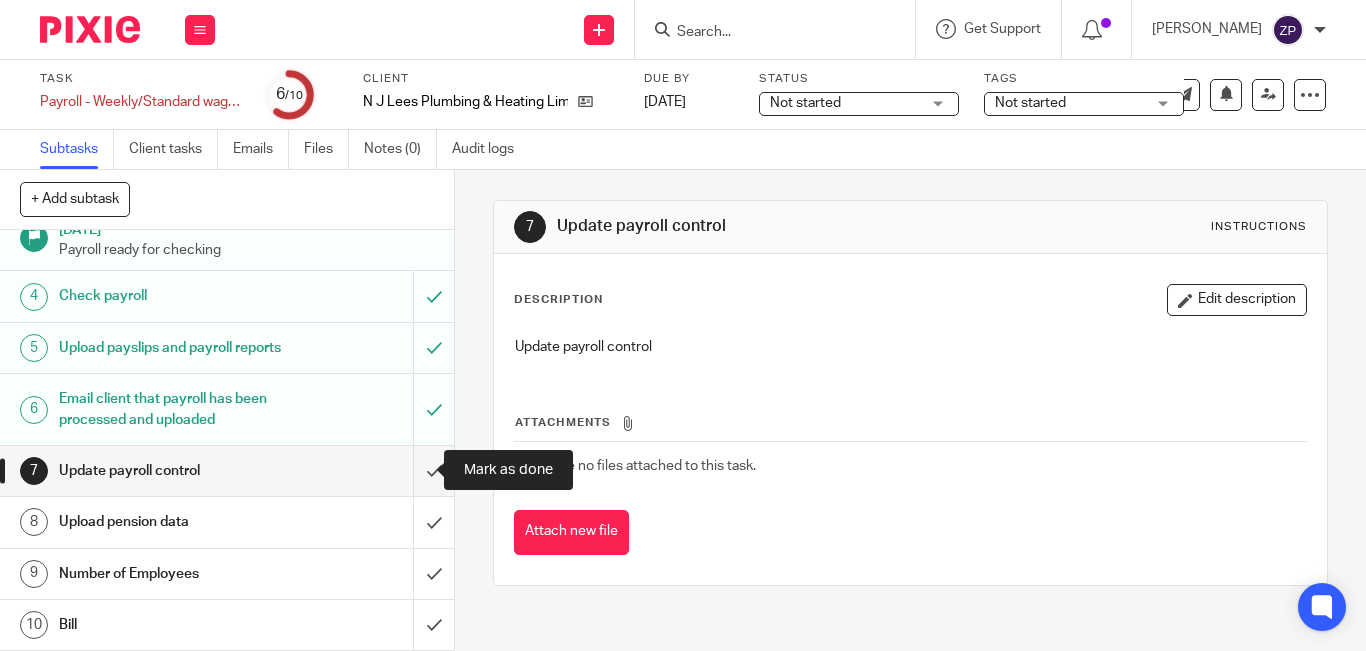 drag, startPoint x: 413, startPoint y: 469, endPoint x: 504, endPoint y: 374, distance: 131.55228 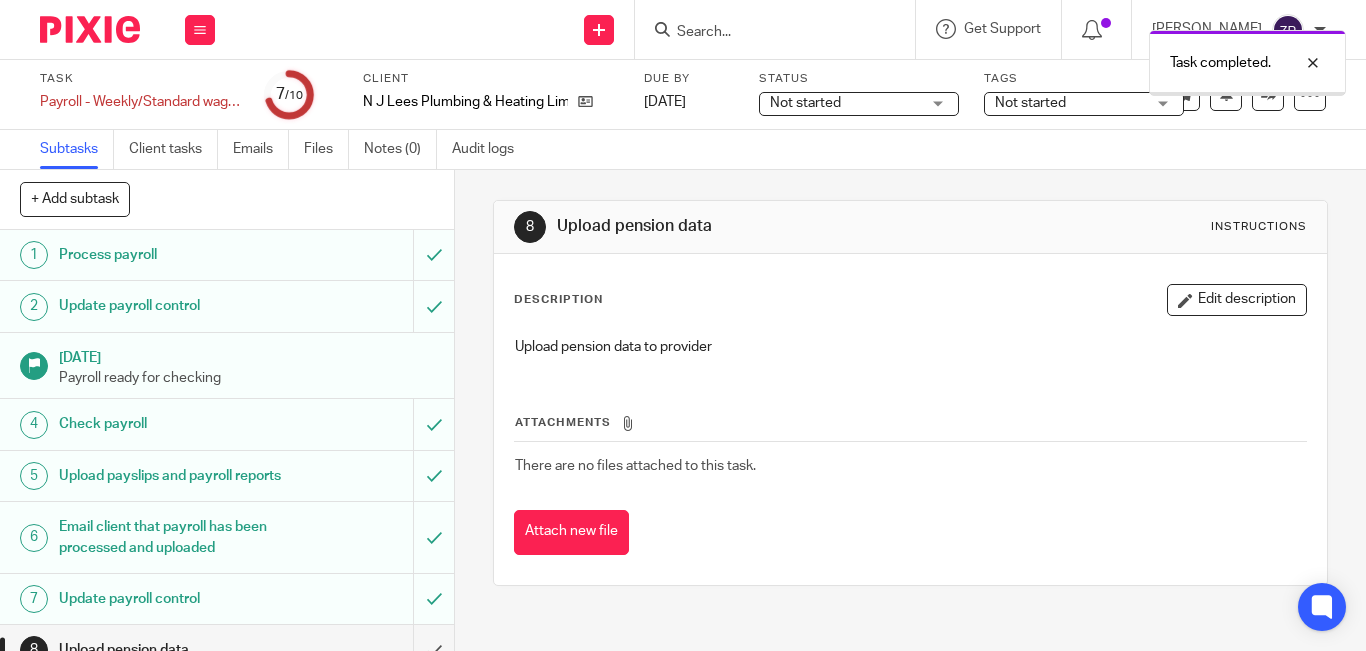 scroll, scrollTop: 0, scrollLeft: 0, axis: both 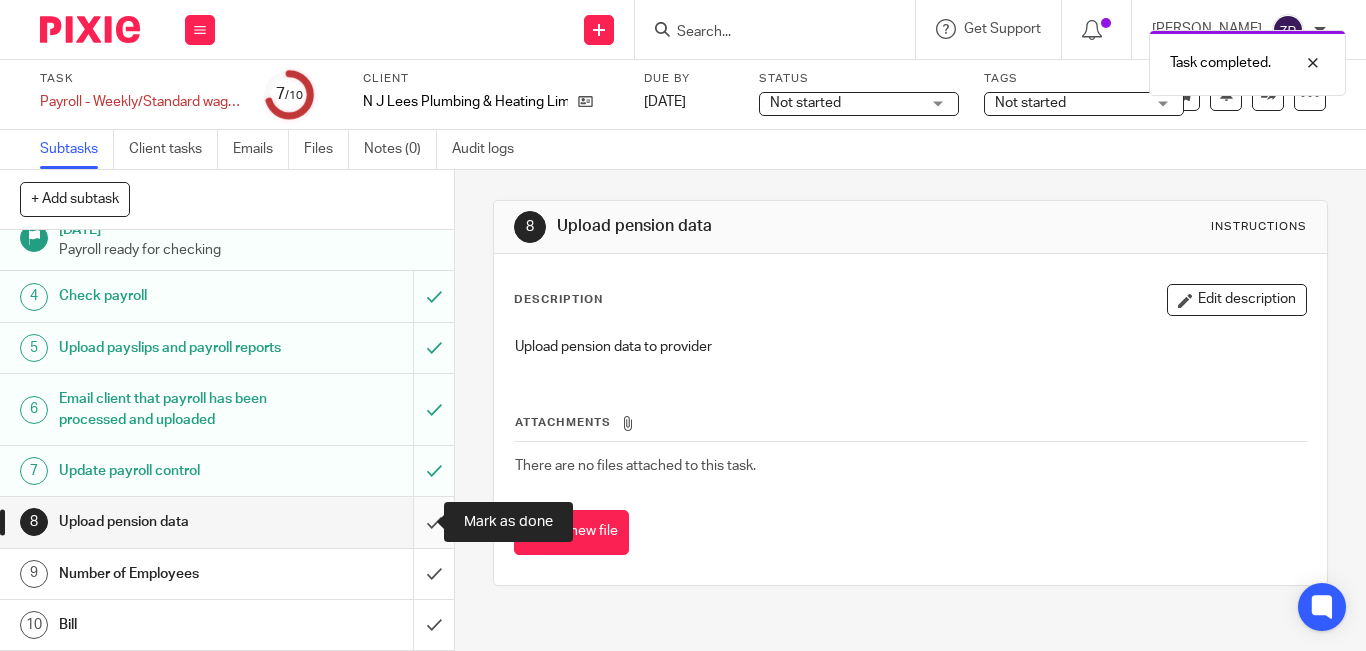 click at bounding box center (227, 522) 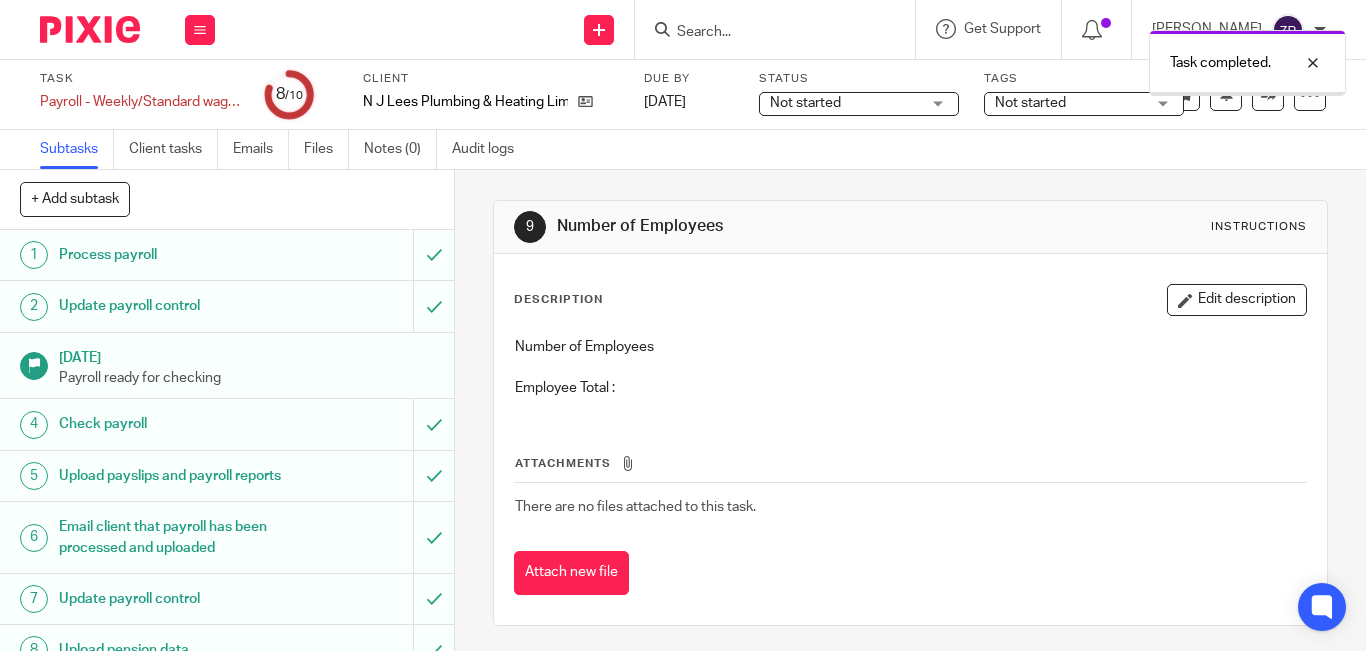 scroll, scrollTop: 0, scrollLeft: 0, axis: both 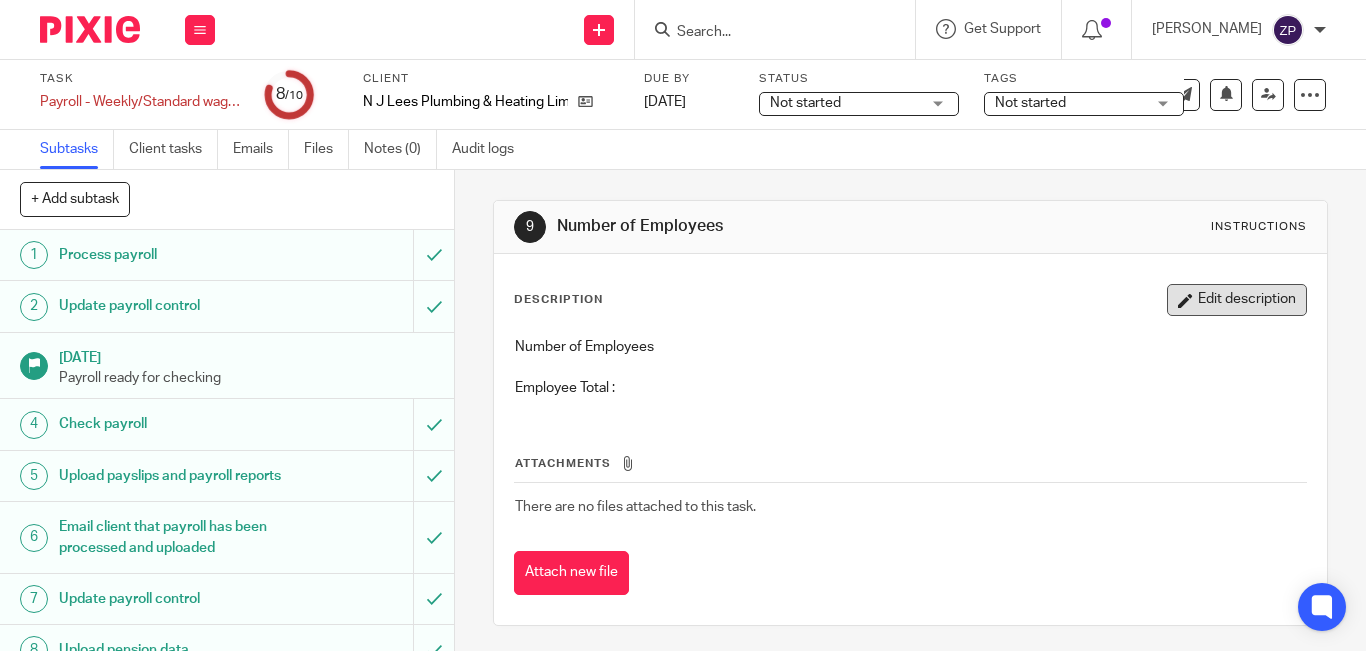 click on "Edit description" at bounding box center [1237, 300] 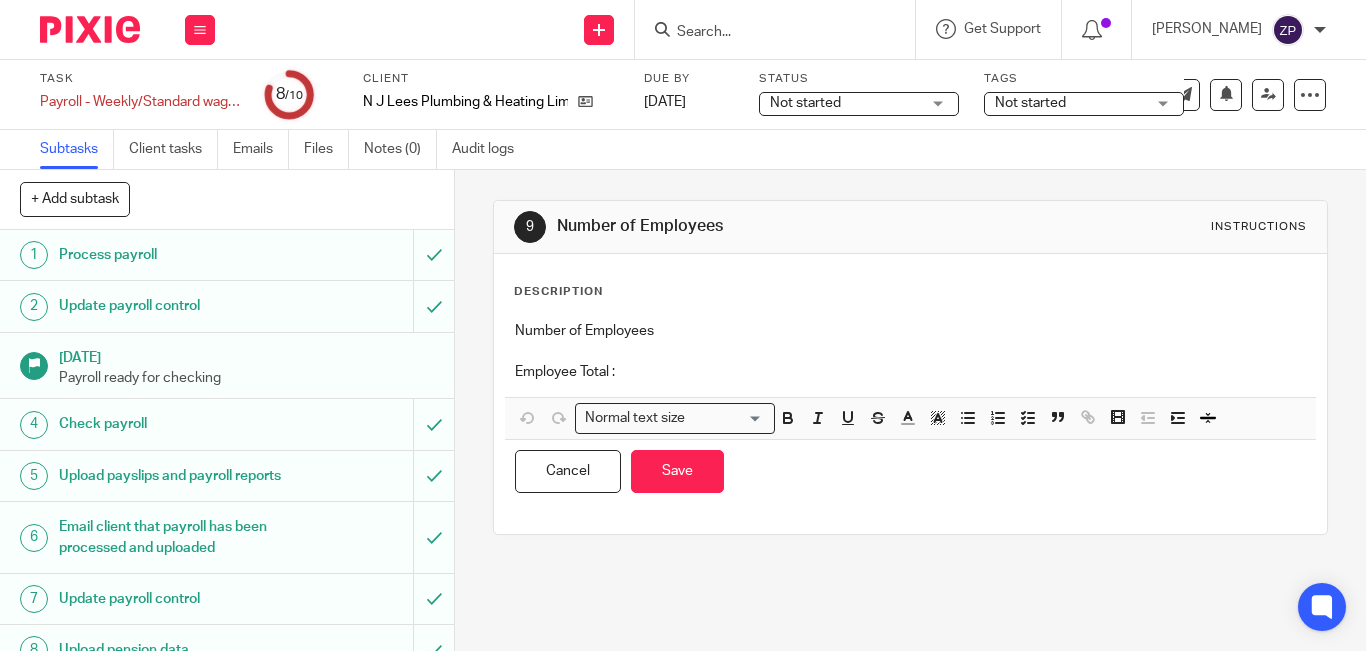click on "Employee Total :" at bounding box center [910, 372] 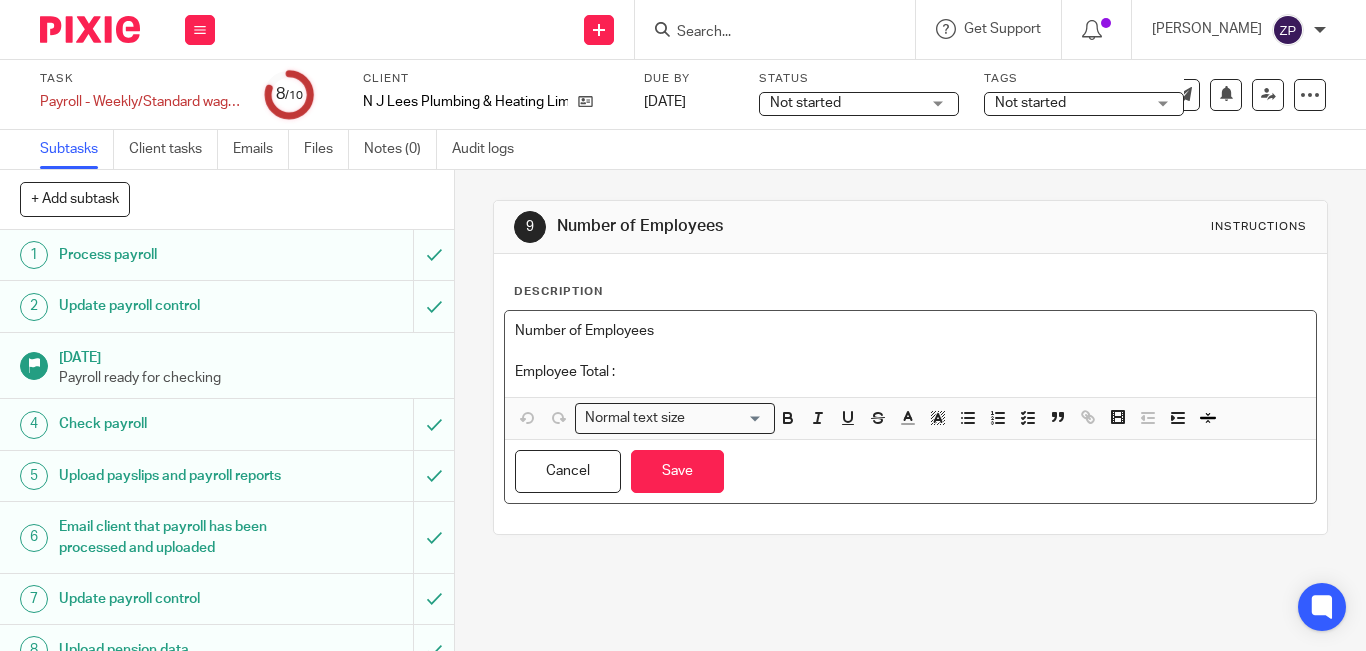 type 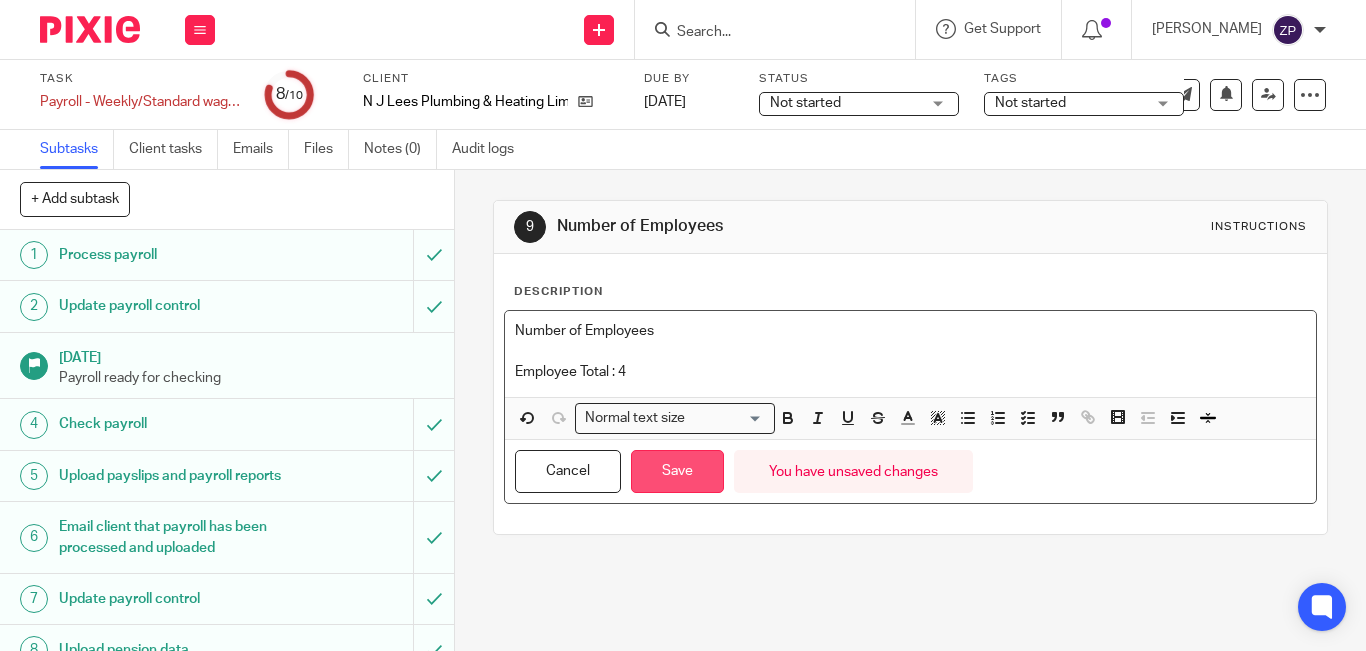 click on "Save" at bounding box center [677, 471] 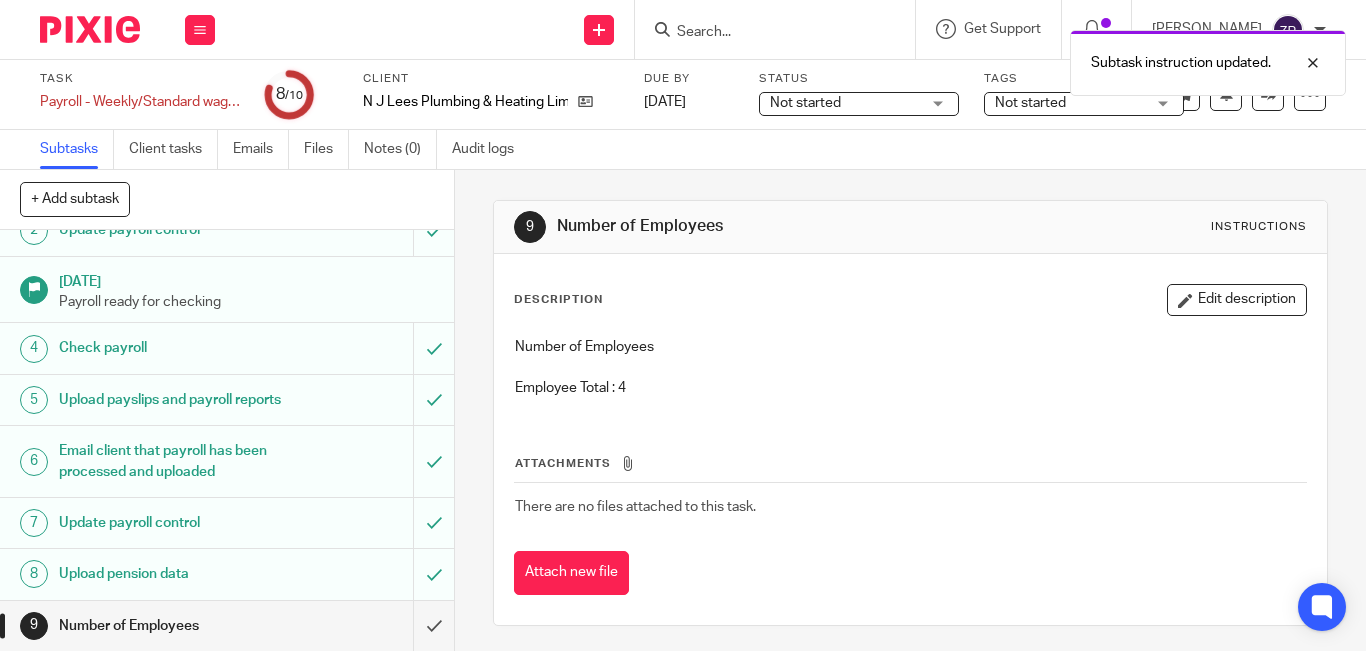 scroll, scrollTop: 149, scrollLeft: 0, axis: vertical 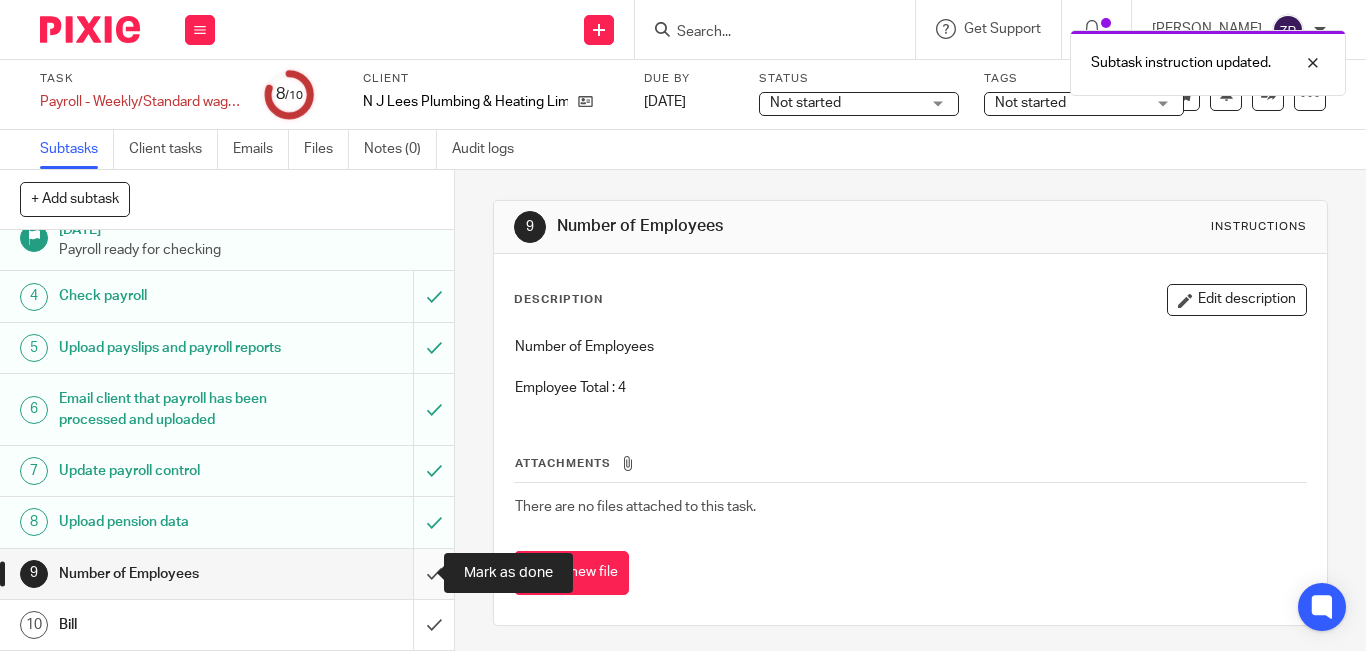click at bounding box center (227, 574) 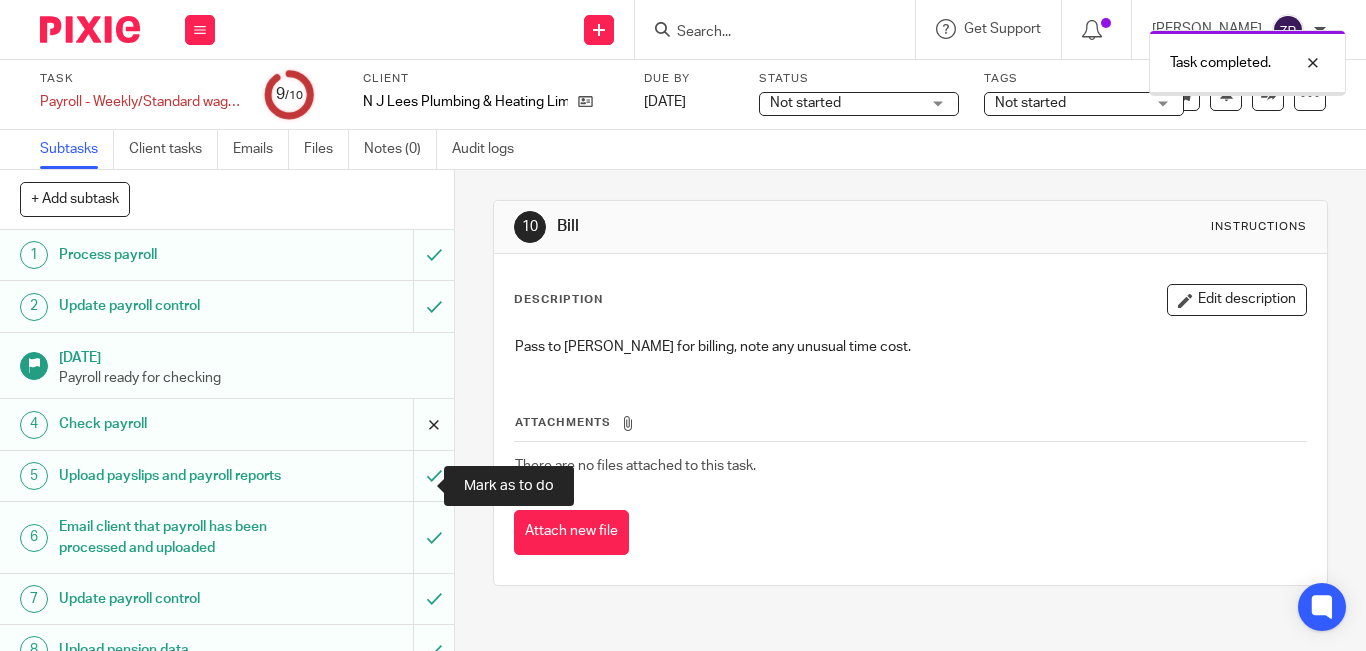 scroll, scrollTop: 0, scrollLeft: 0, axis: both 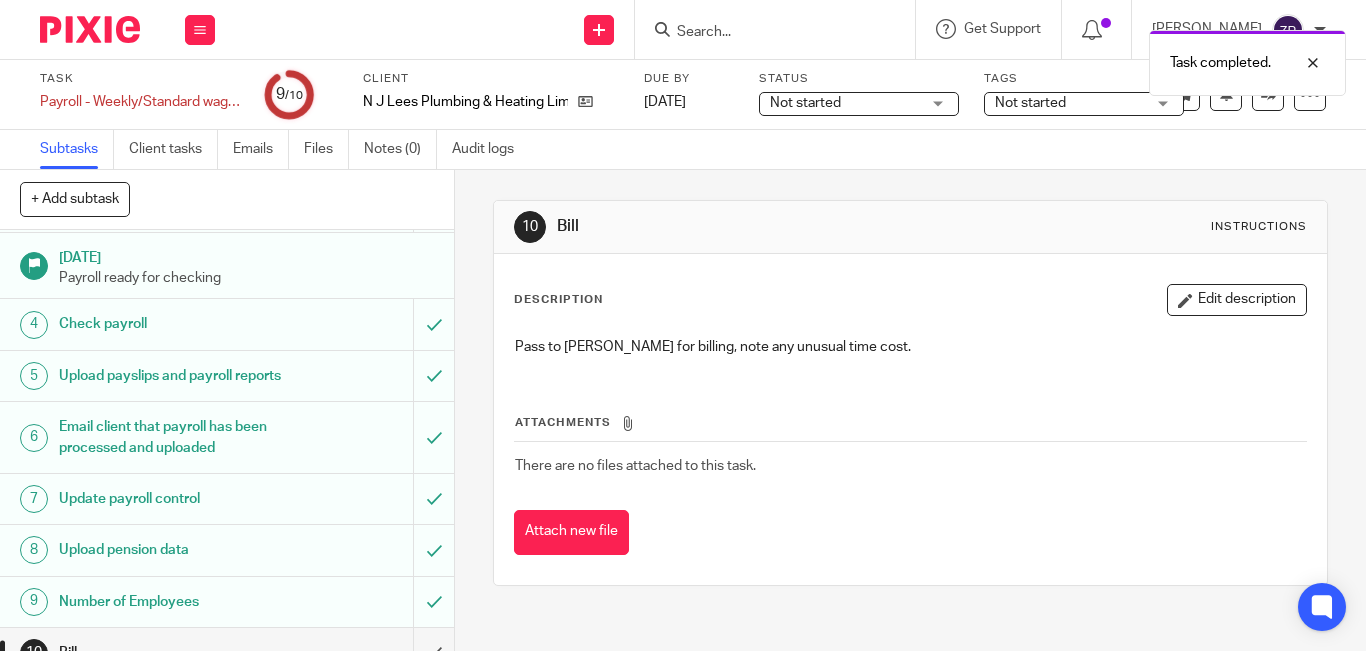 click on "Not started" at bounding box center [1070, 103] 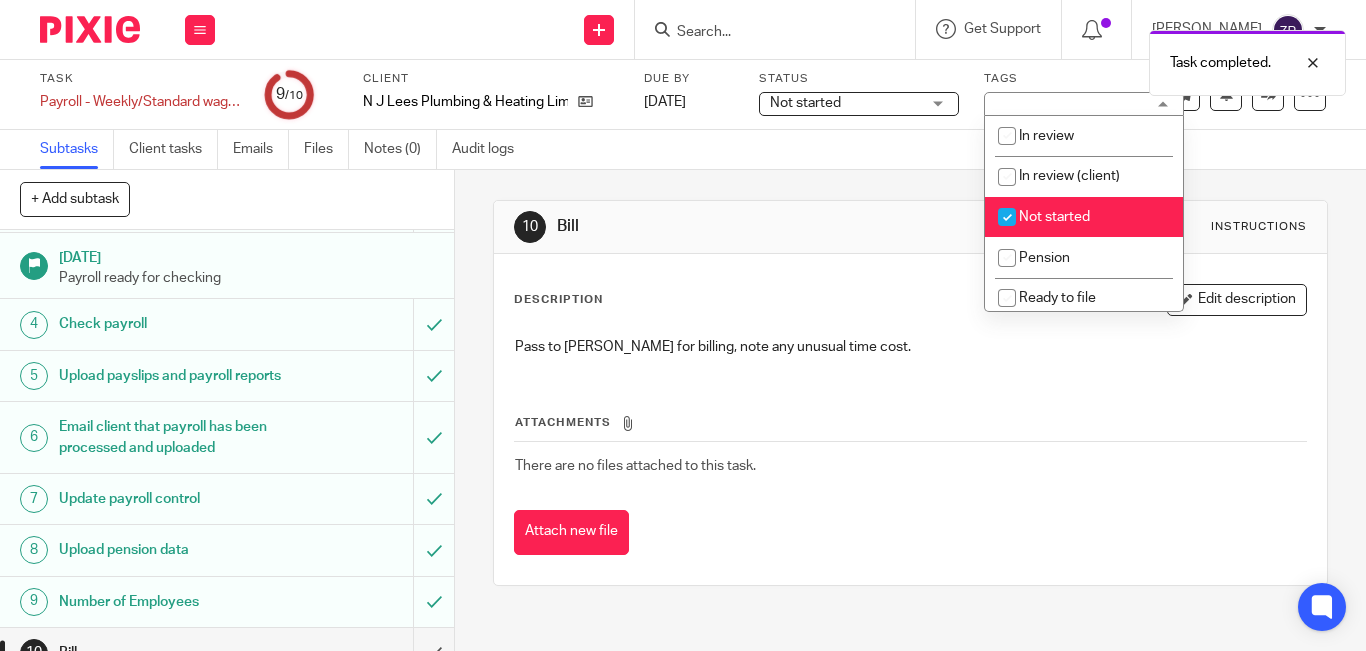 click on "Not started" at bounding box center (1054, 217) 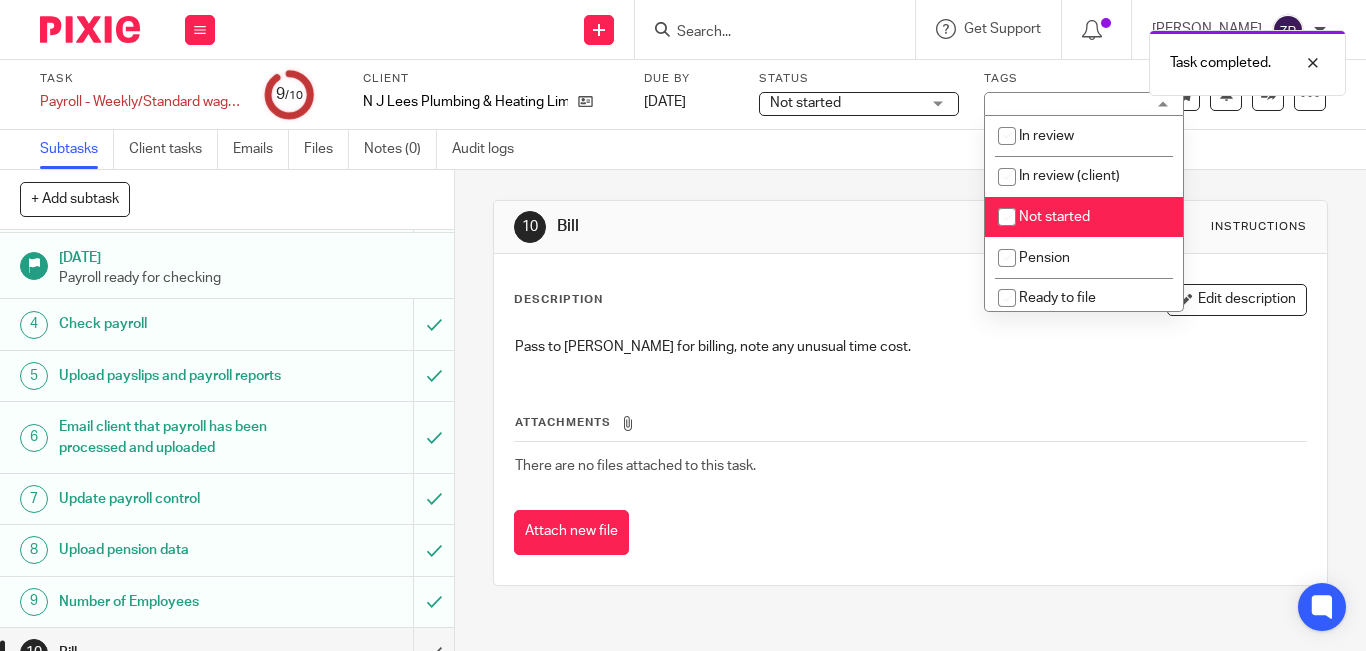 checkbox on "false" 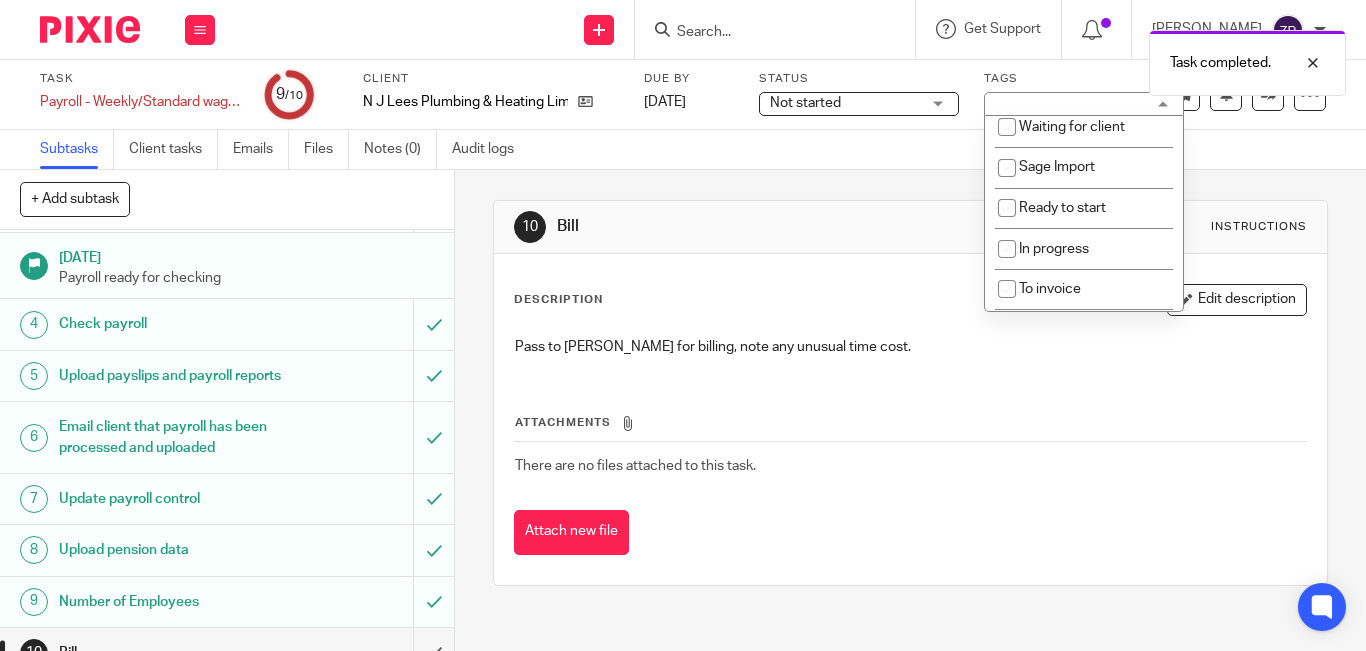 scroll, scrollTop: 332, scrollLeft: 0, axis: vertical 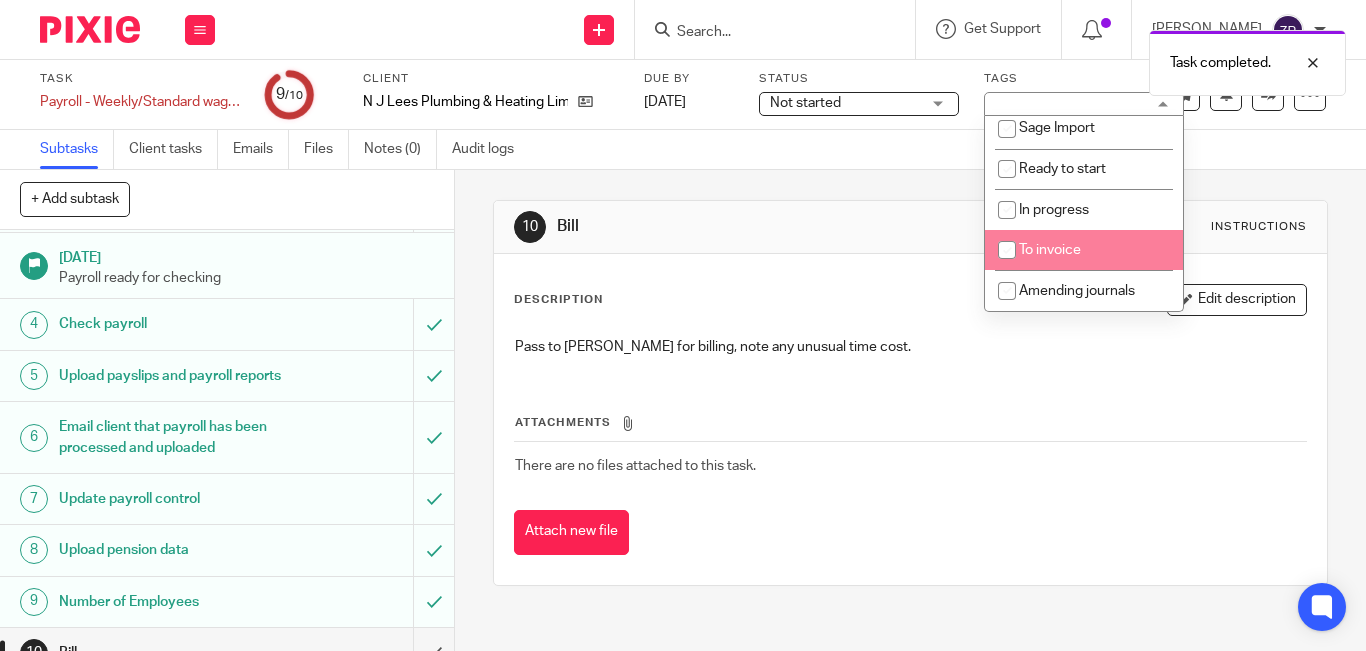 click on "To invoice" at bounding box center (1050, 250) 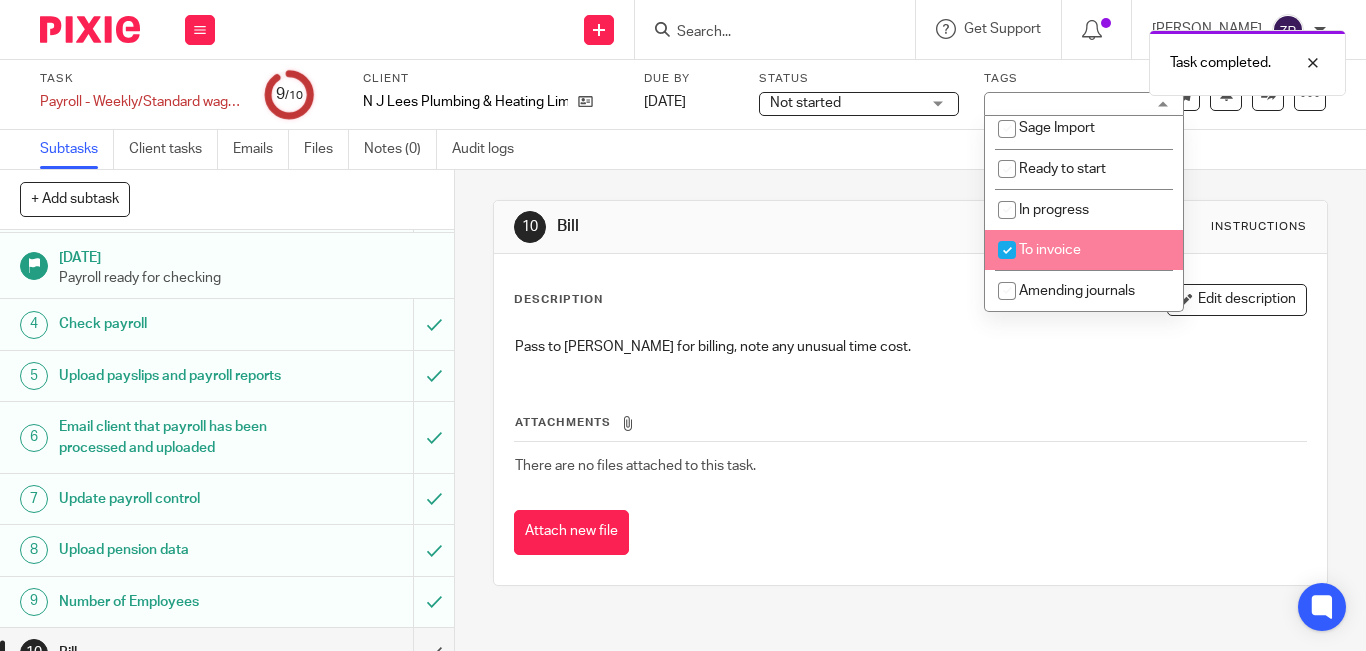 checkbox on "true" 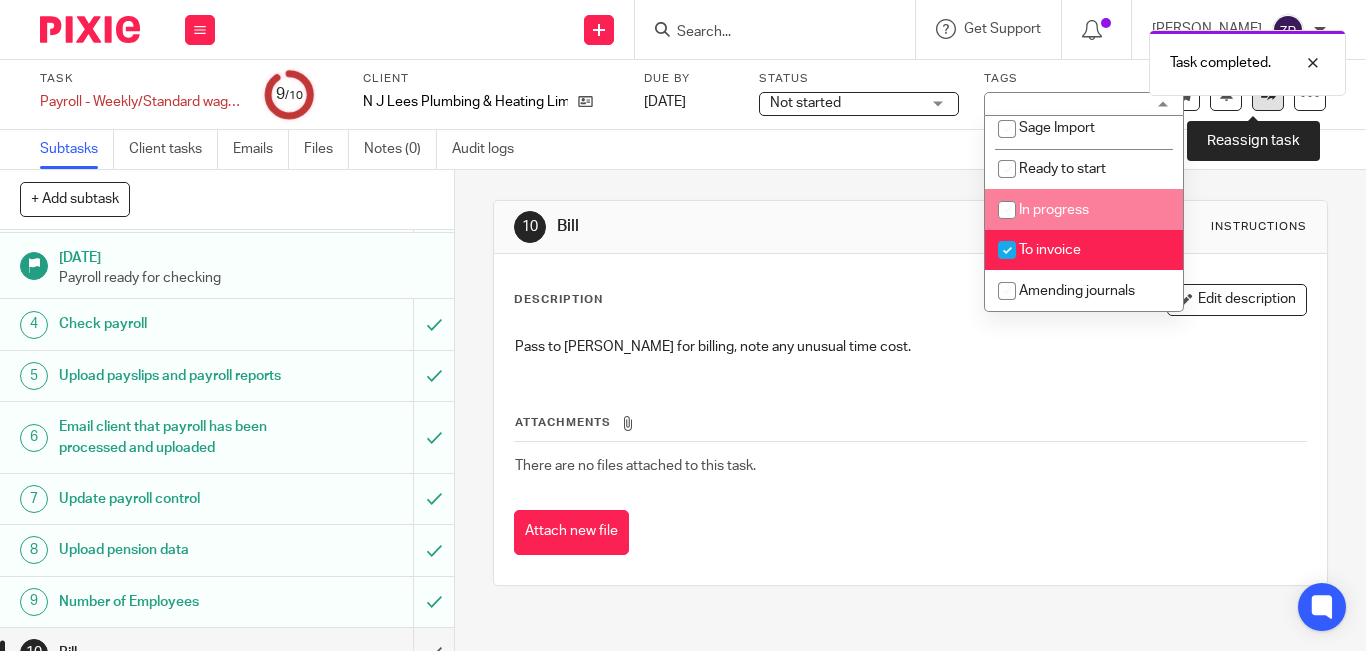 click at bounding box center (1268, 95) 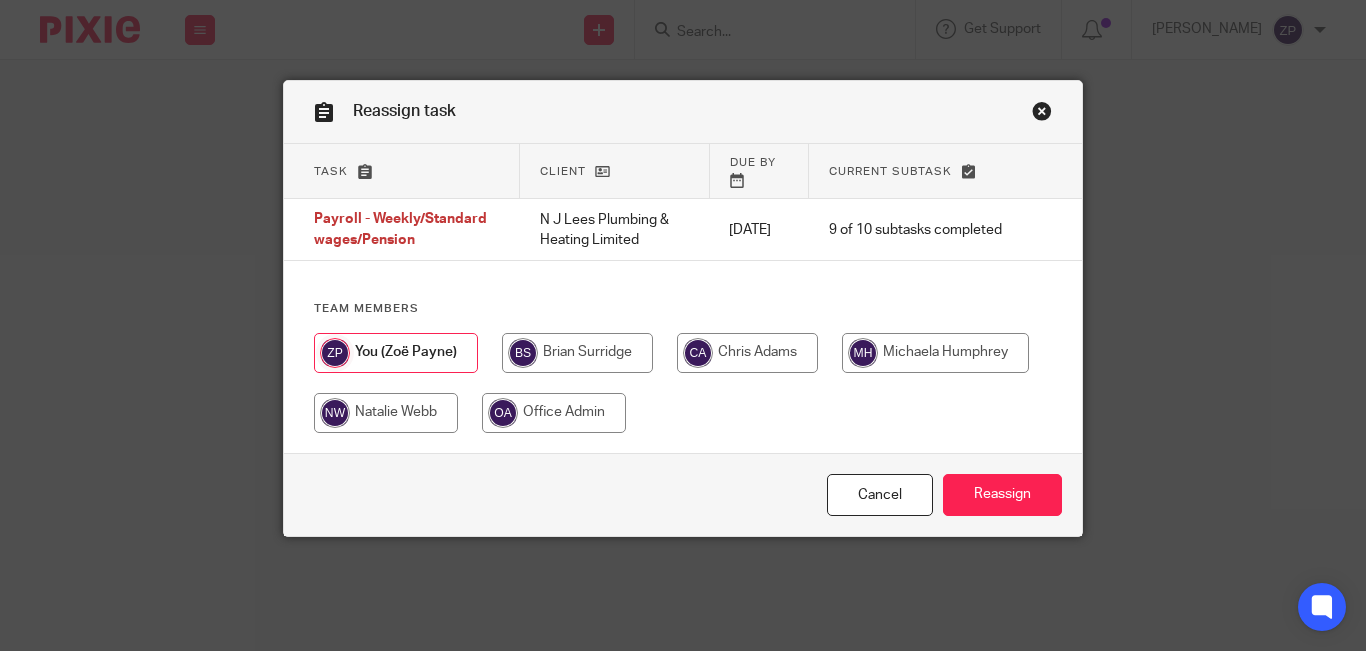 scroll, scrollTop: 0, scrollLeft: 0, axis: both 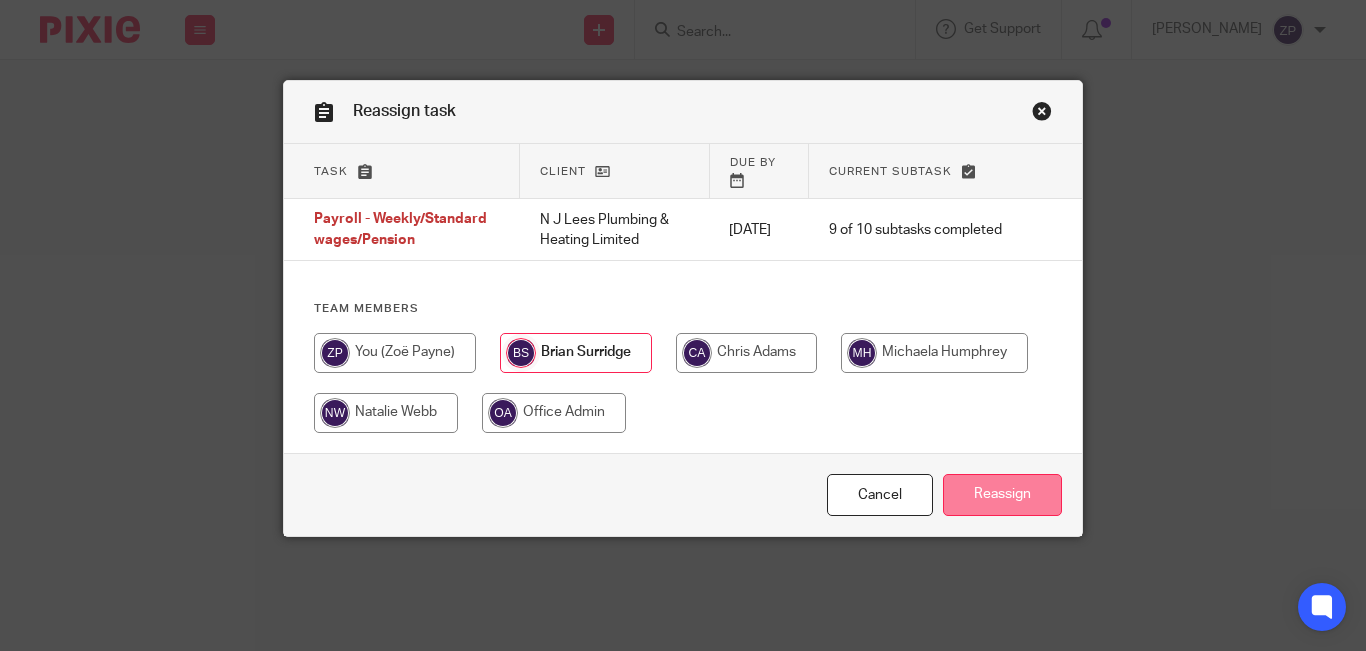 click on "Reassign" at bounding box center (1002, 495) 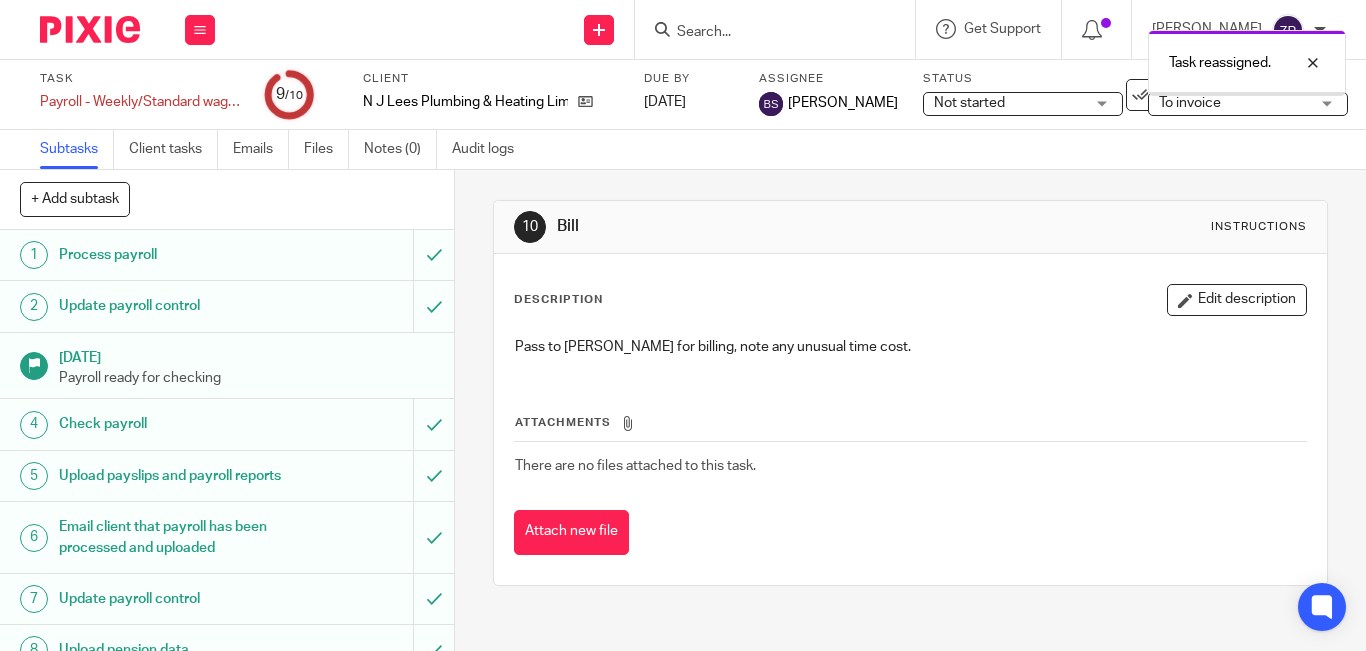 scroll, scrollTop: 0, scrollLeft: 0, axis: both 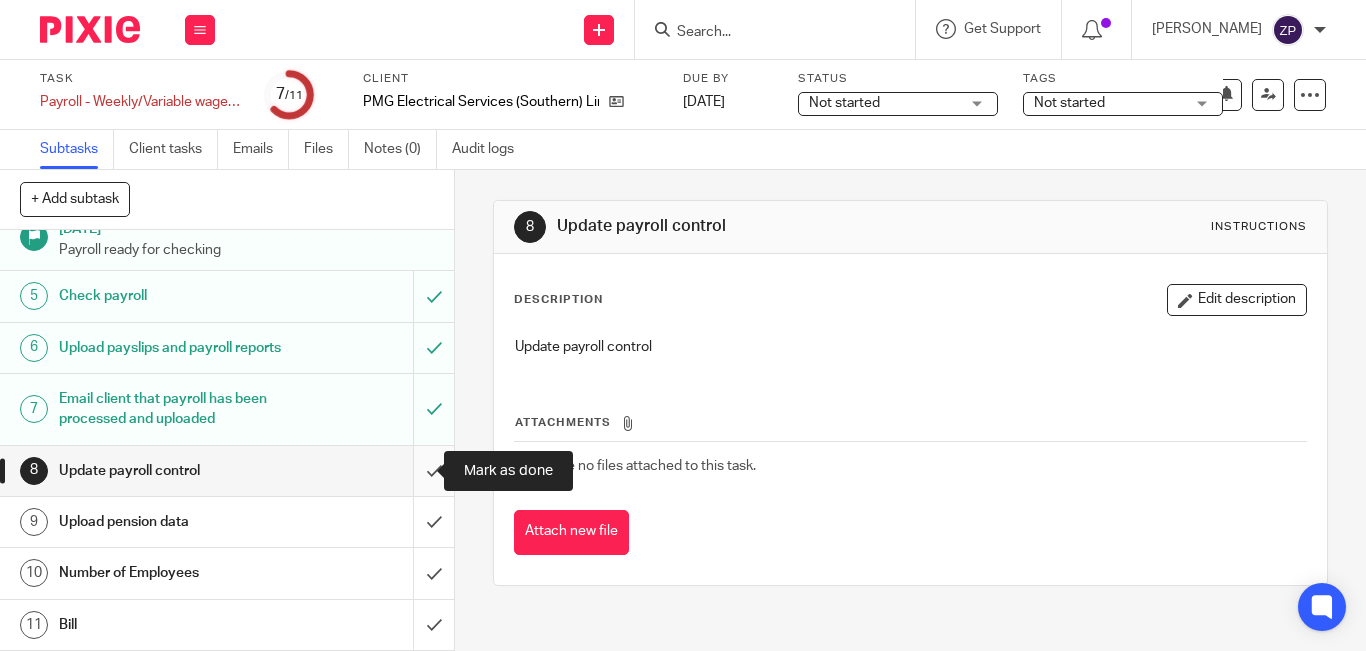 click at bounding box center (227, 471) 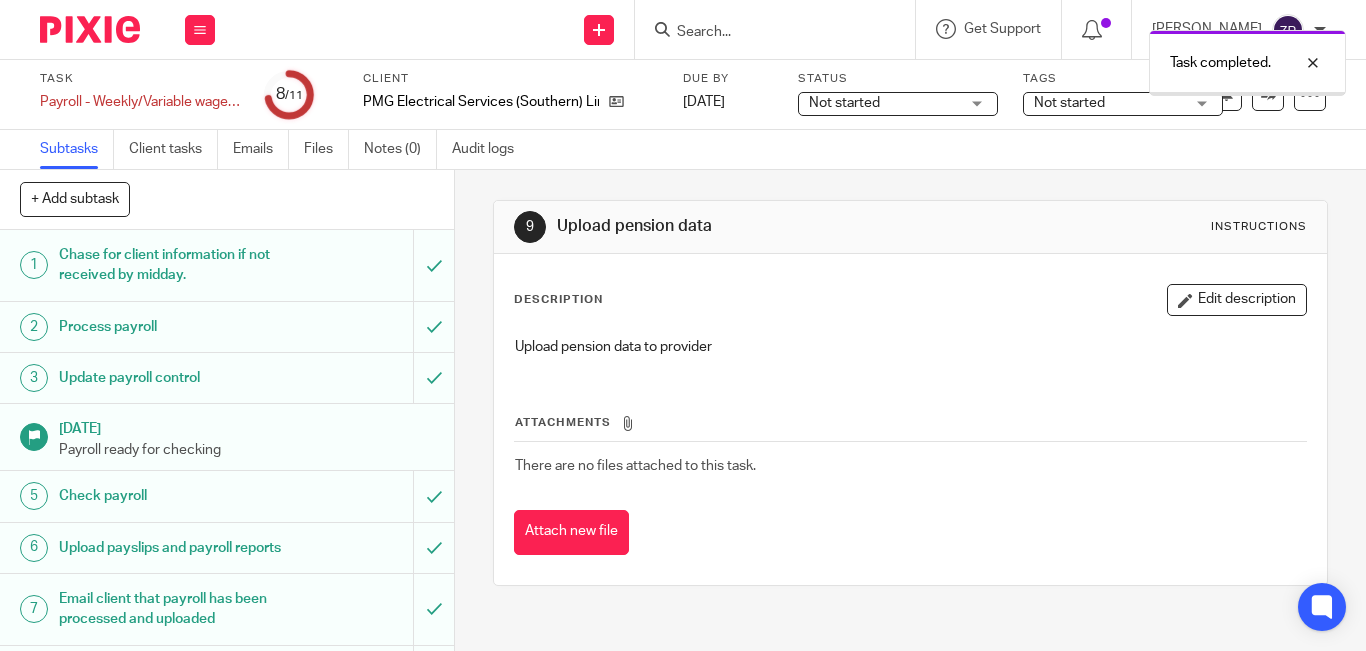 scroll, scrollTop: 0, scrollLeft: 0, axis: both 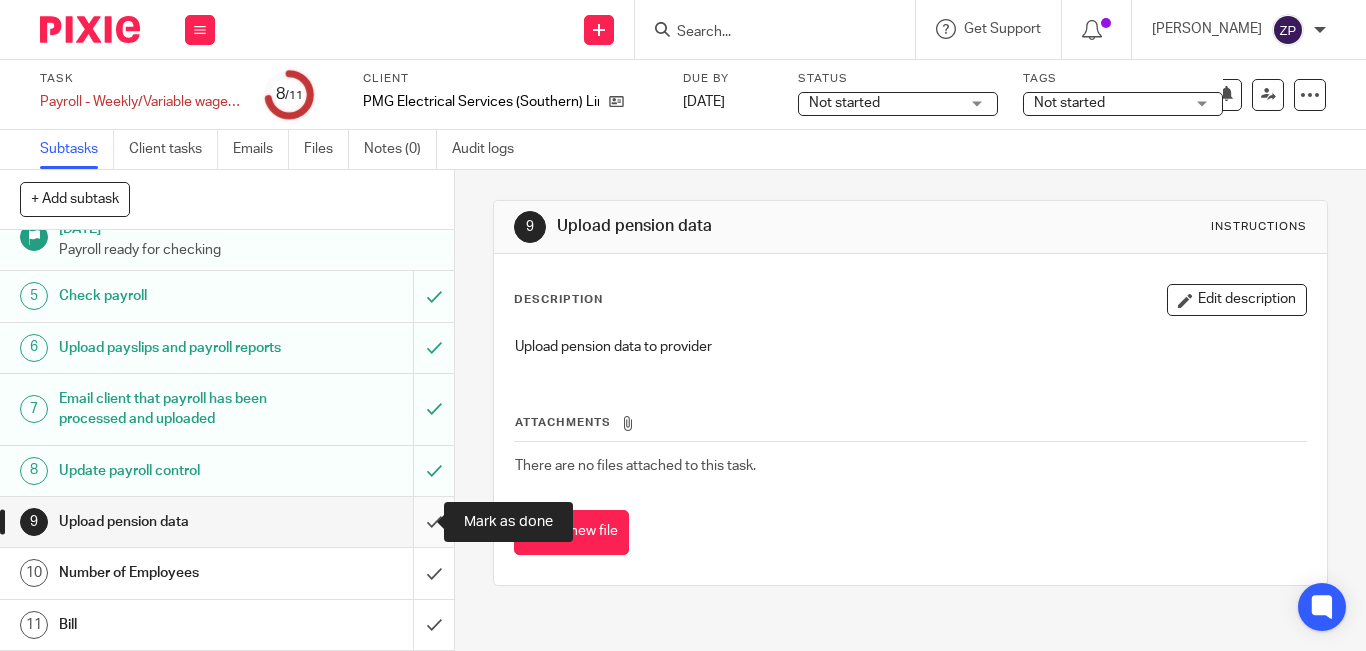 click at bounding box center [227, 522] 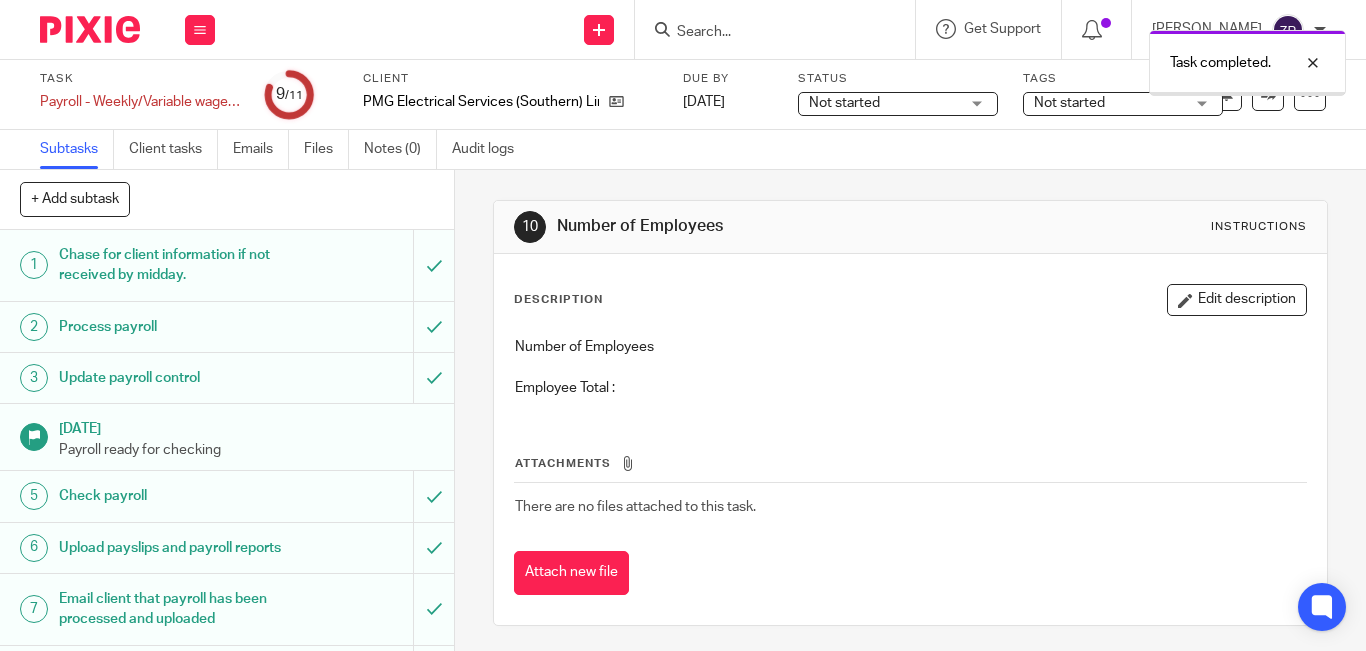 scroll, scrollTop: 0, scrollLeft: 0, axis: both 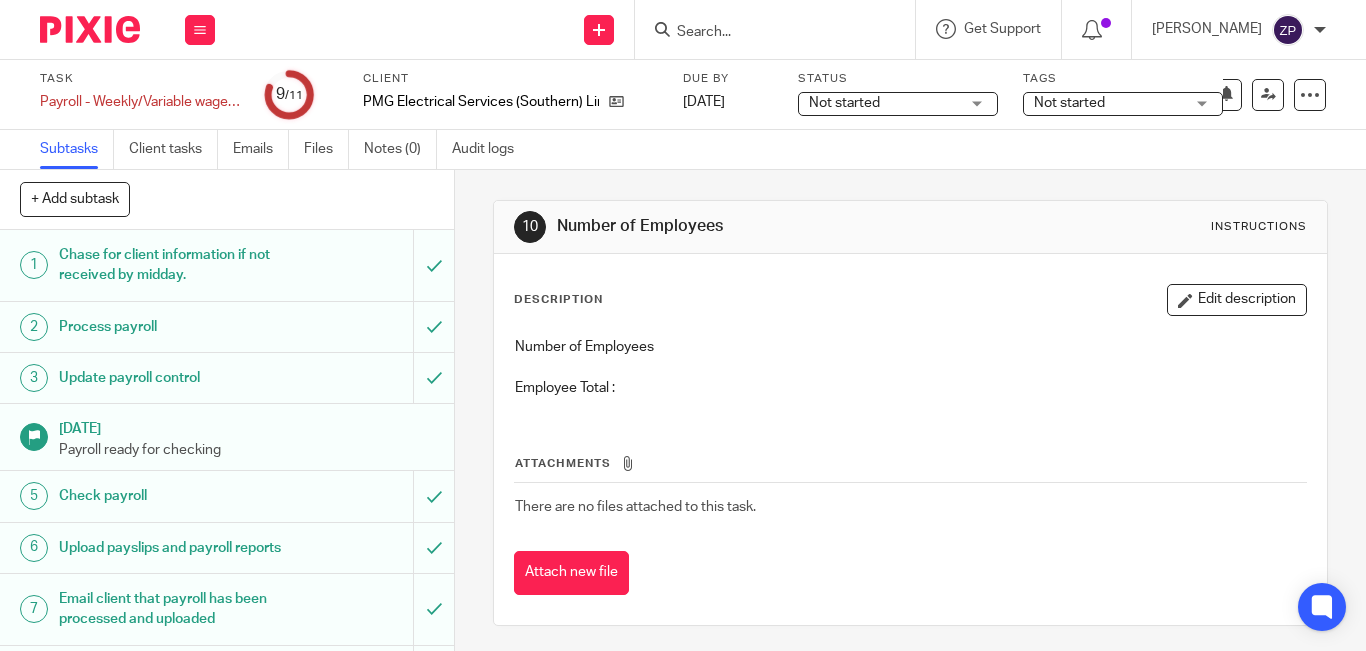 drag, startPoint x: 1187, startPoint y: 314, endPoint x: 821, endPoint y: 374, distance: 370.88544 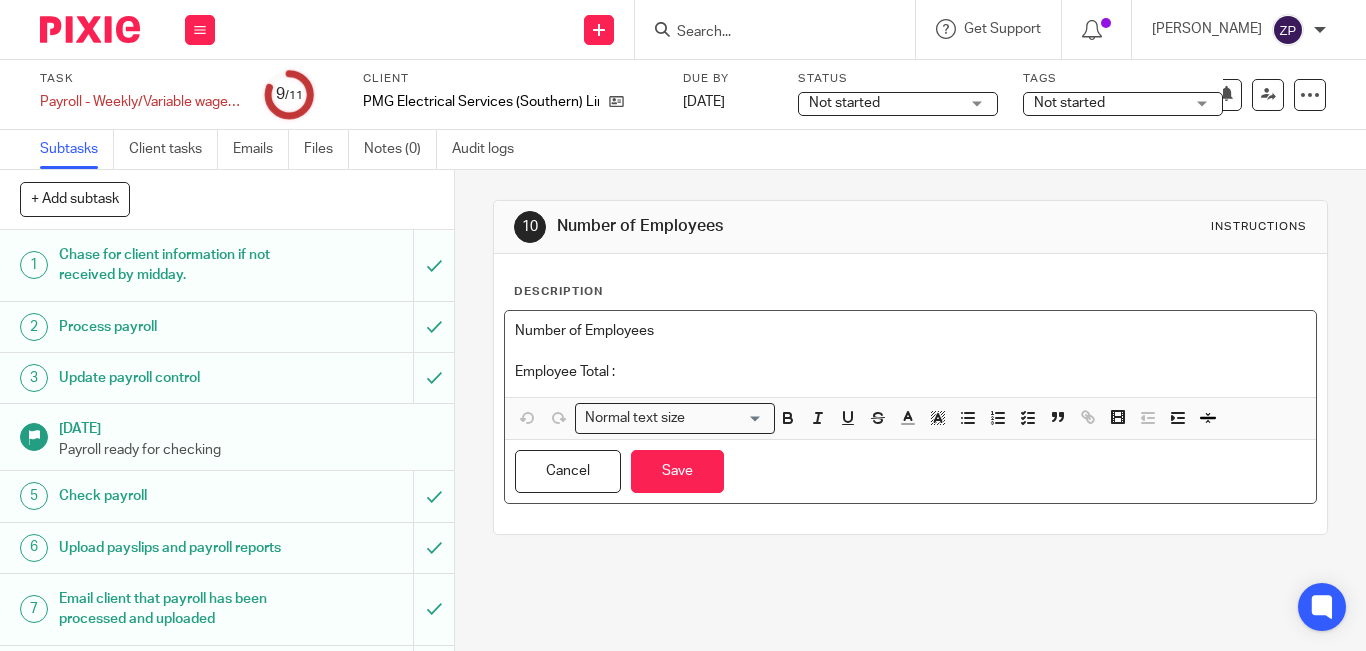click on "Employee Total :" at bounding box center (910, 372) 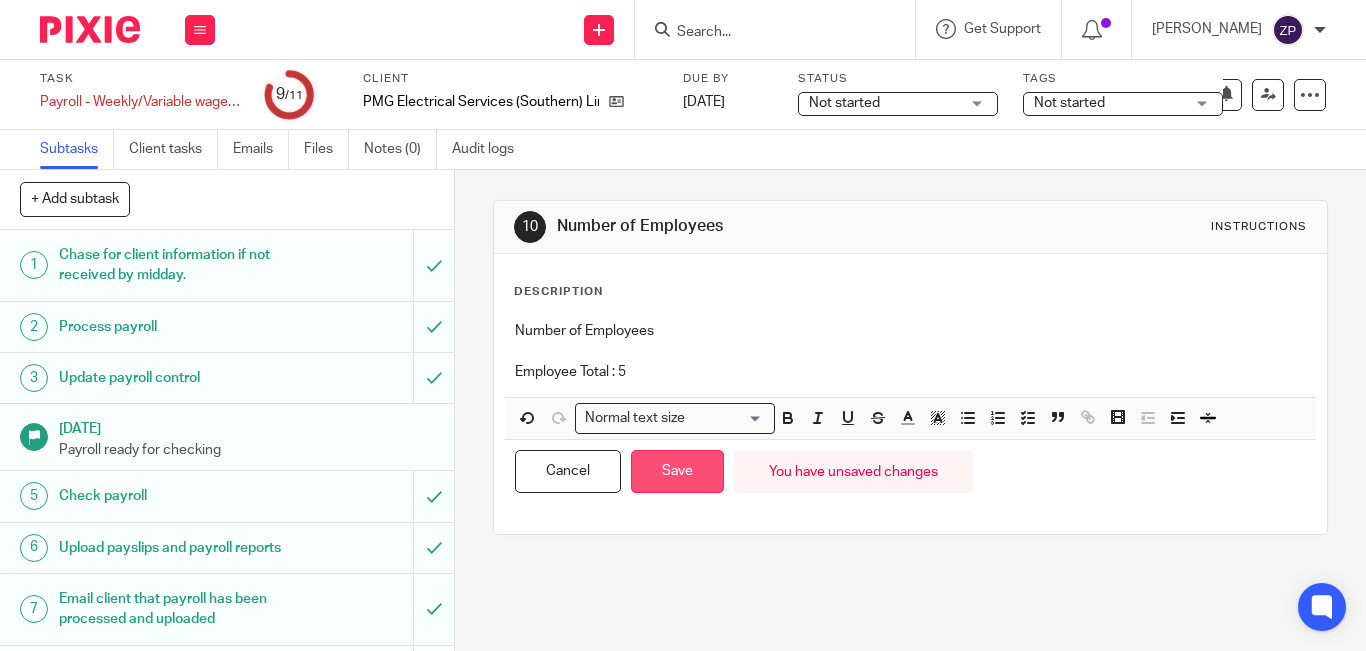 click on "Save" at bounding box center [677, 471] 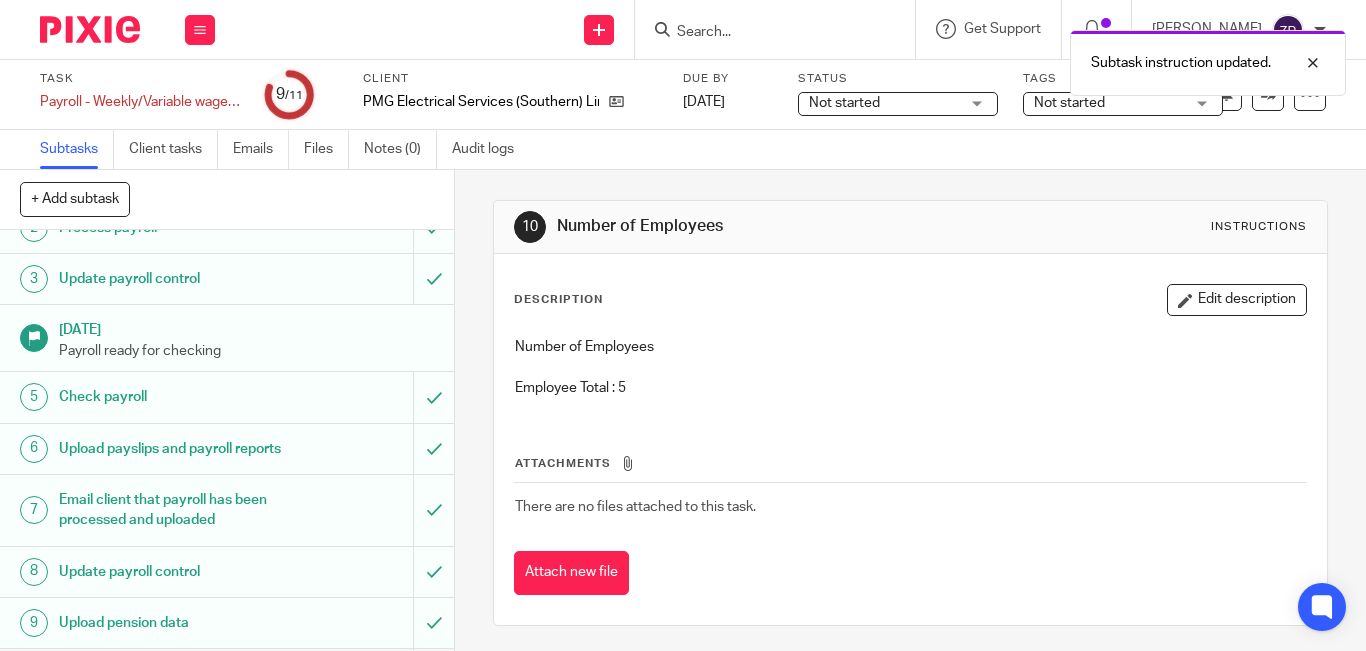 scroll, scrollTop: 220, scrollLeft: 0, axis: vertical 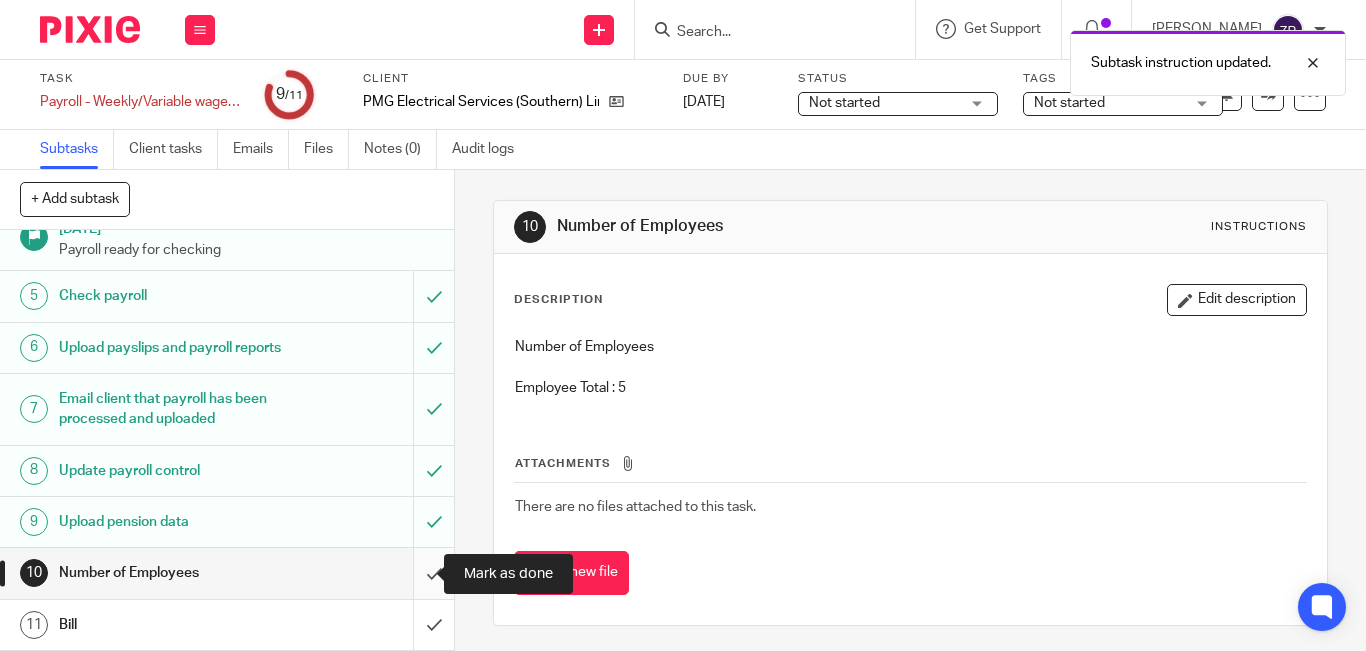 click at bounding box center [227, 573] 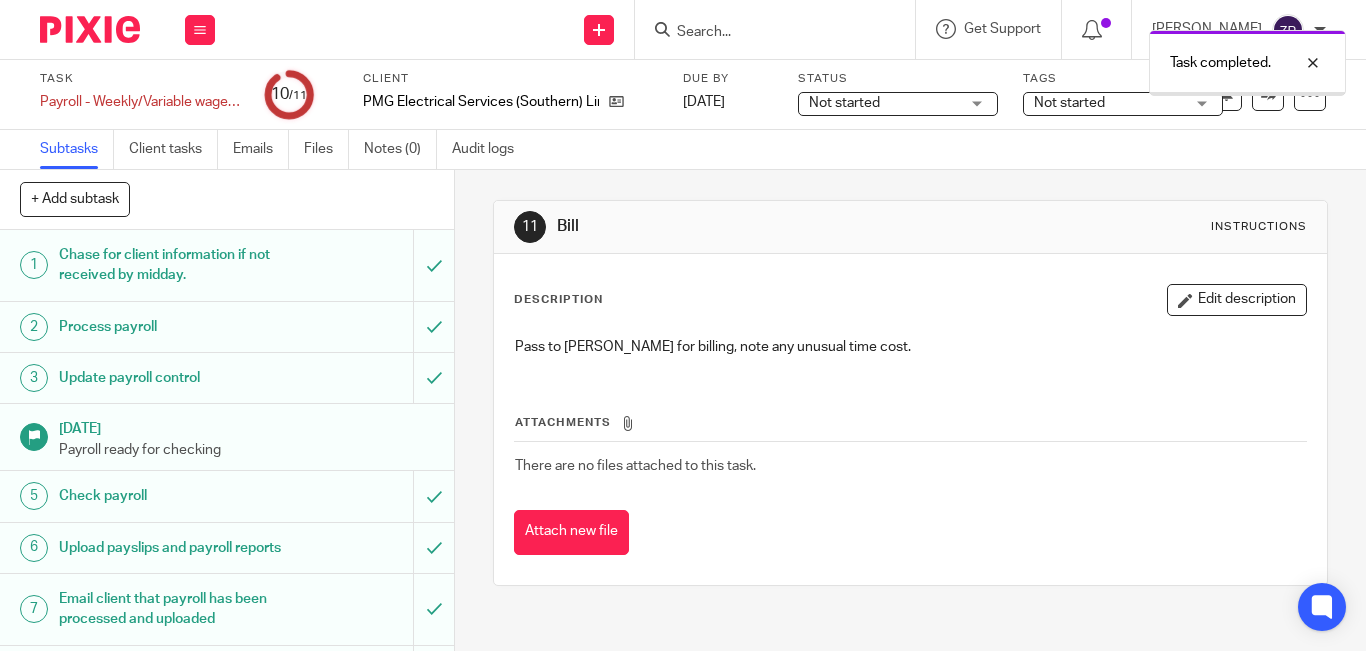 scroll, scrollTop: 0, scrollLeft: 0, axis: both 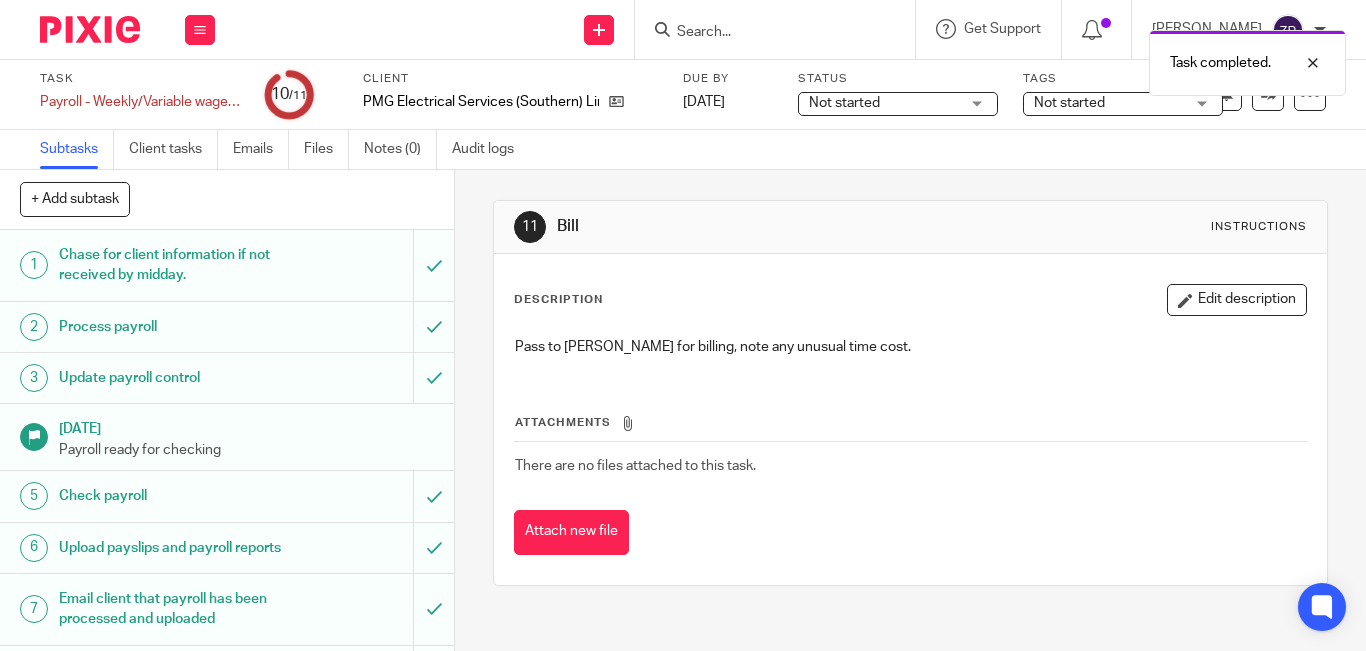 click on "Not started" at bounding box center [1069, 103] 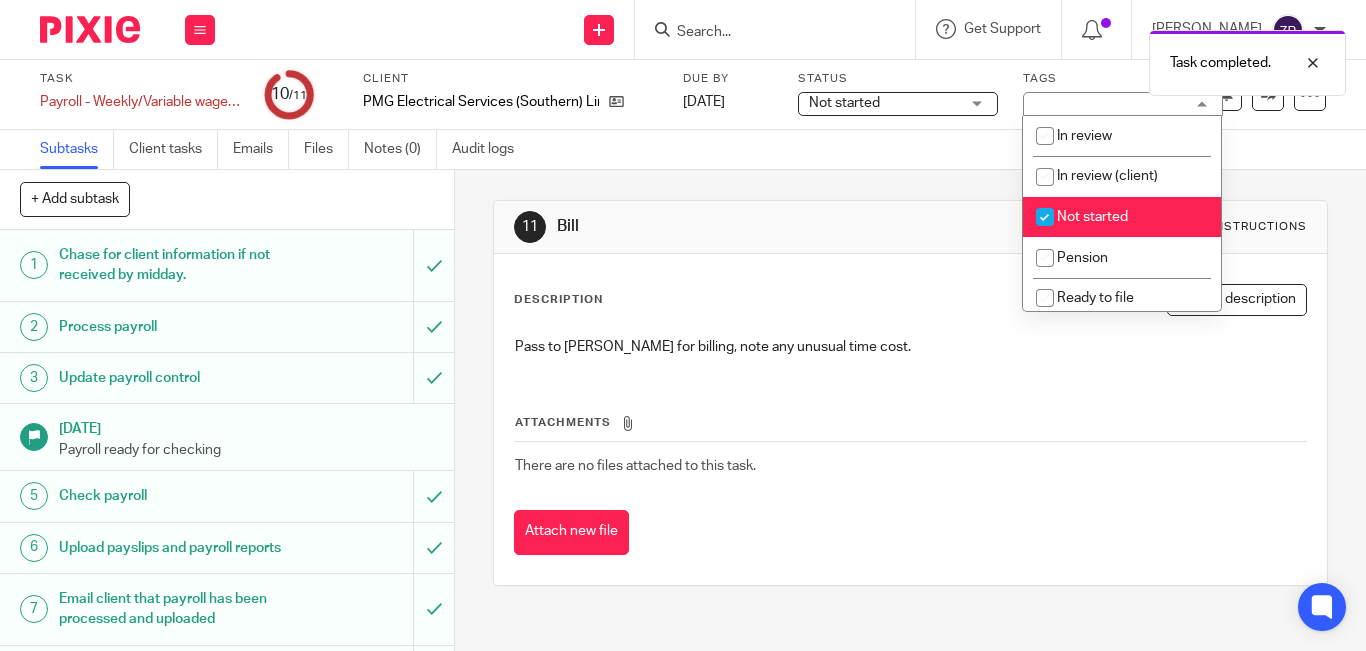 click on "Not started" at bounding box center [1092, 217] 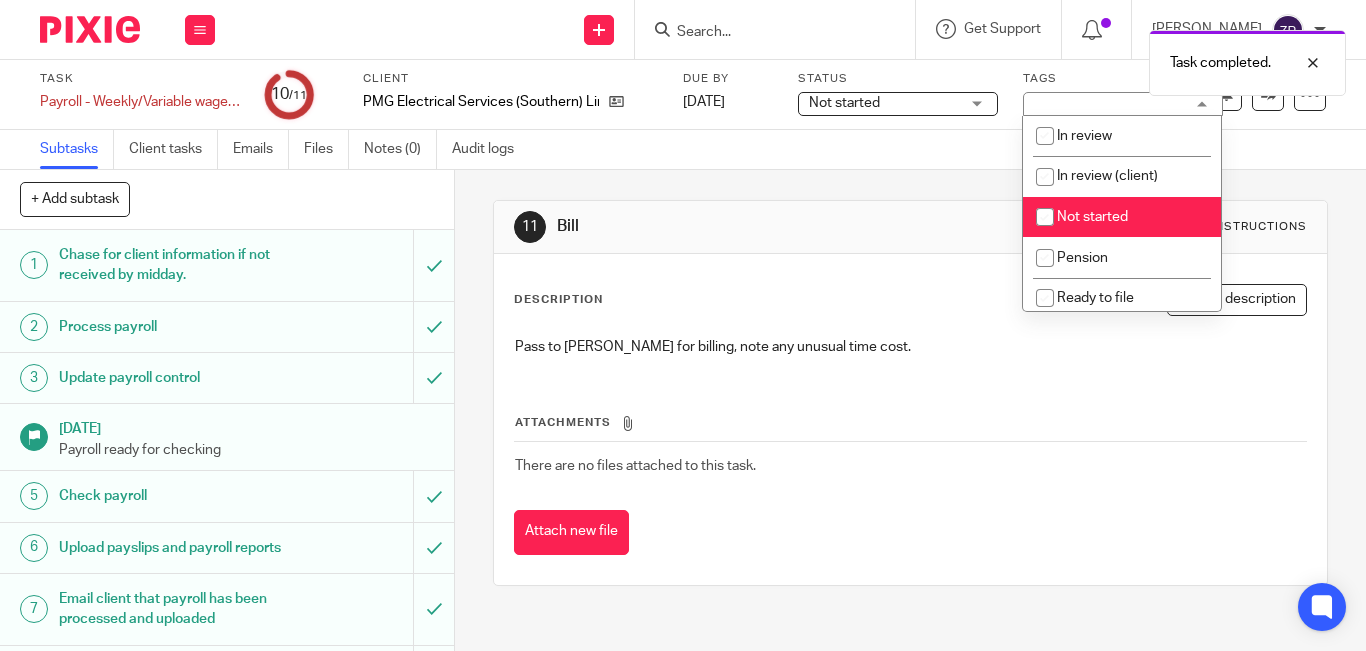 checkbox on "false" 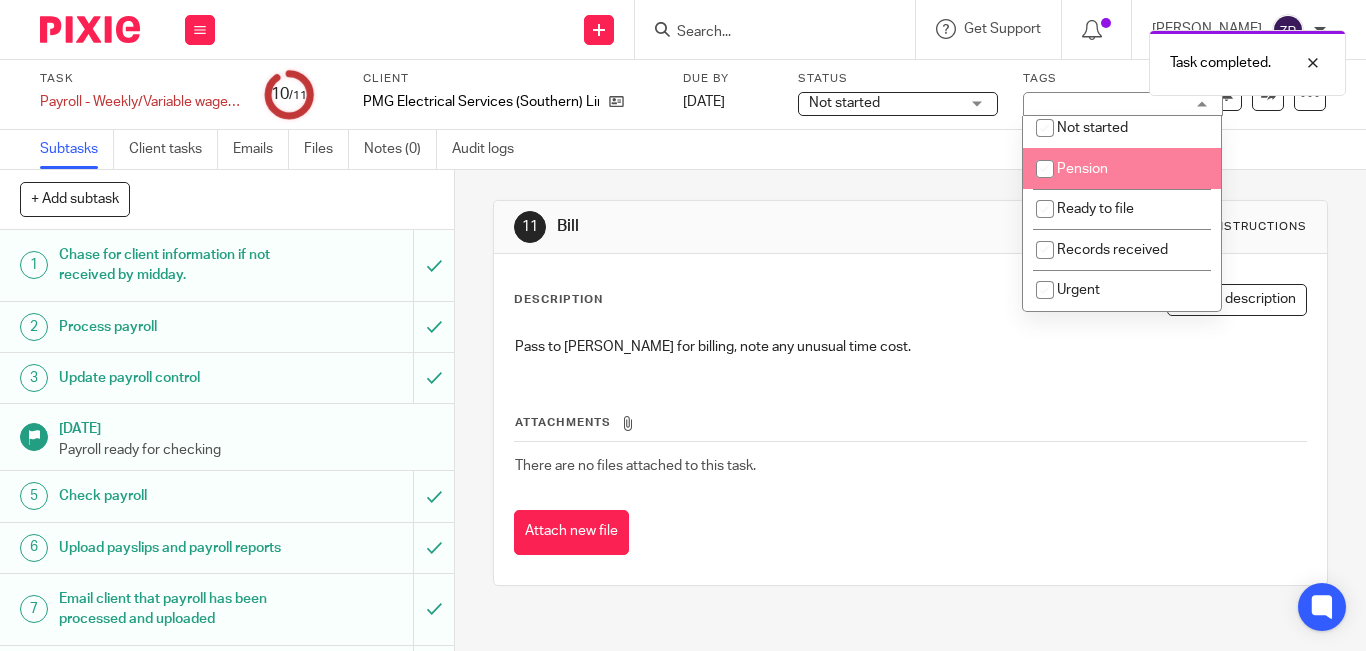 scroll, scrollTop: 332, scrollLeft: 0, axis: vertical 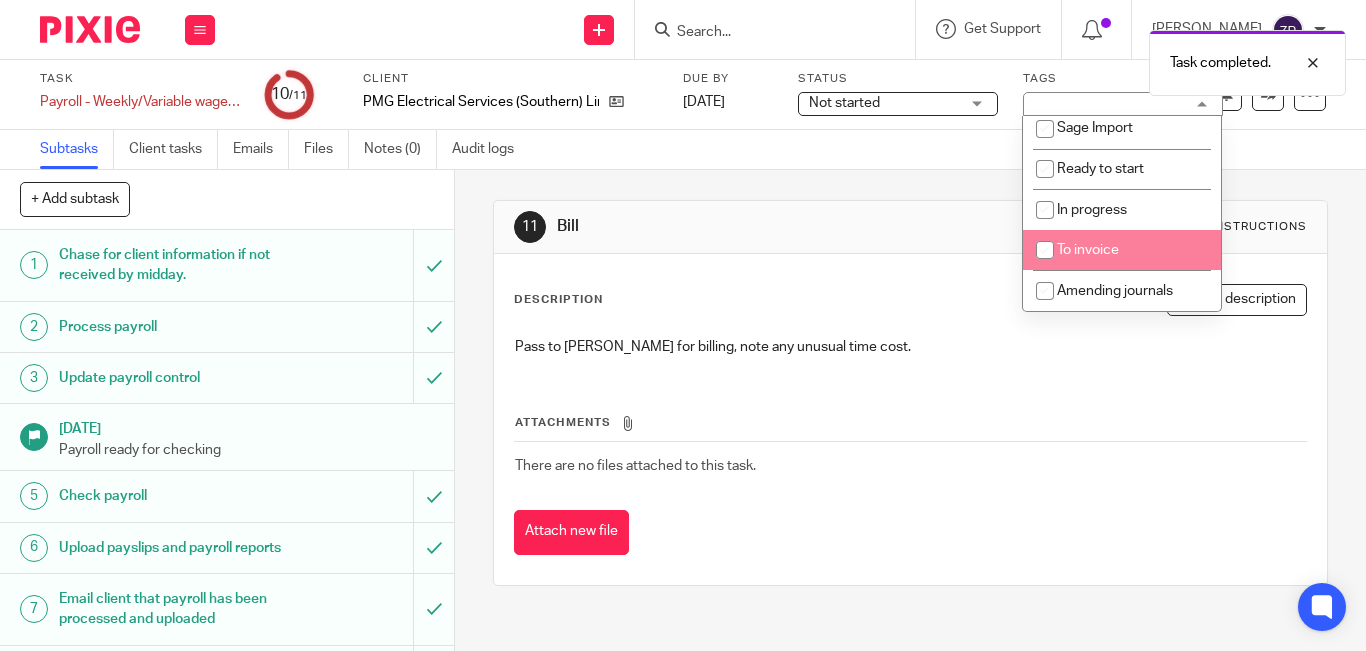 click on "To invoice" at bounding box center [1122, 250] 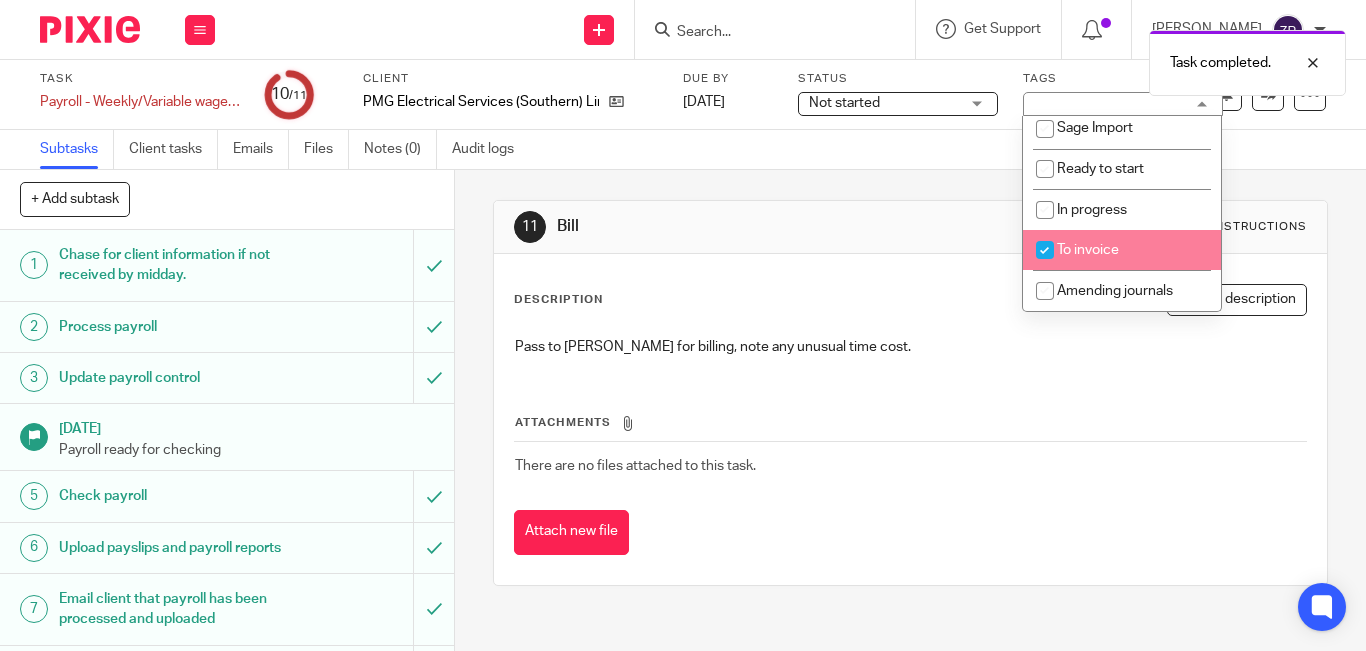 checkbox on "true" 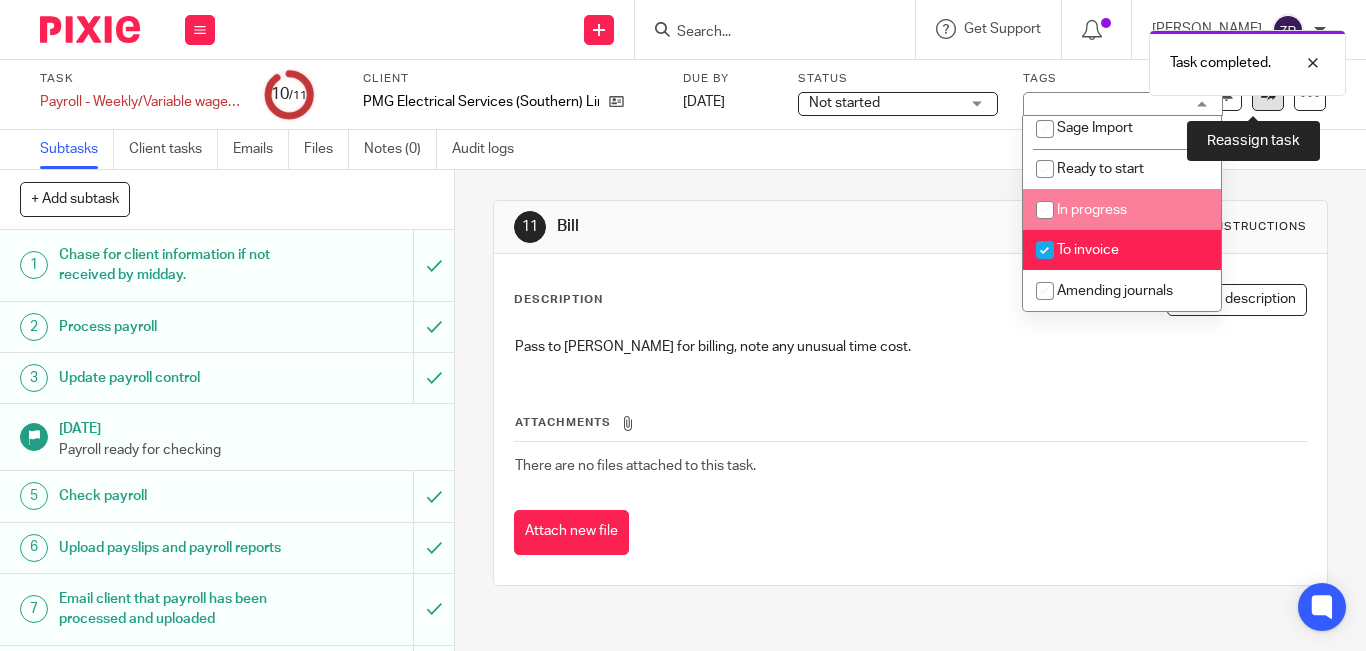 click at bounding box center (1268, 95) 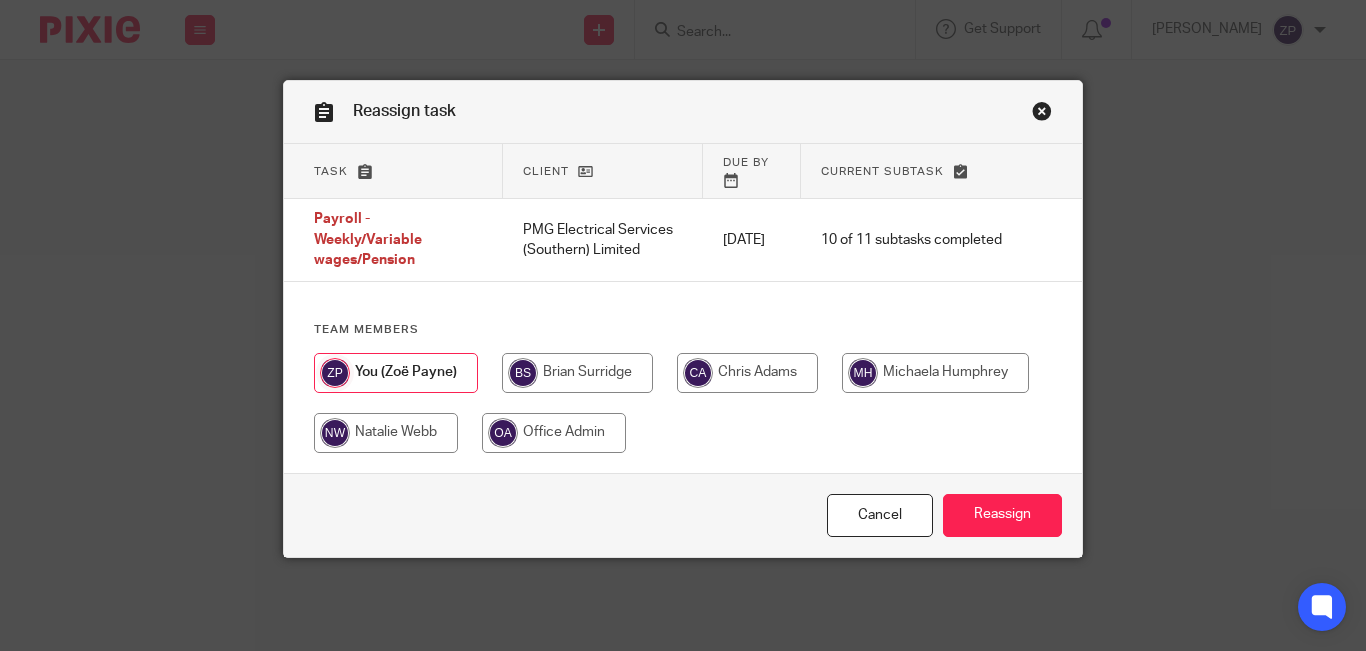 scroll, scrollTop: 0, scrollLeft: 0, axis: both 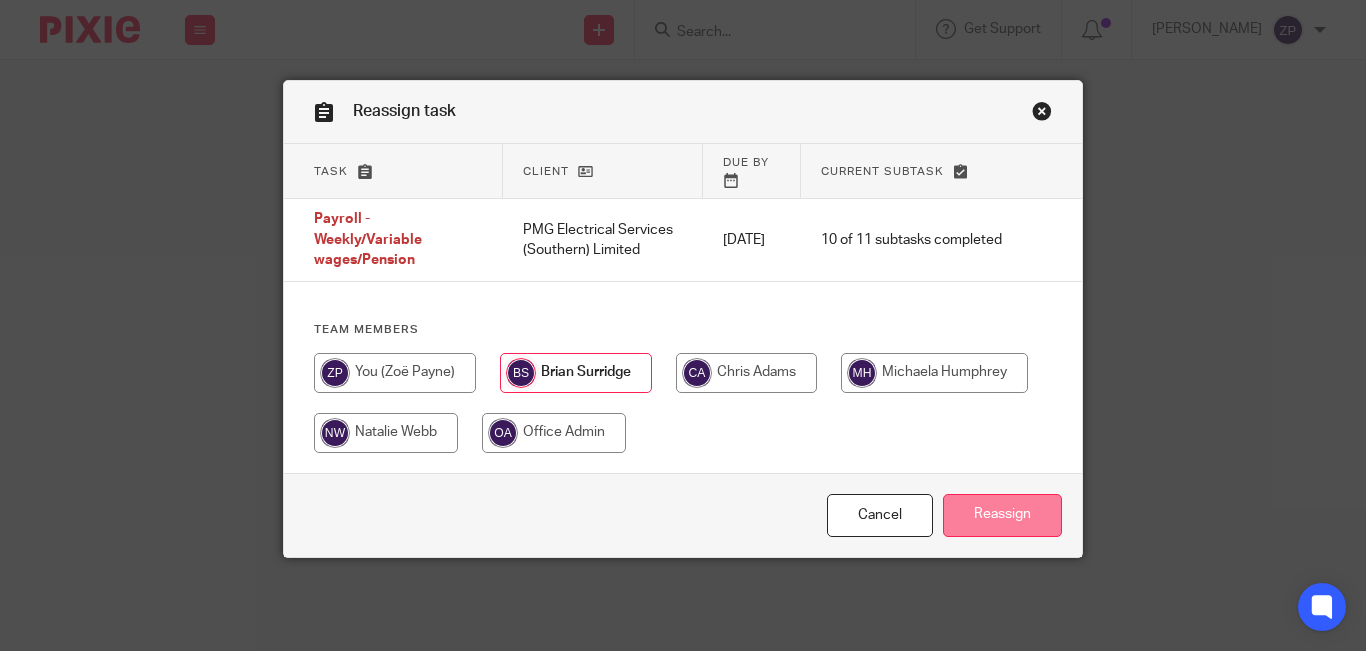 click on "Reassign" at bounding box center [1002, 515] 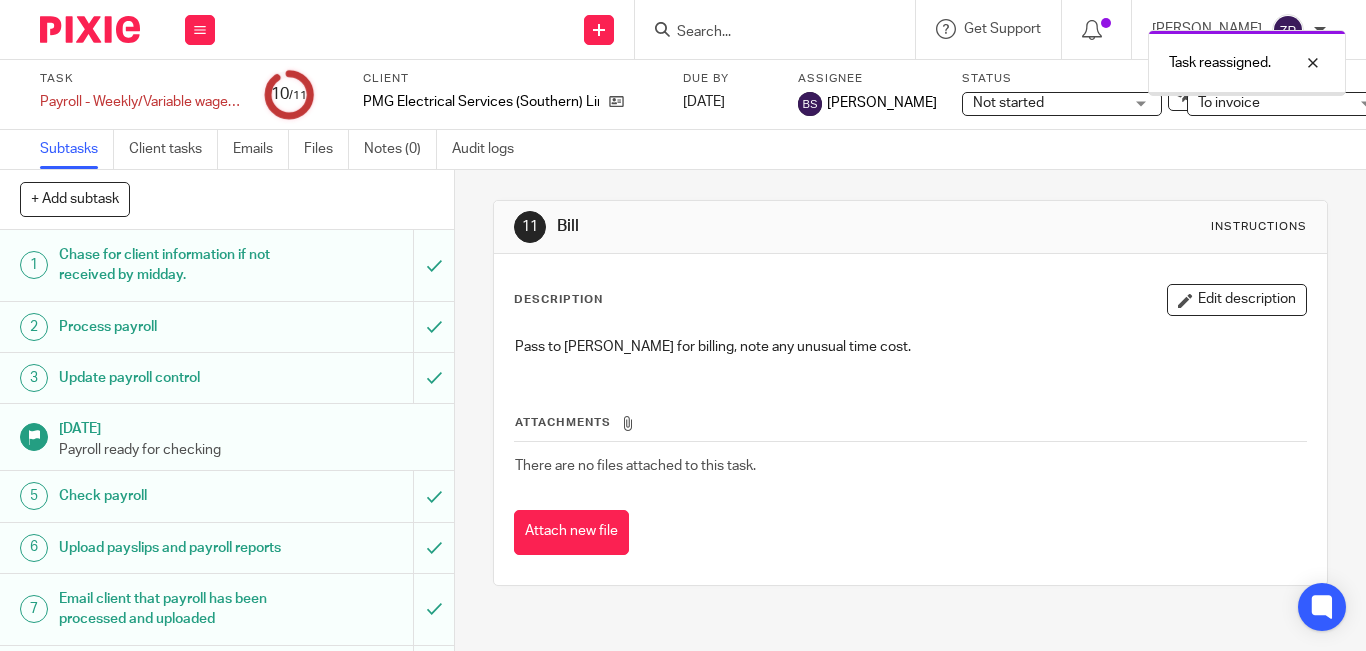 scroll, scrollTop: 0, scrollLeft: 0, axis: both 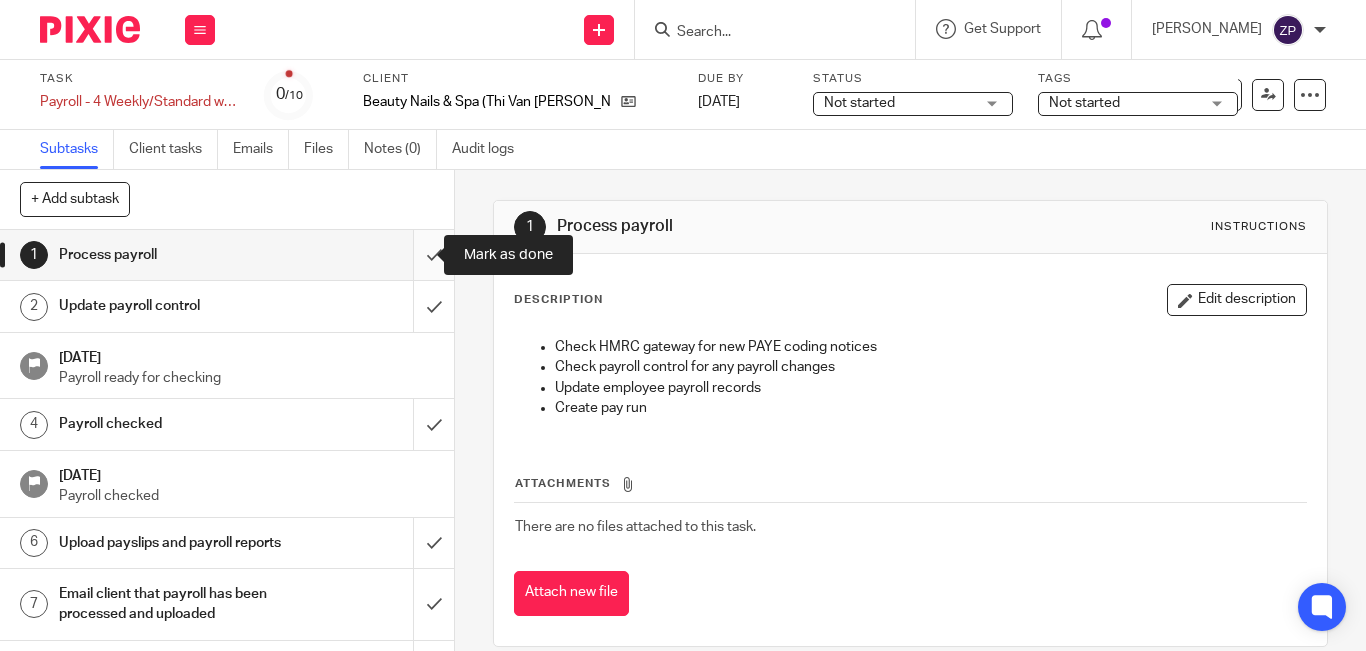 click at bounding box center [227, 255] 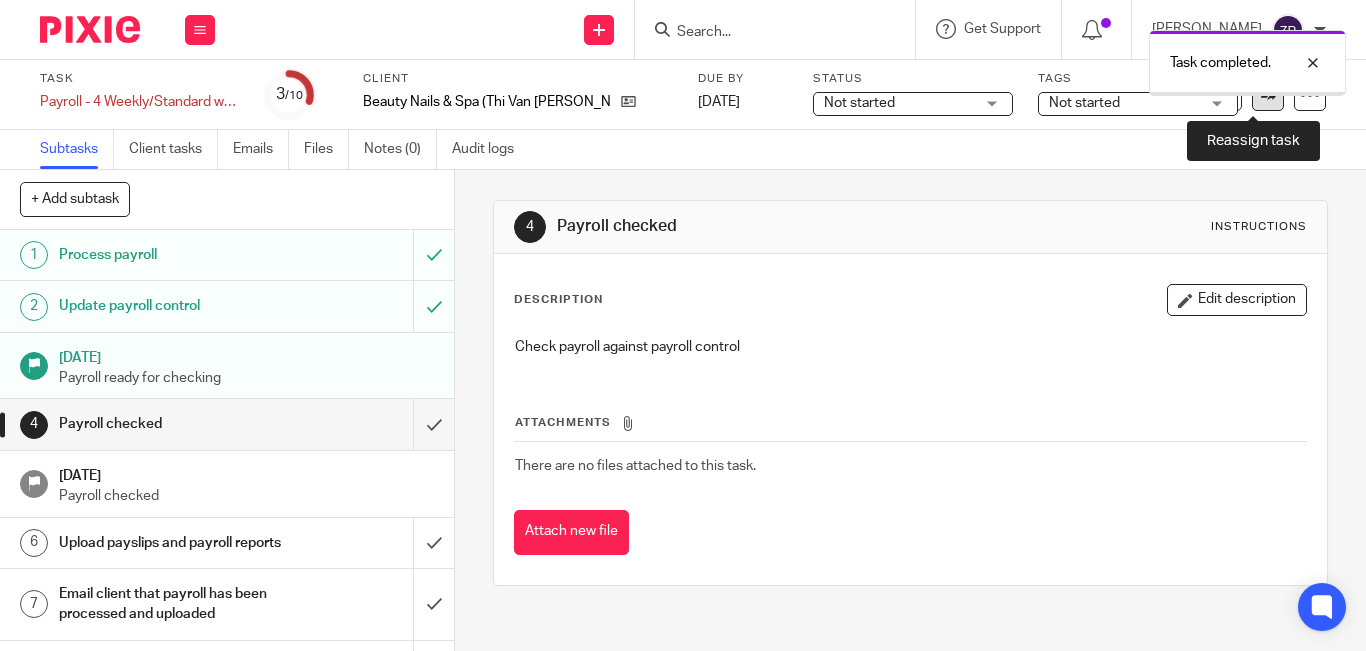 scroll, scrollTop: 0, scrollLeft: 0, axis: both 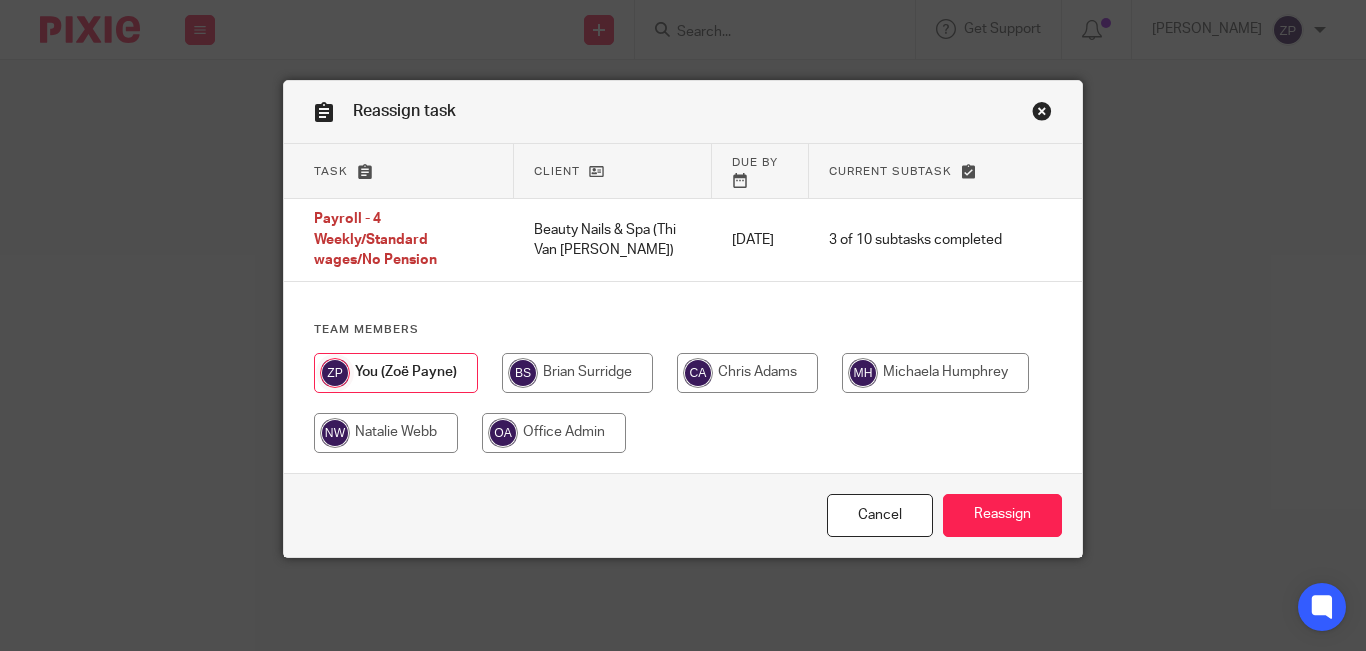 click at bounding box center (747, 373) 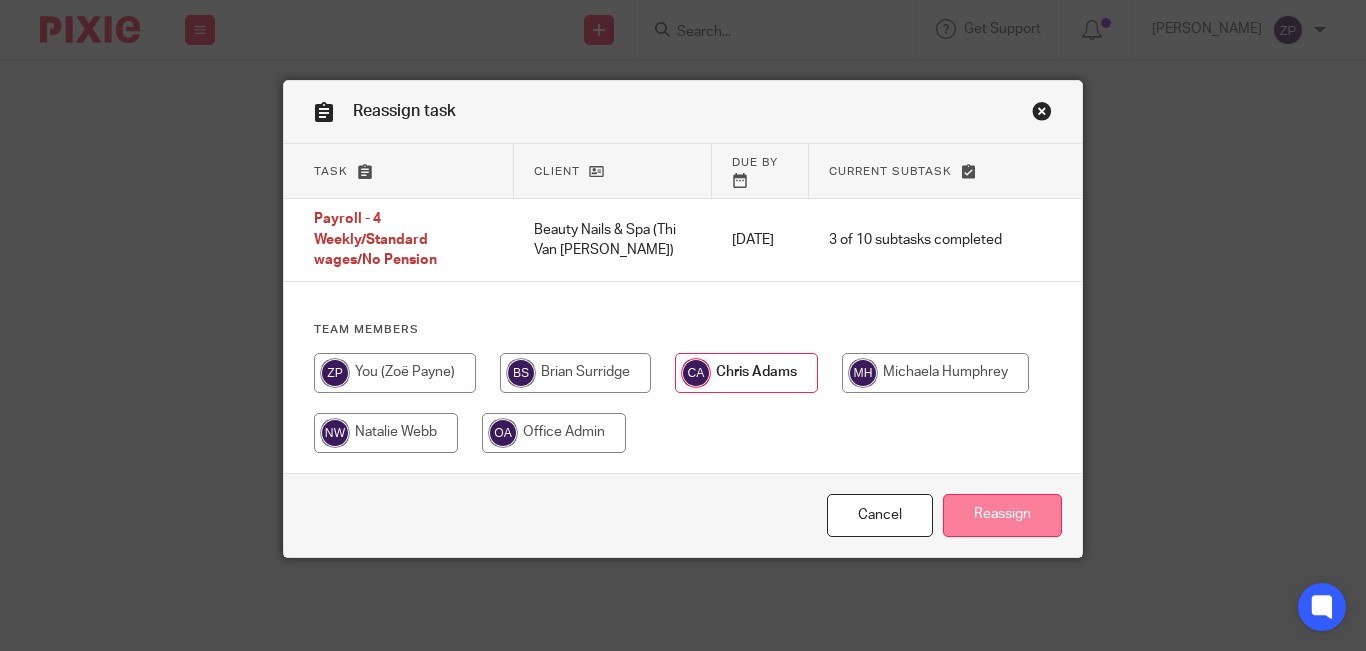 click on "Reassign" at bounding box center (1002, 515) 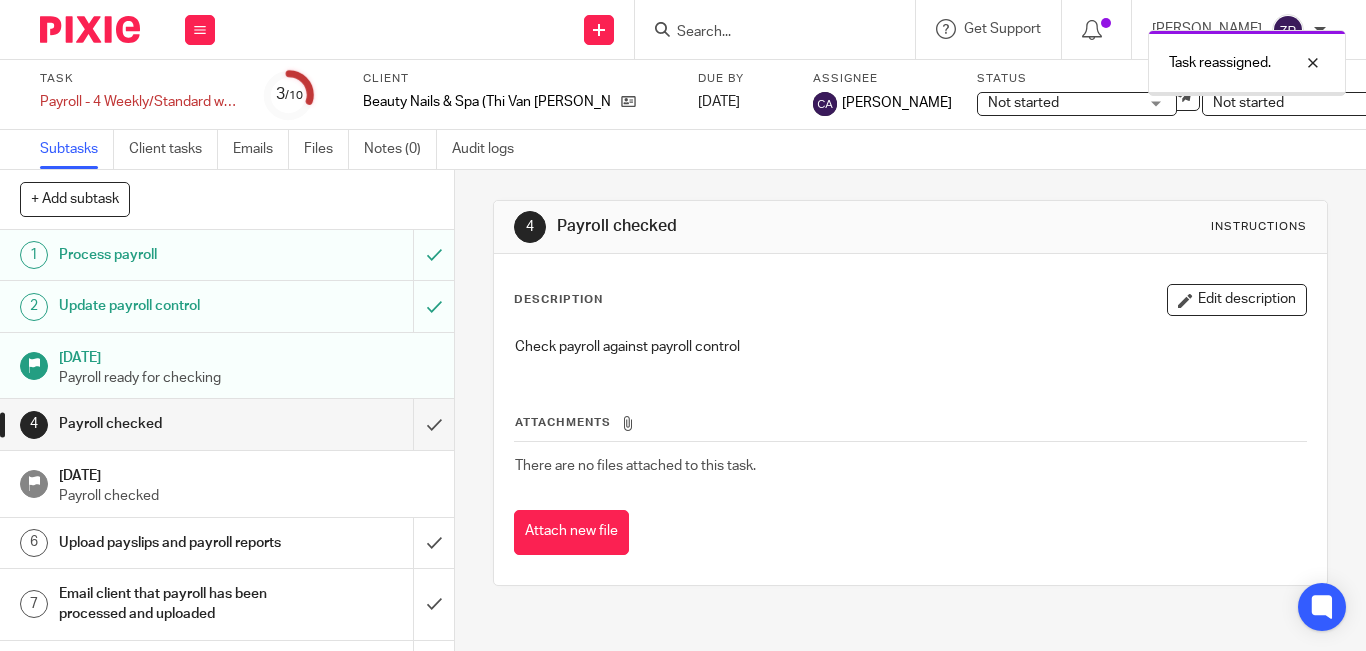 scroll, scrollTop: 0, scrollLeft: 0, axis: both 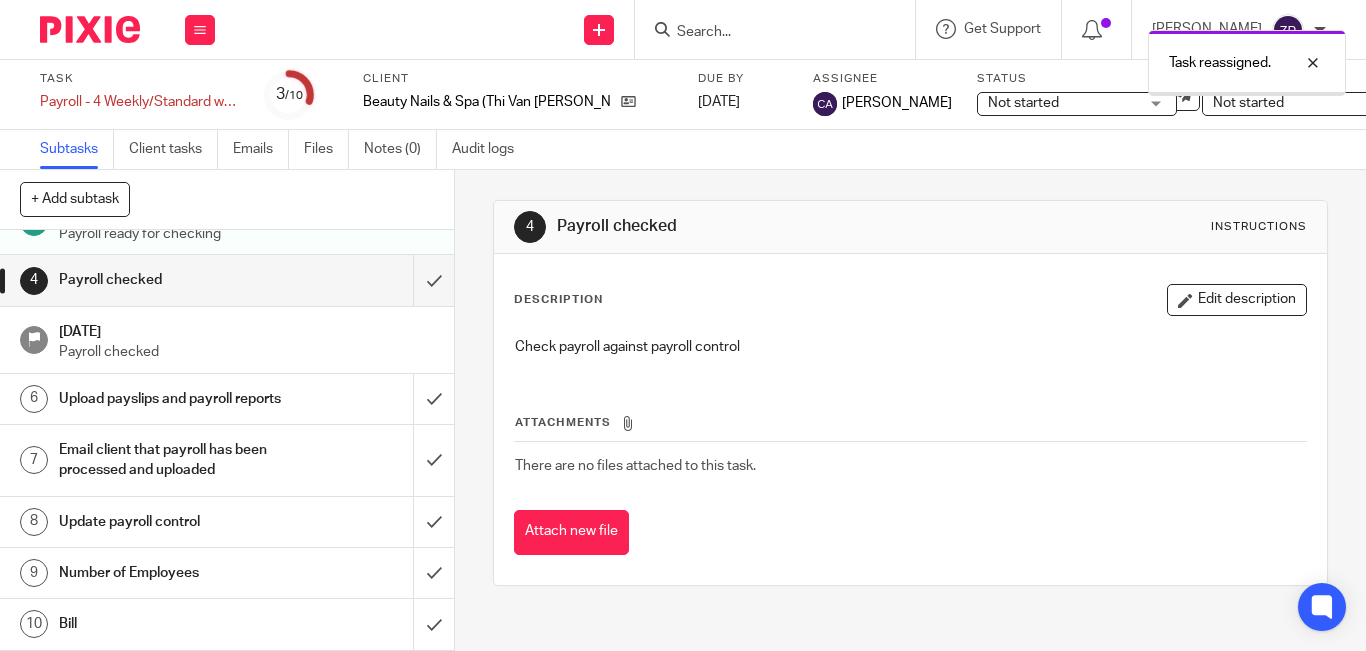 click on "Number of Employees" at bounding box center [170, 573] 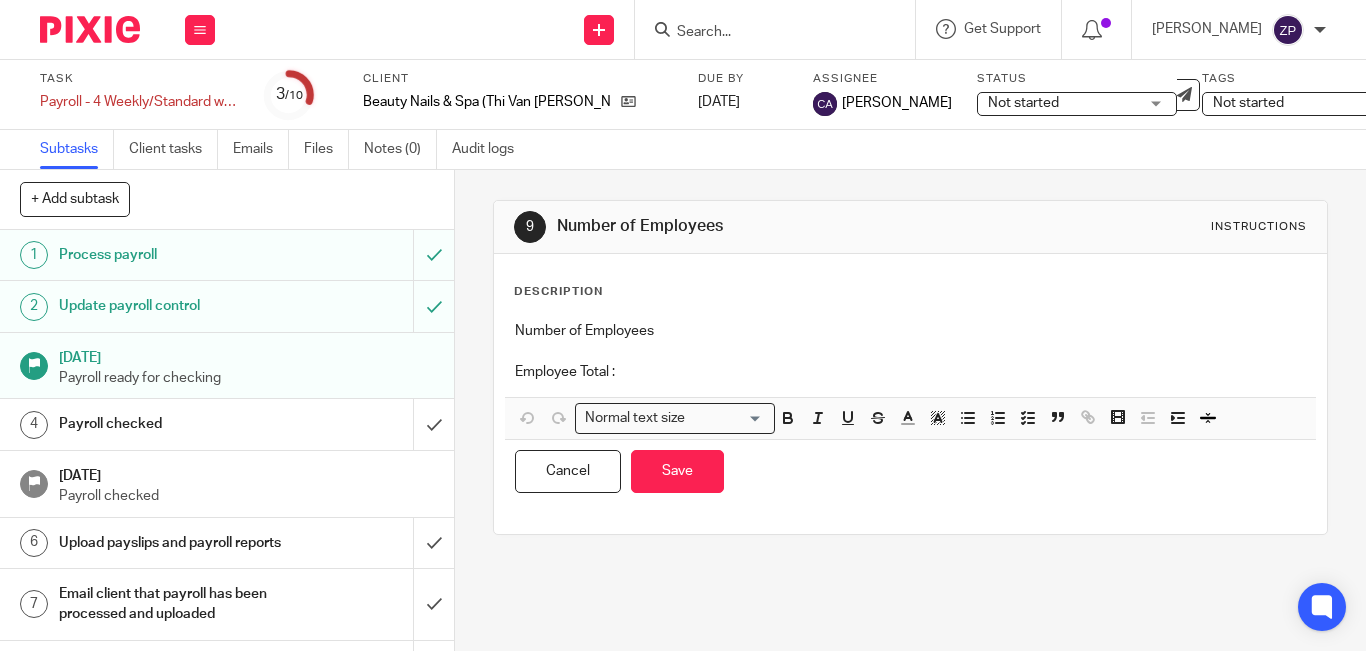 scroll, scrollTop: 0, scrollLeft: 0, axis: both 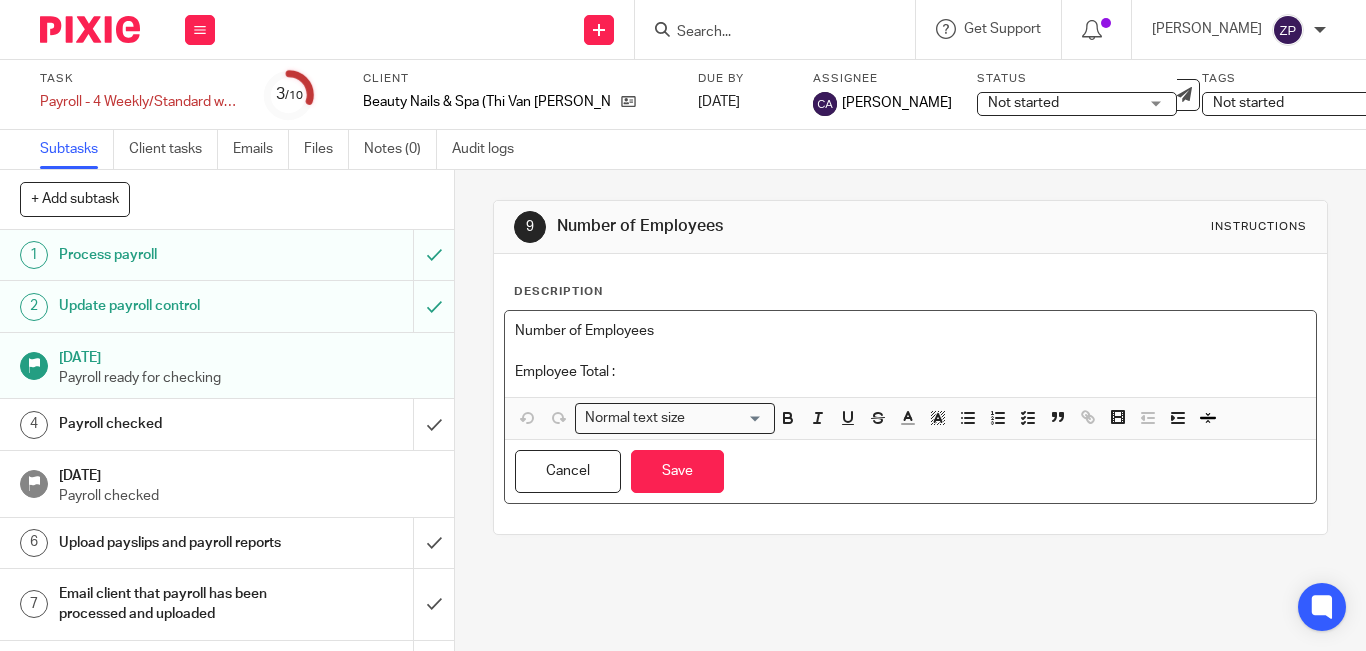 type 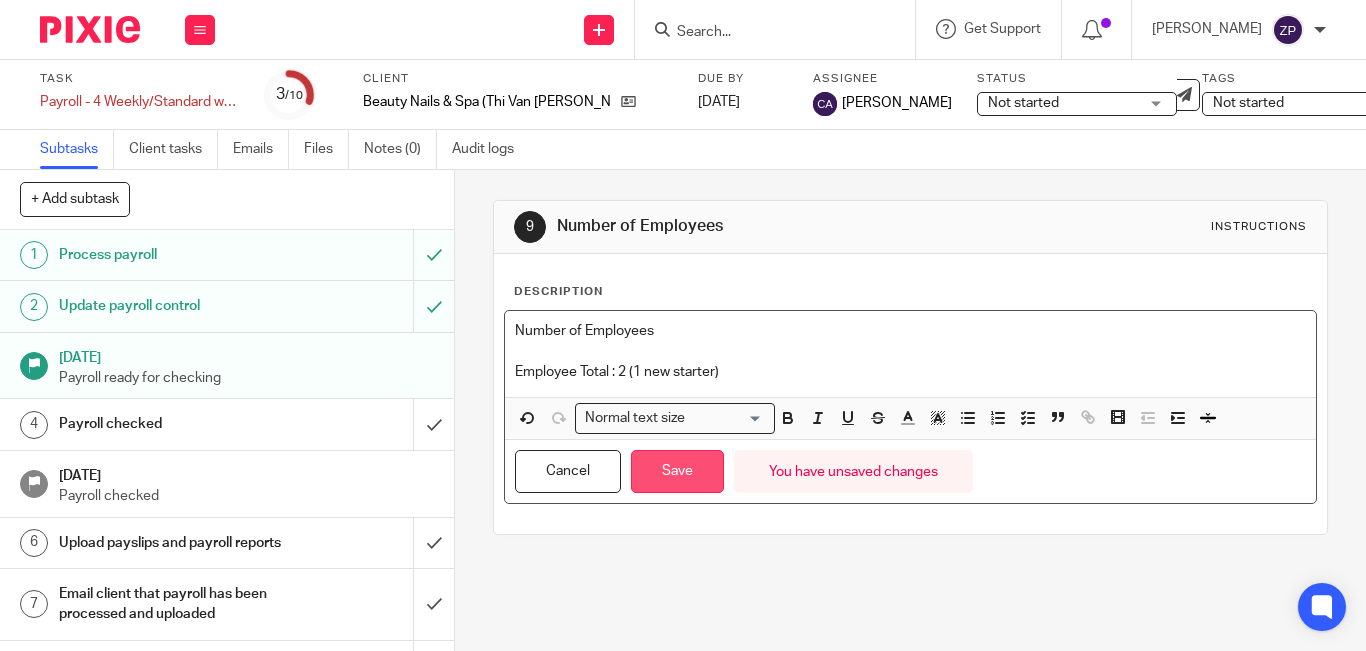 click on "Save" at bounding box center [677, 471] 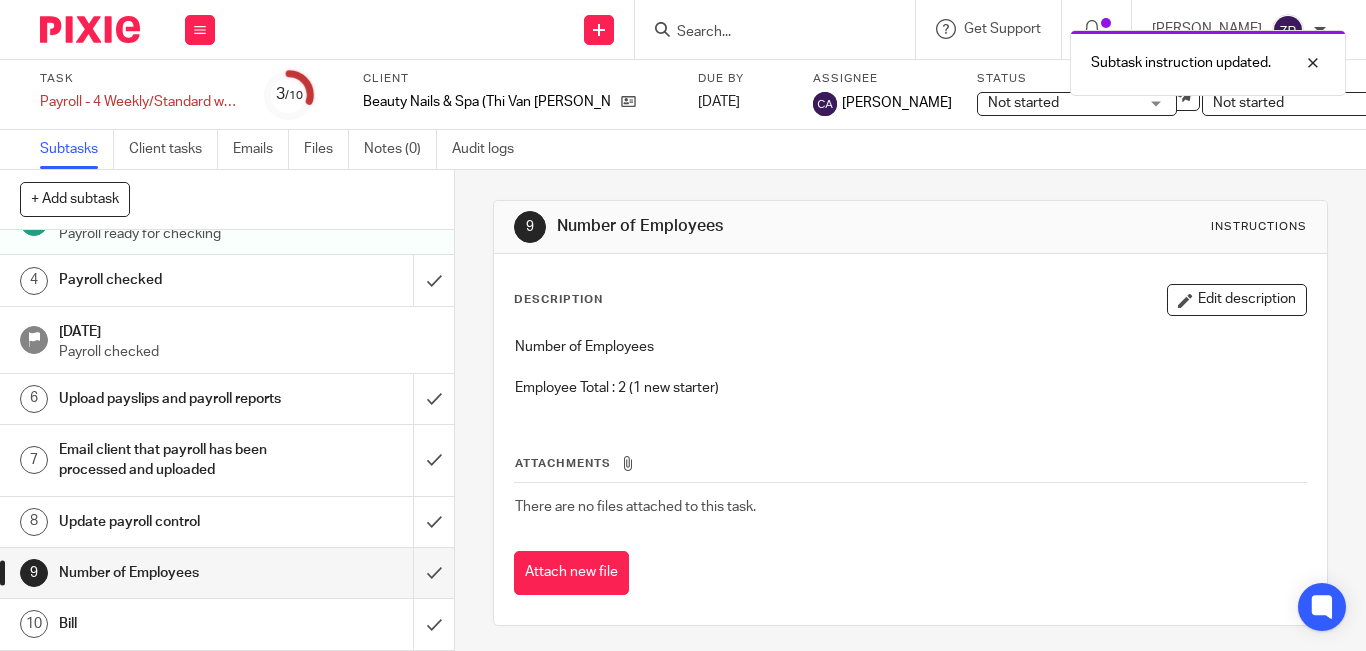 scroll, scrollTop: 164, scrollLeft: 0, axis: vertical 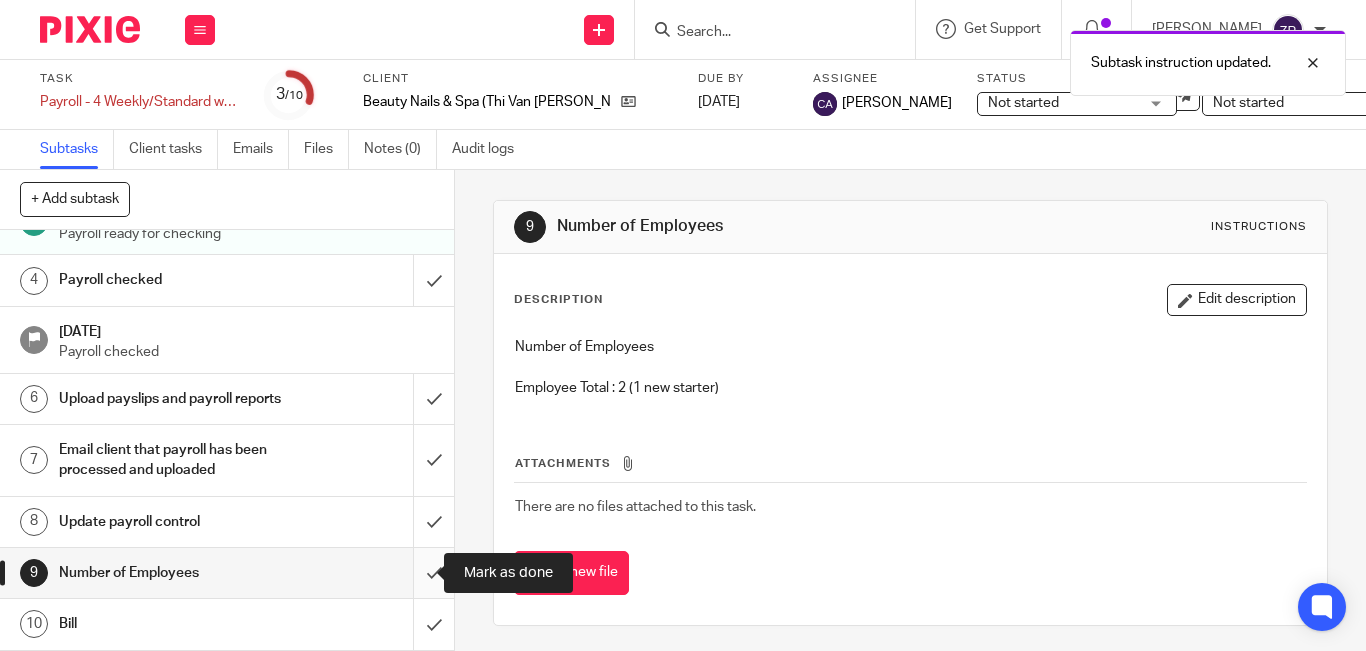 click at bounding box center [227, 573] 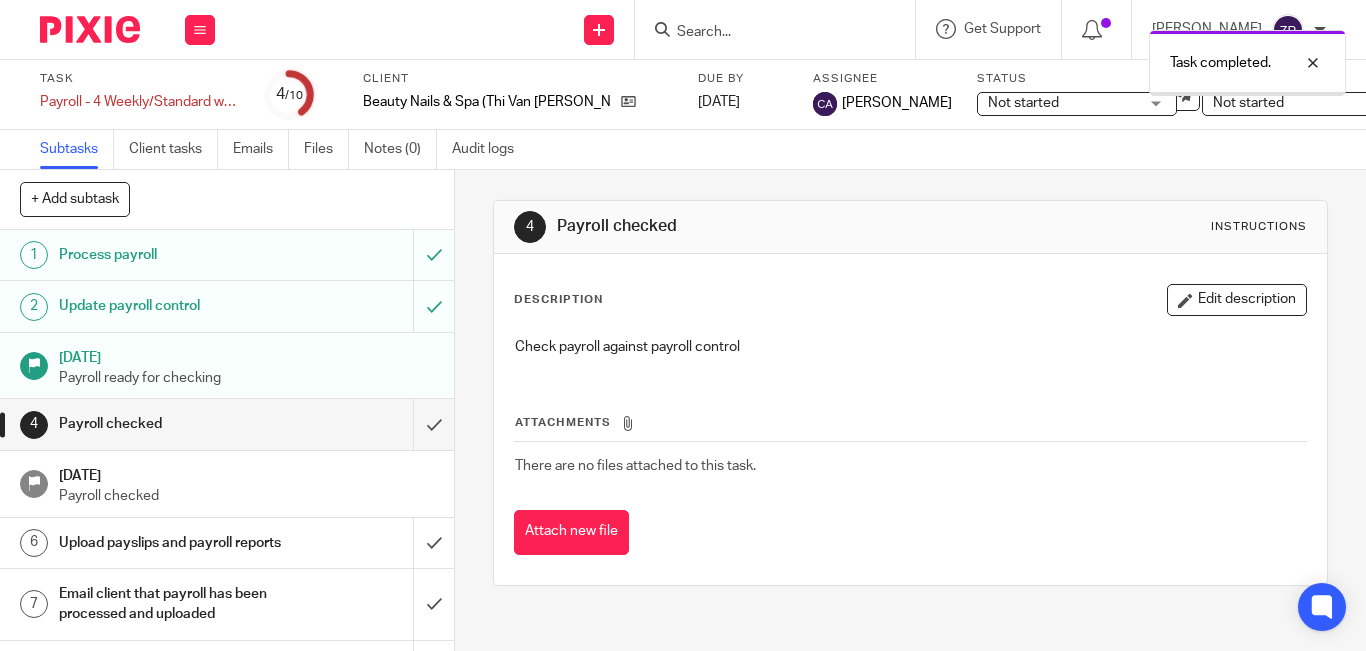 scroll, scrollTop: 0, scrollLeft: 0, axis: both 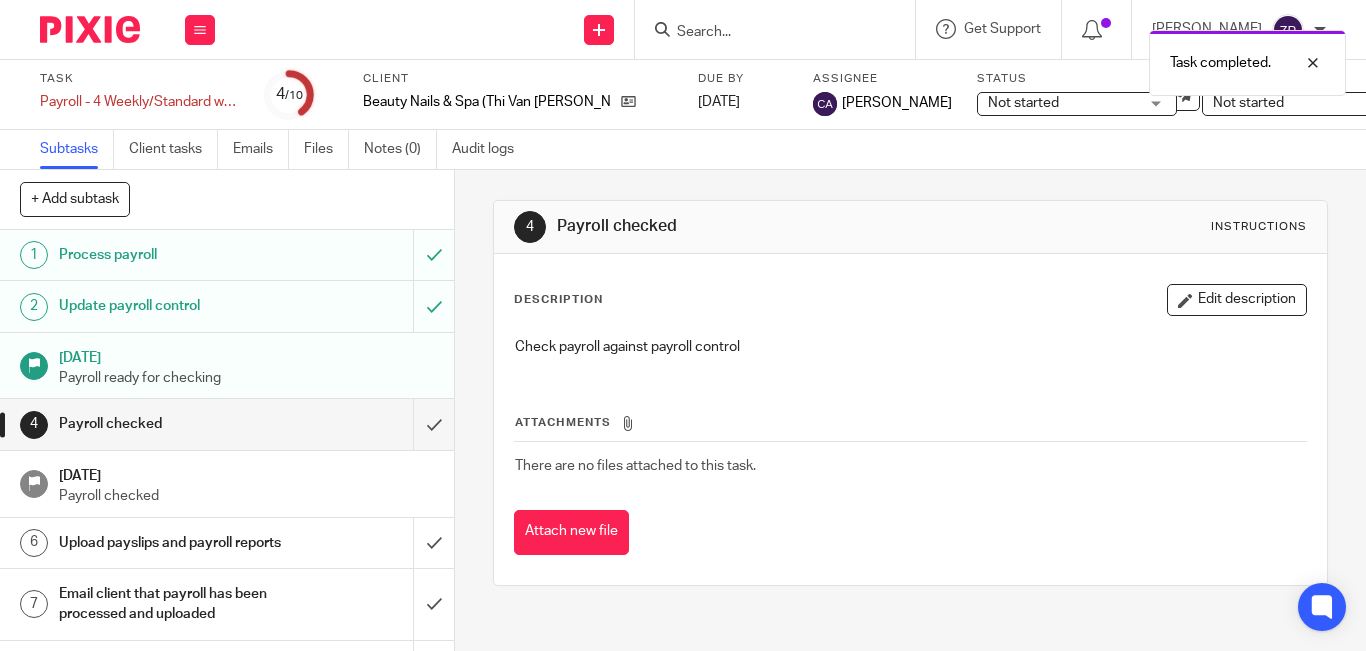 click at bounding box center (90, 29) 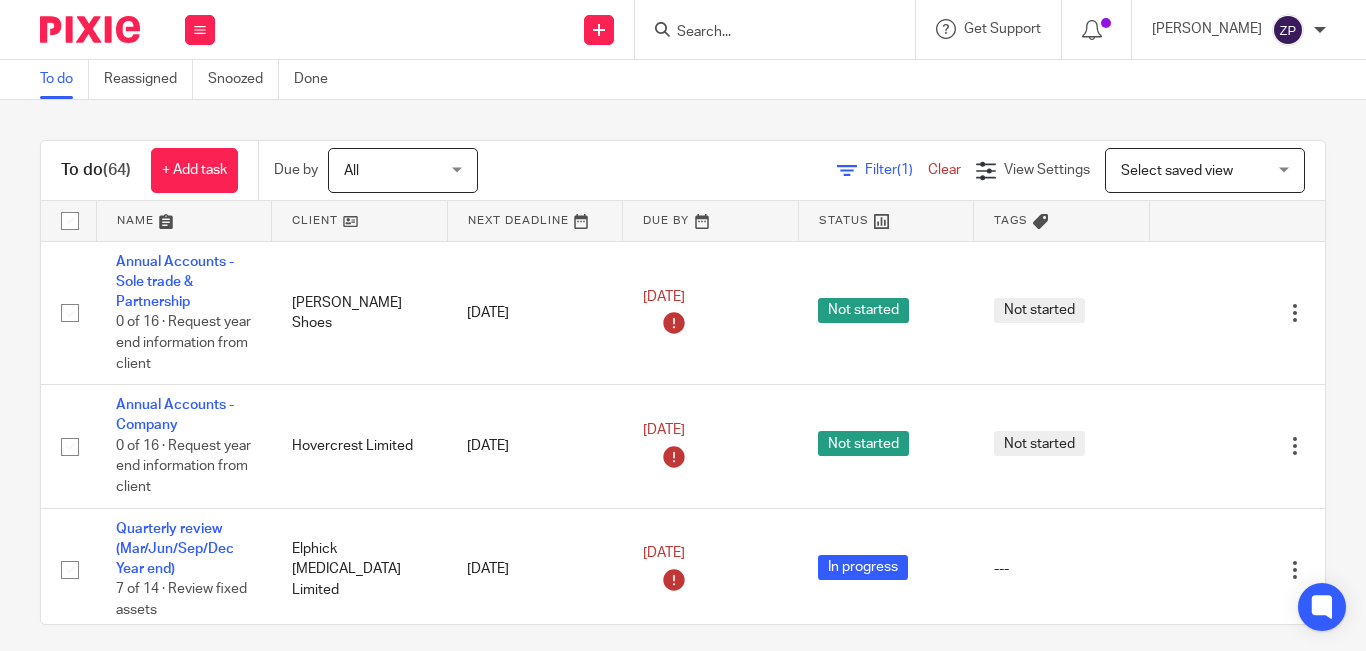 scroll, scrollTop: 0, scrollLeft: 0, axis: both 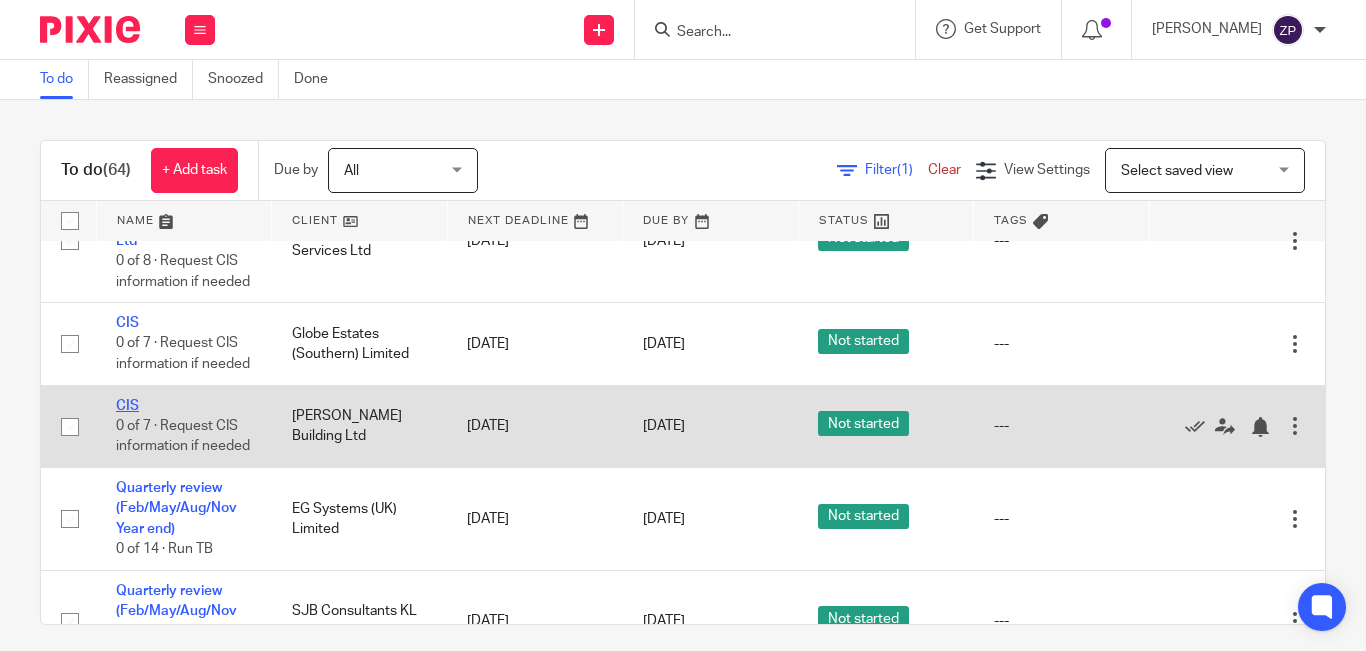 click on "CIS" at bounding box center [127, 406] 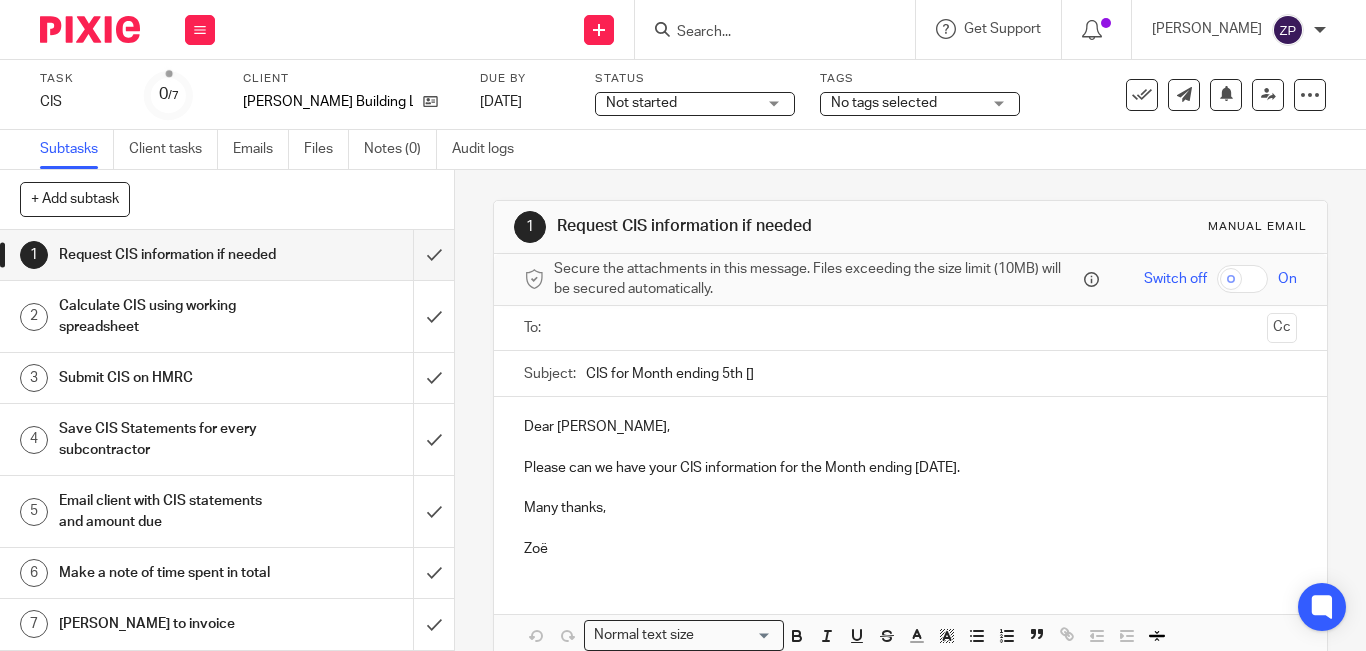 scroll, scrollTop: 0, scrollLeft: 0, axis: both 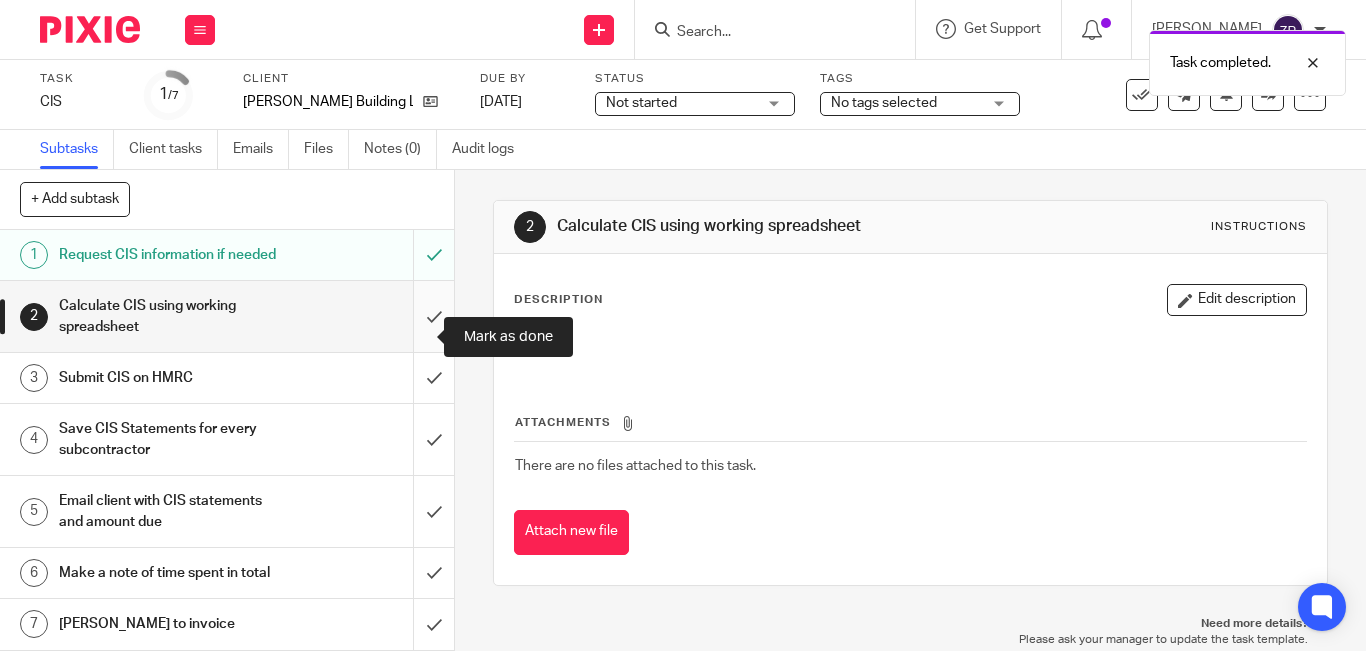 click at bounding box center (227, 316) 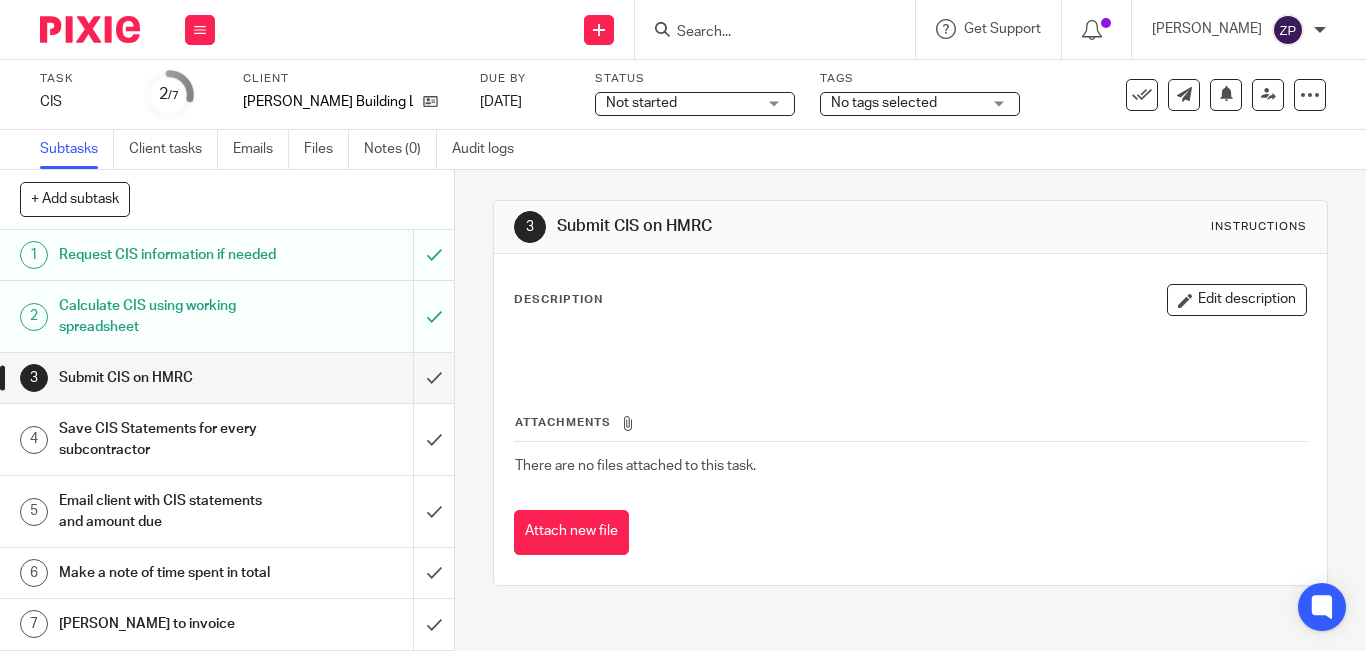 scroll, scrollTop: 0, scrollLeft: 0, axis: both 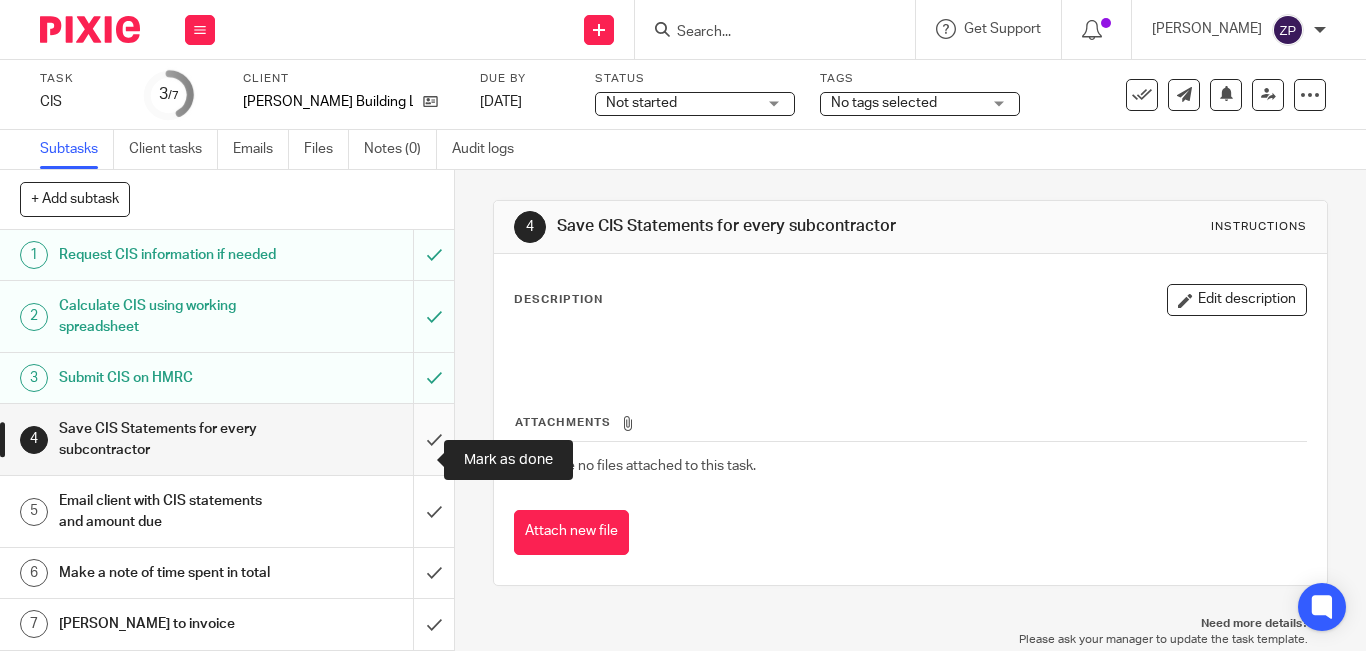 click at bounding box center (227, 439) 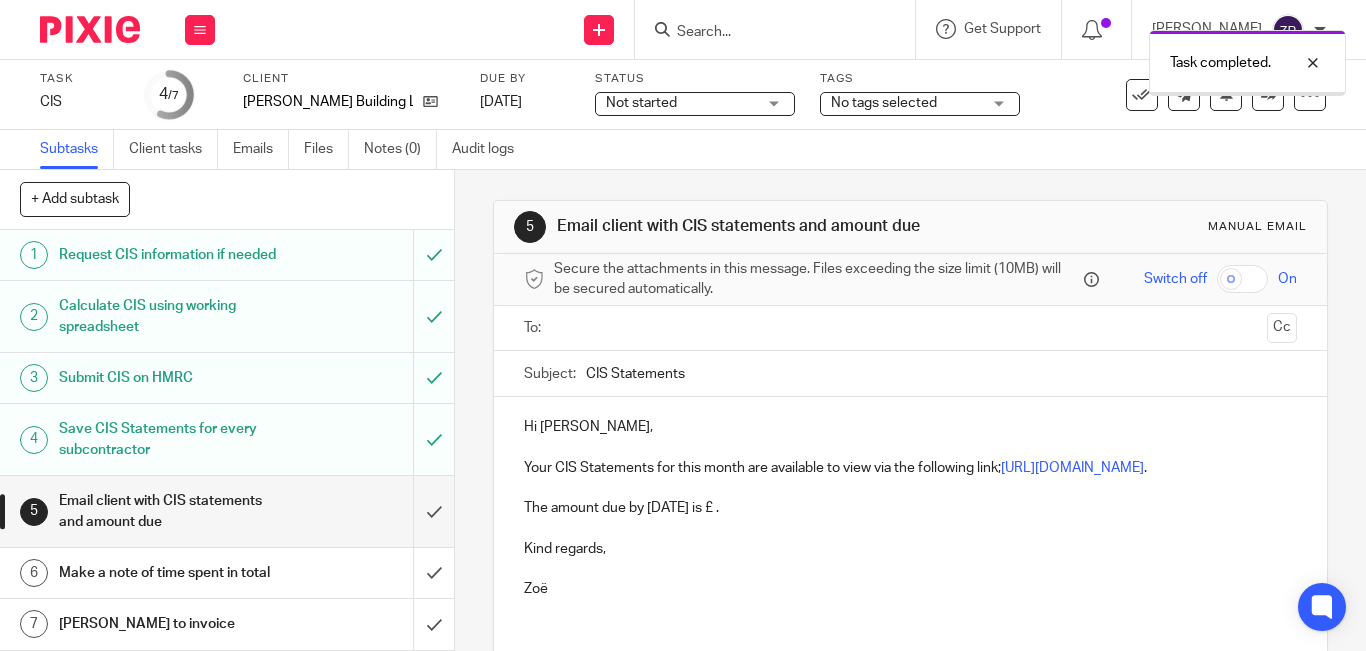 scroll, scrollTop: 0, scrollLeft: 0, axis: both 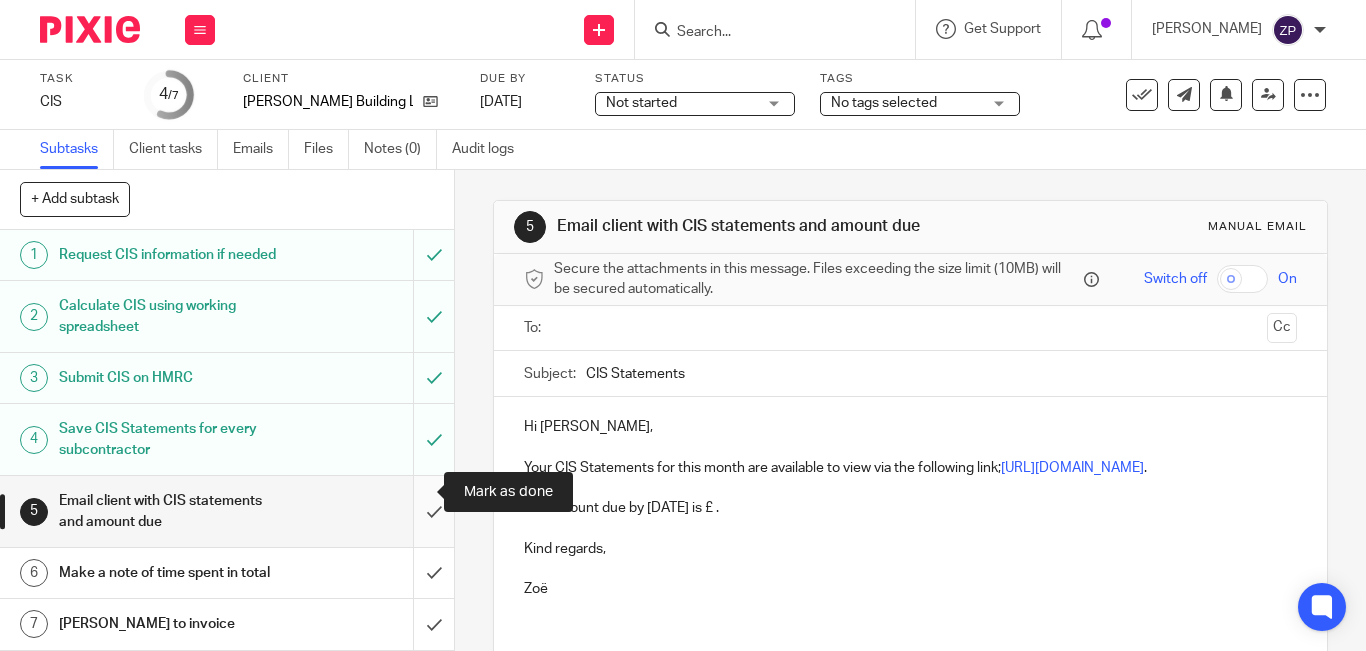 click at bounding box center [227, 511] 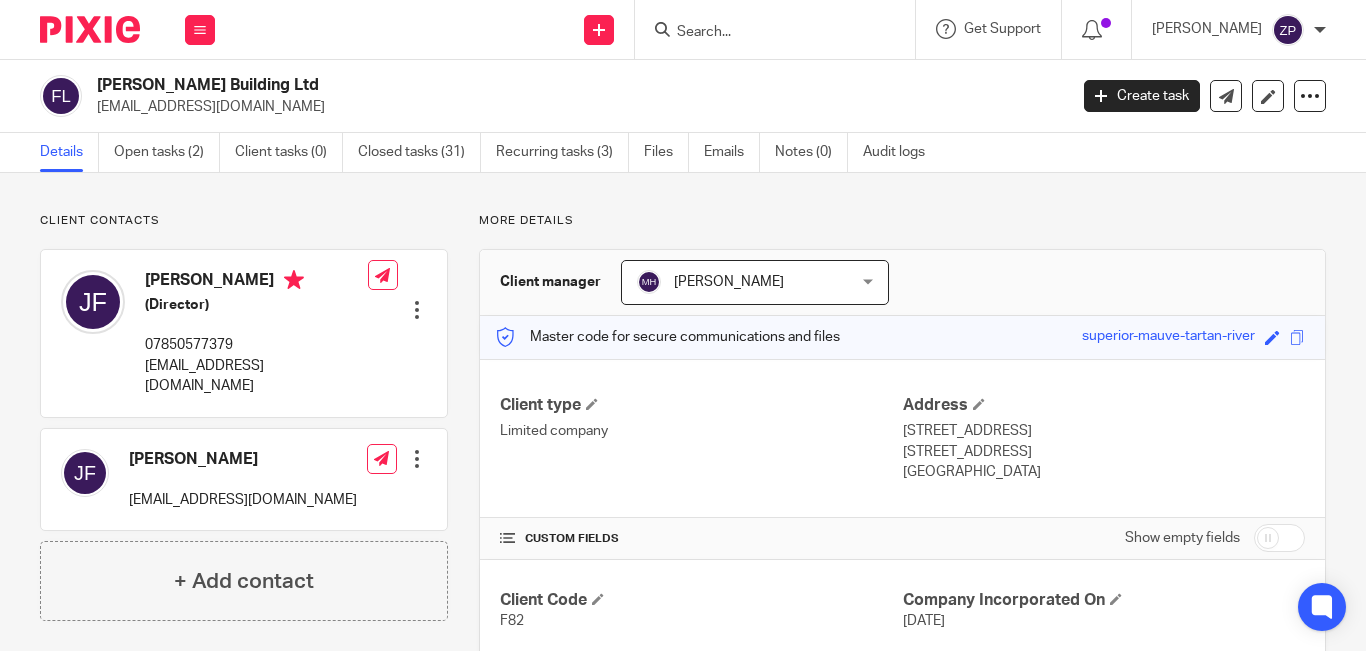 scroll, scrollTop: 0, scrollLeft: 0, axis: both 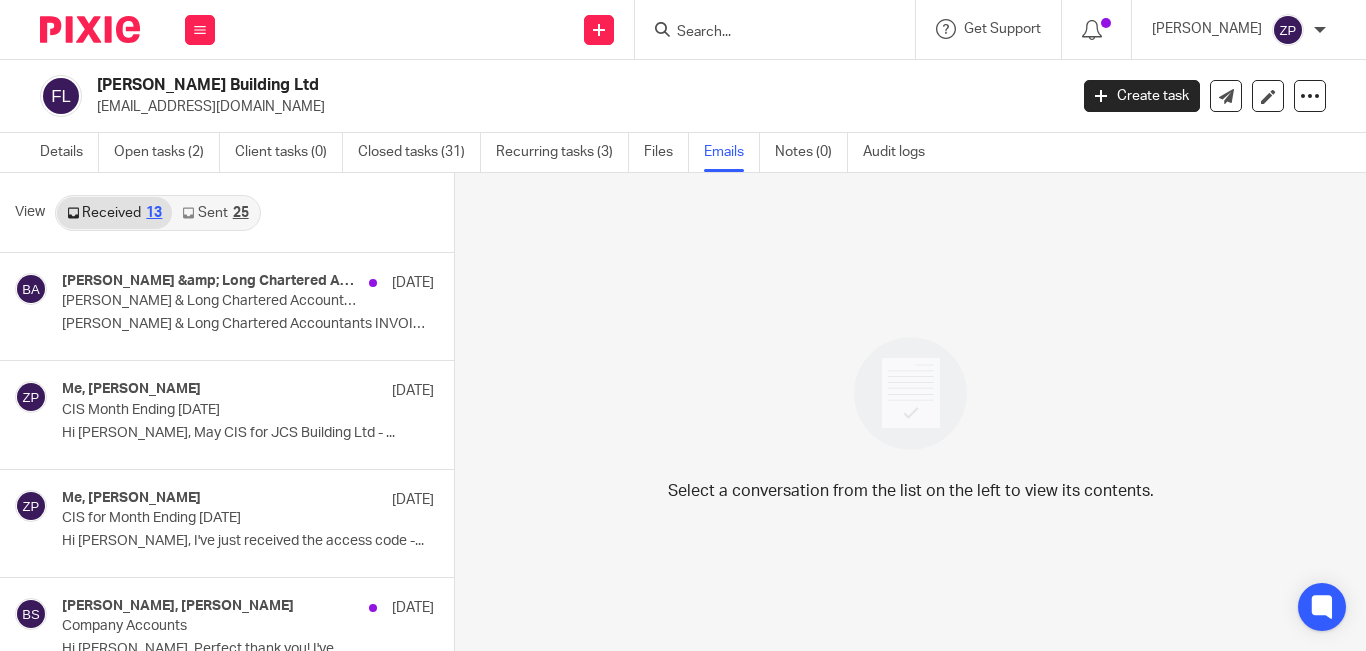 click on "Sent
25" at bounding box center (215, 213) 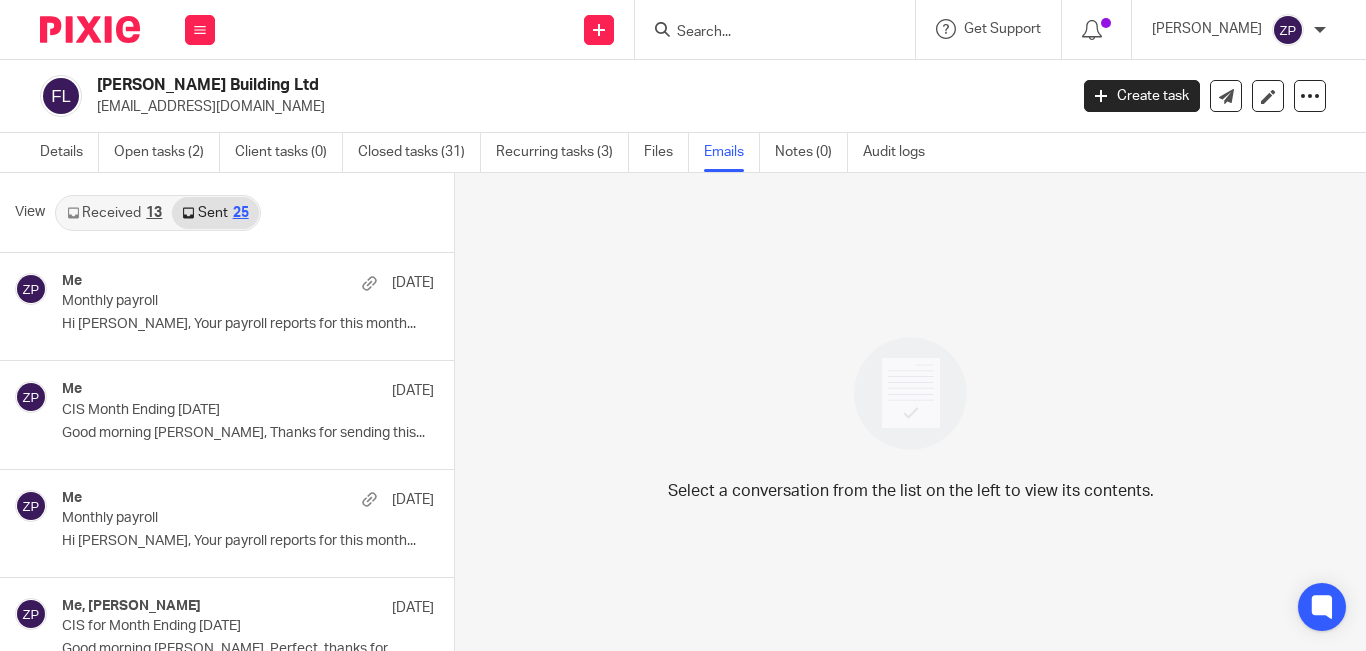 scroll, scrollTop: 3, scrollLeft: 0, axis: vertical 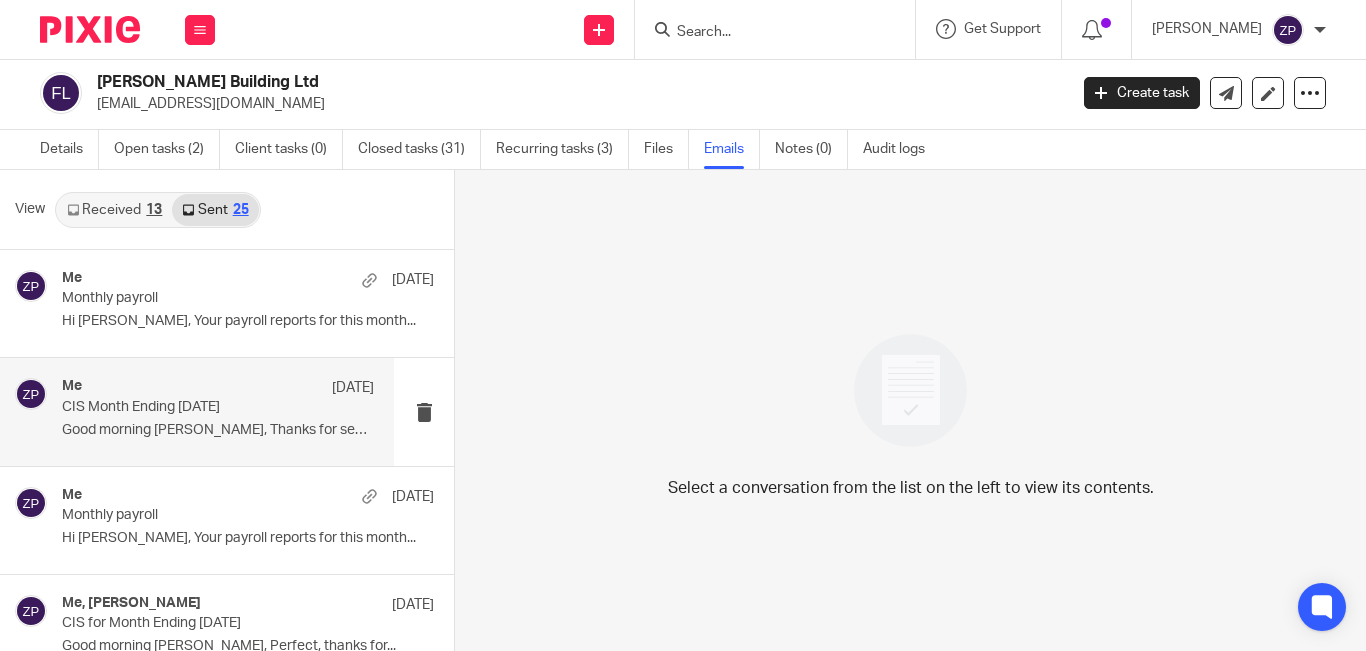 click on "CIS Month Ending 5th May 2025" at bounding box center (187, 407) 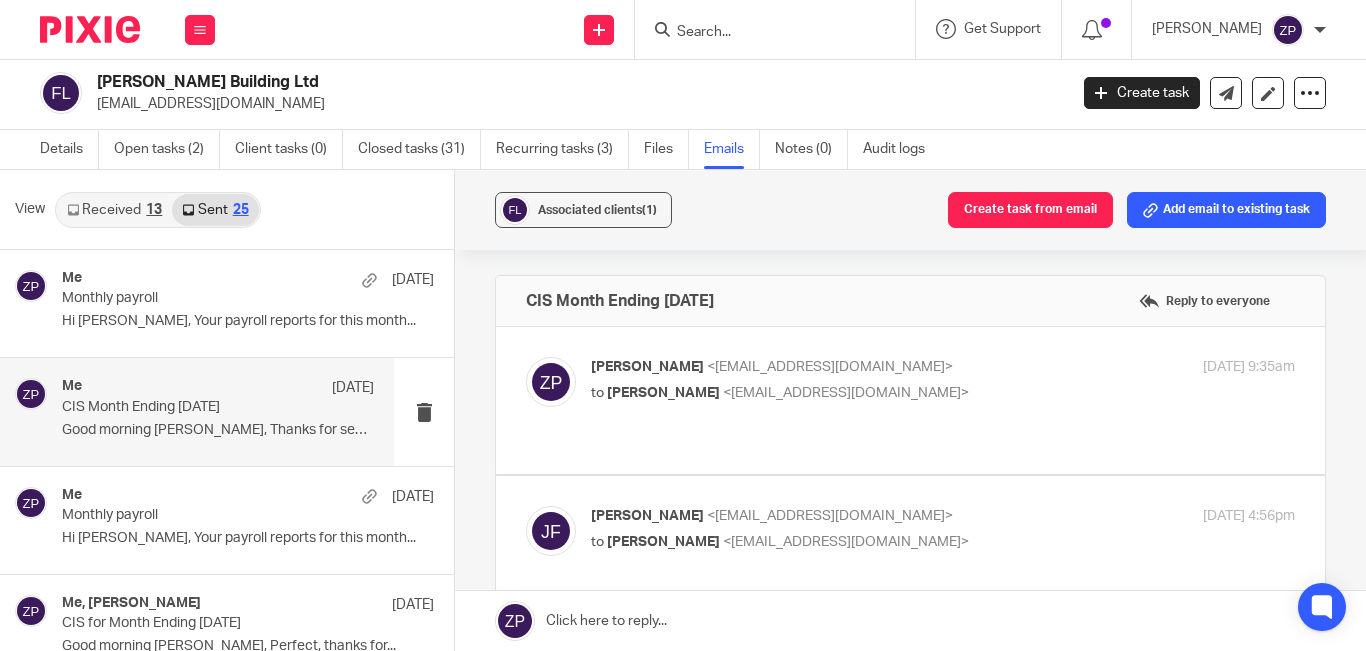scroll, scrollTop: 0, scrollLeft: 0, axis: both 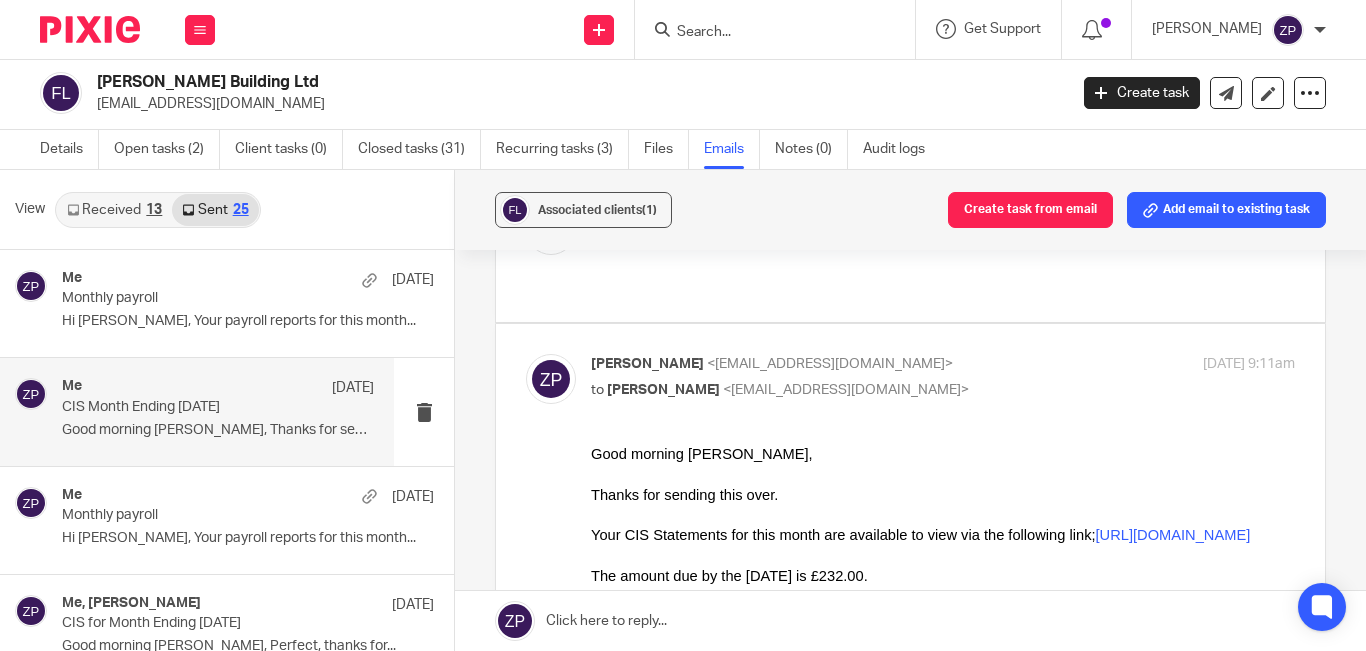 drag, startPoint x: 879, startPoint y: 600, endPoint x: 548, endPoint y: 498, distance: 346.35965 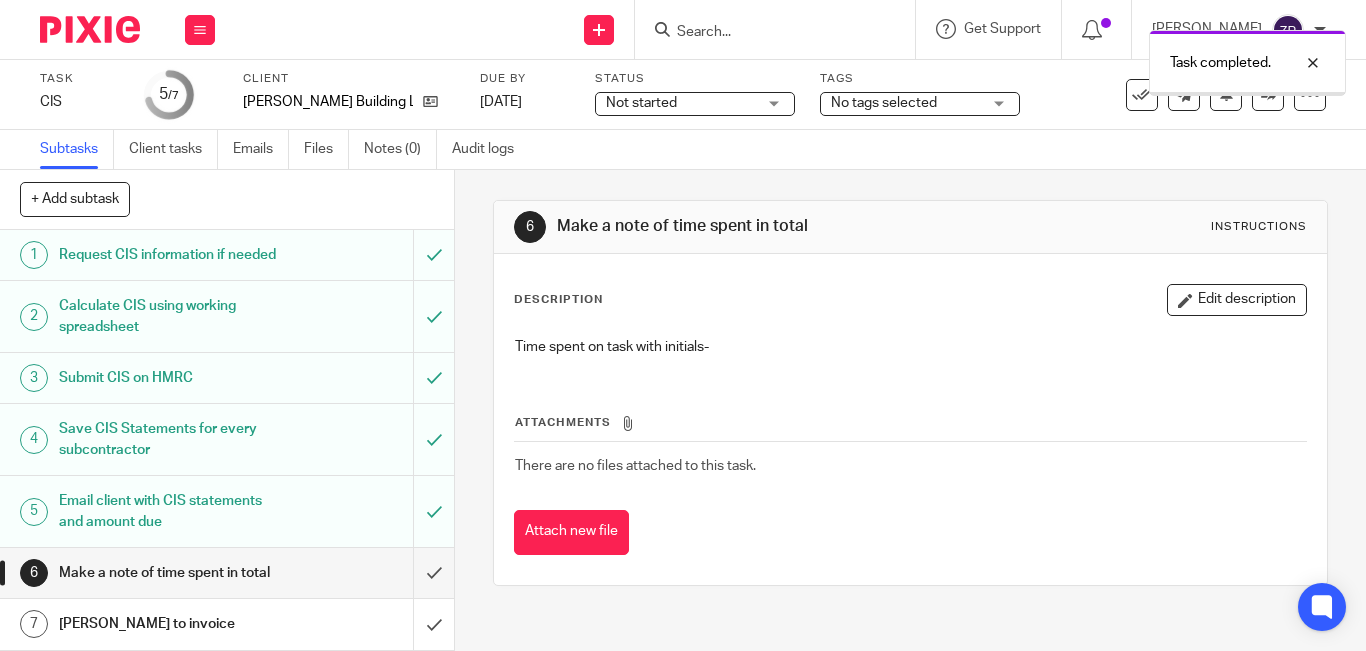 scroll, scrollTop: 0, scrollLeft: 0, axis: both 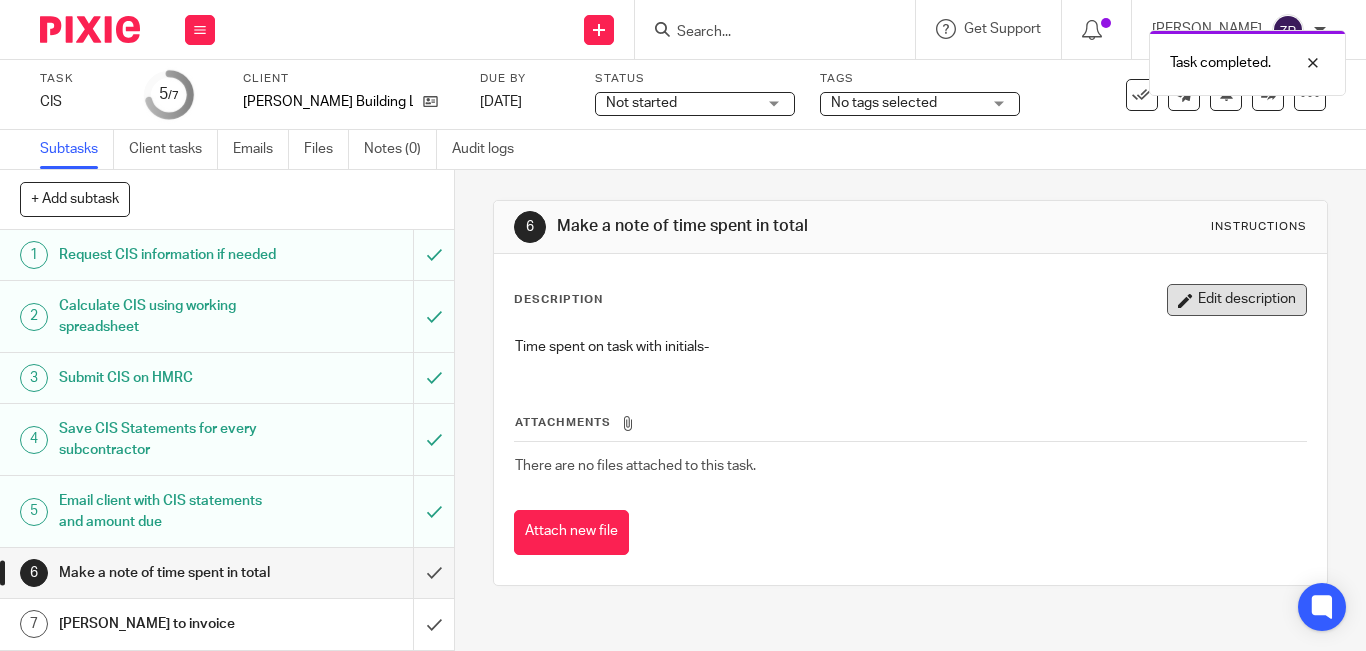 click on "Edit description" at bounding box center [1237, 300] 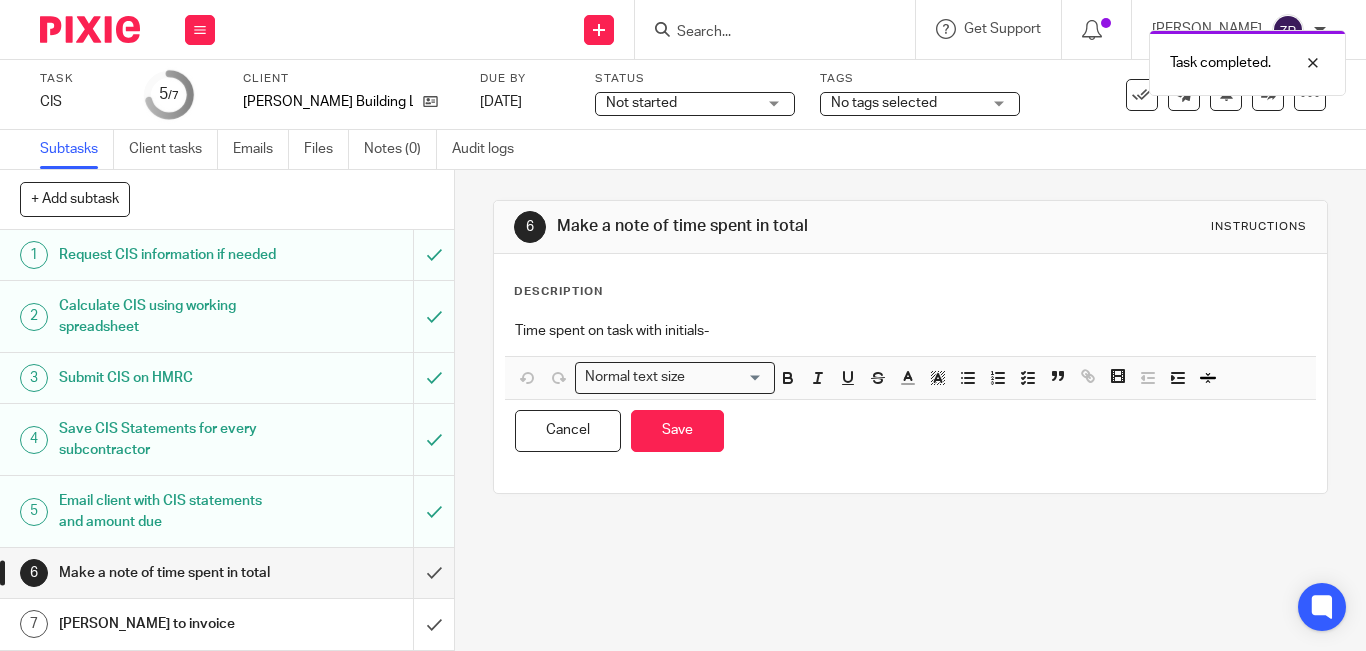 click on "Time spent on task with initials-" at bounding box center [910, 331] 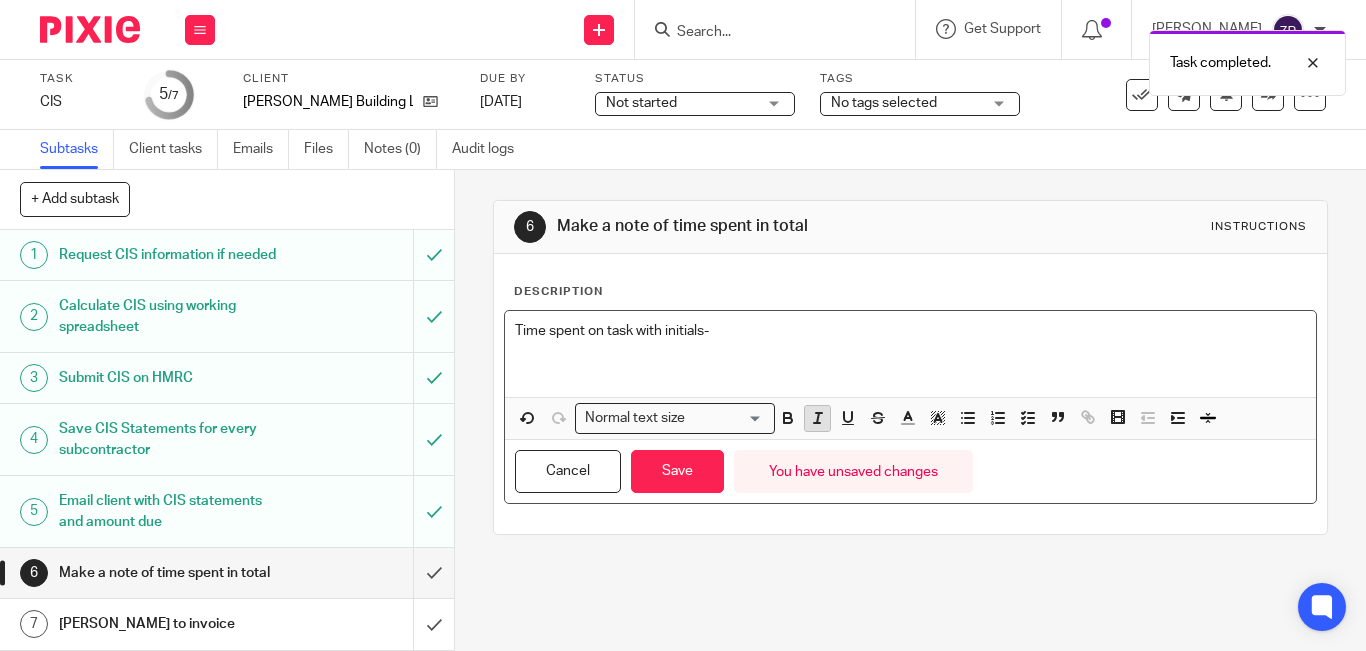 type 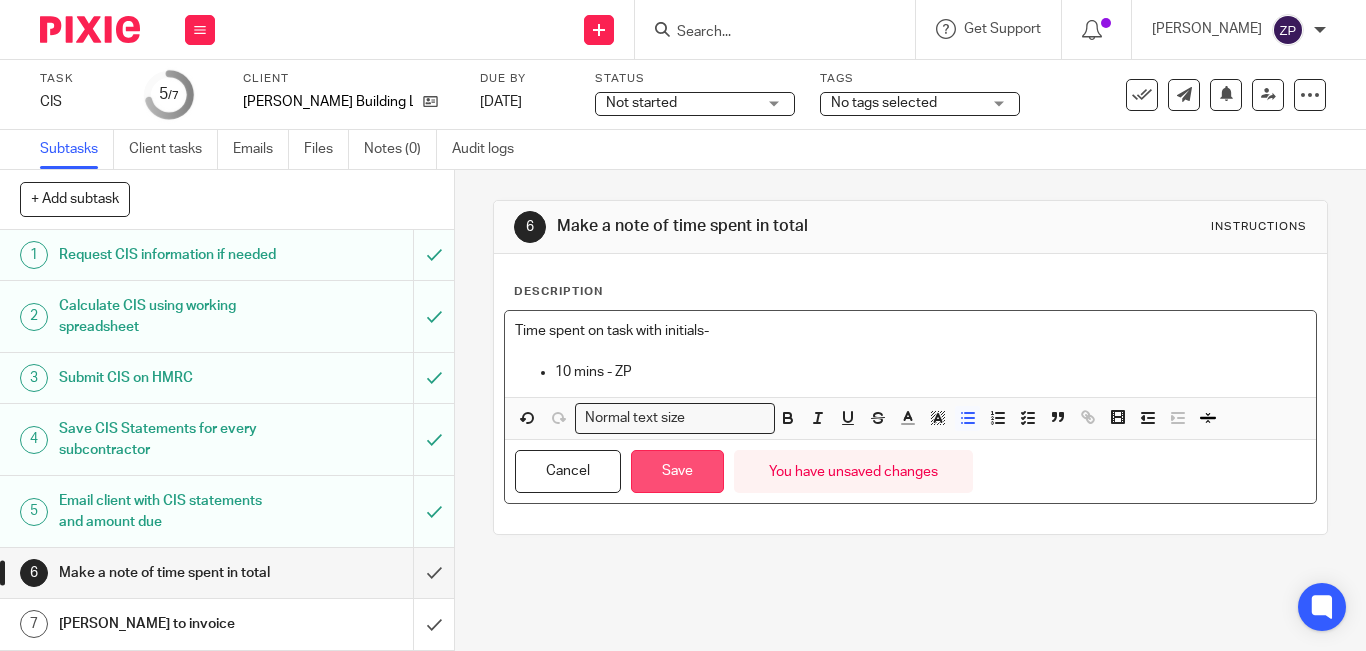 click on "Save" at bounding box center [677, 471] 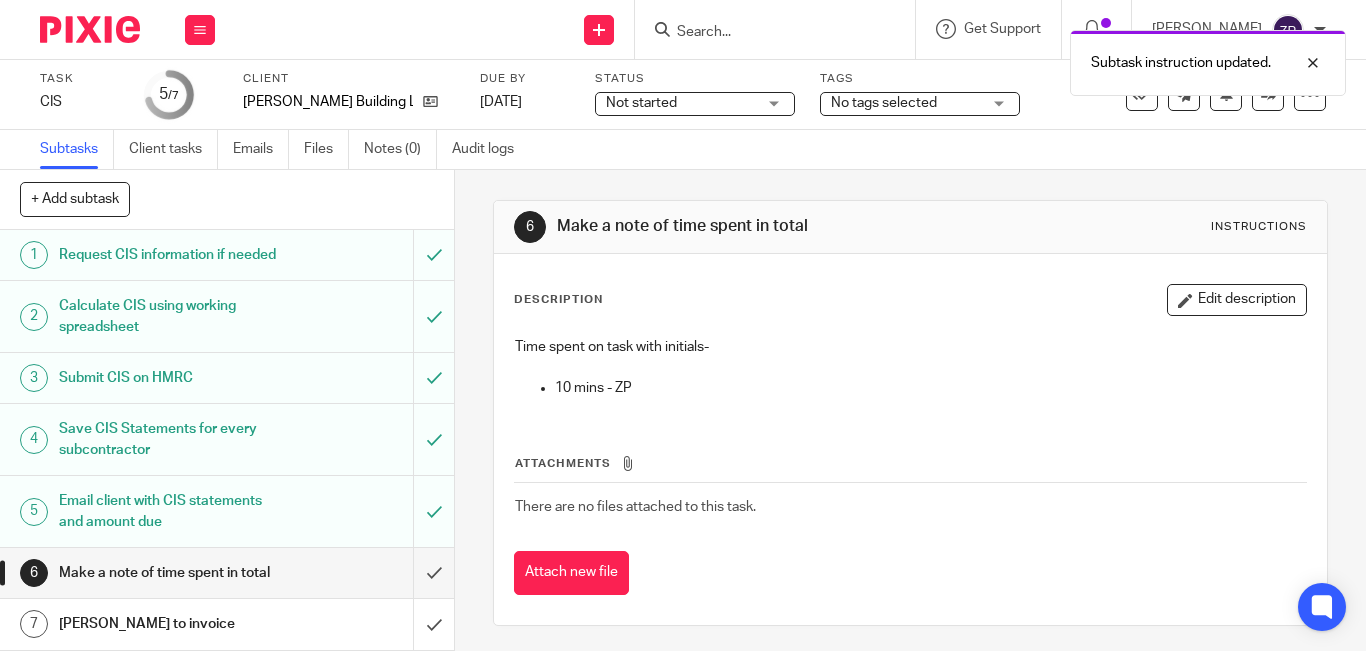 scroll, scrollTop: 40, scrollLeft: 0, axis: vertical 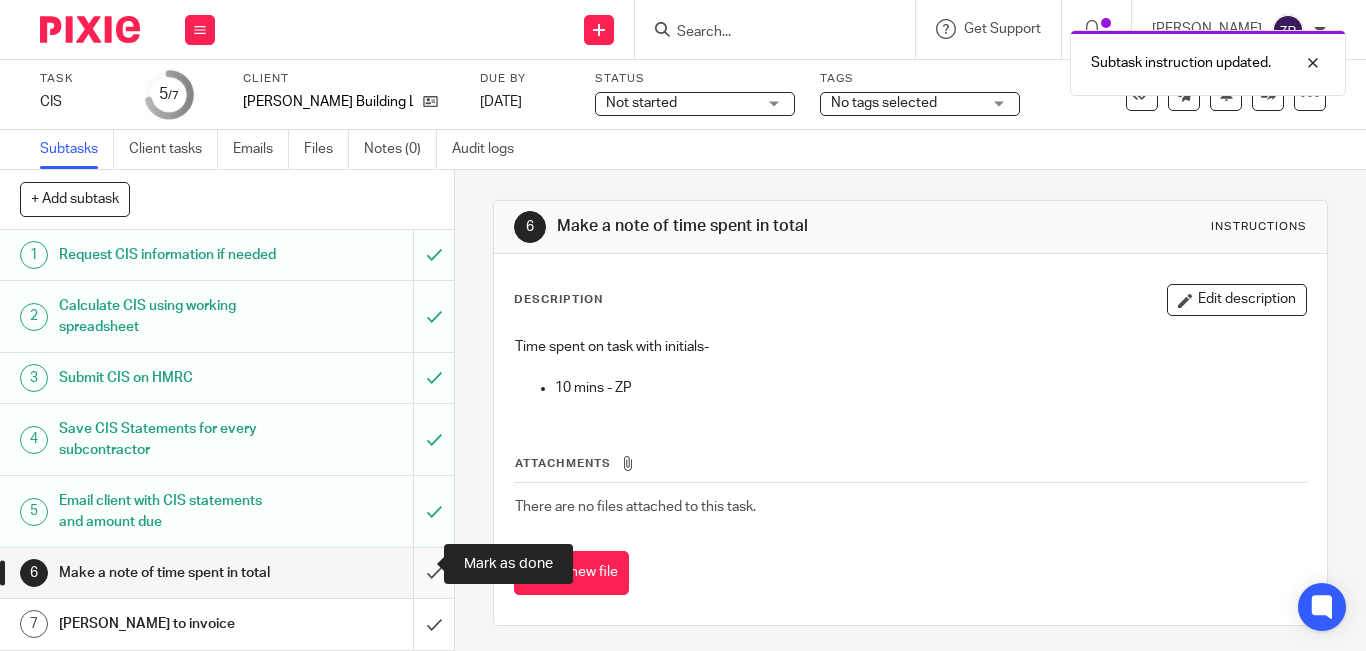 click at bounding box center (227, 573) 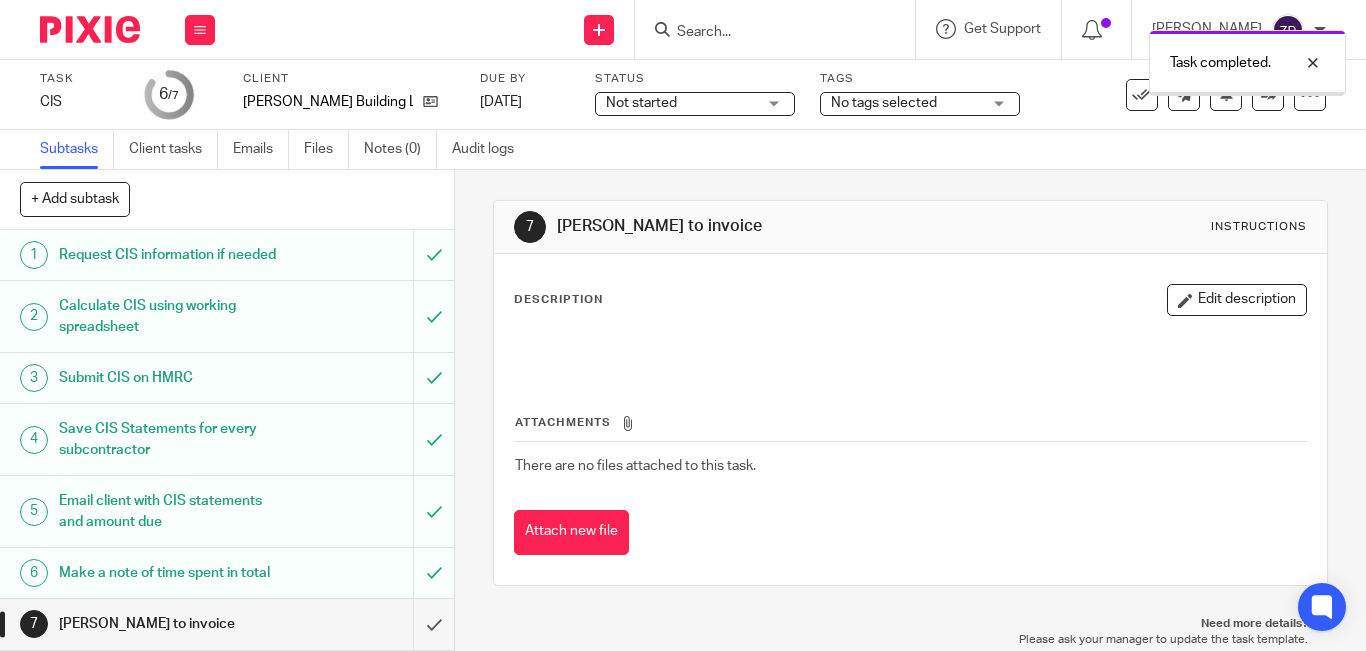scroll, scrollTop: 0, scrollLeft: 0, axis: both 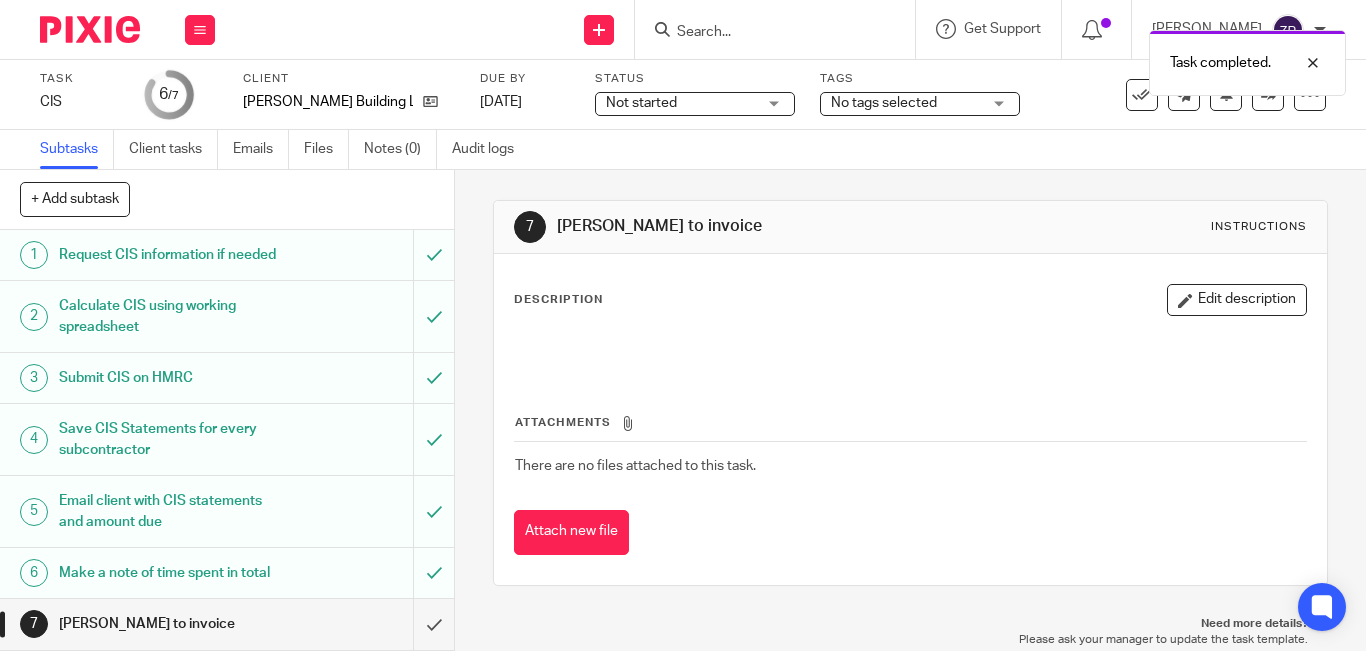 click on "No tags selected" at bounding box center (884, 103) 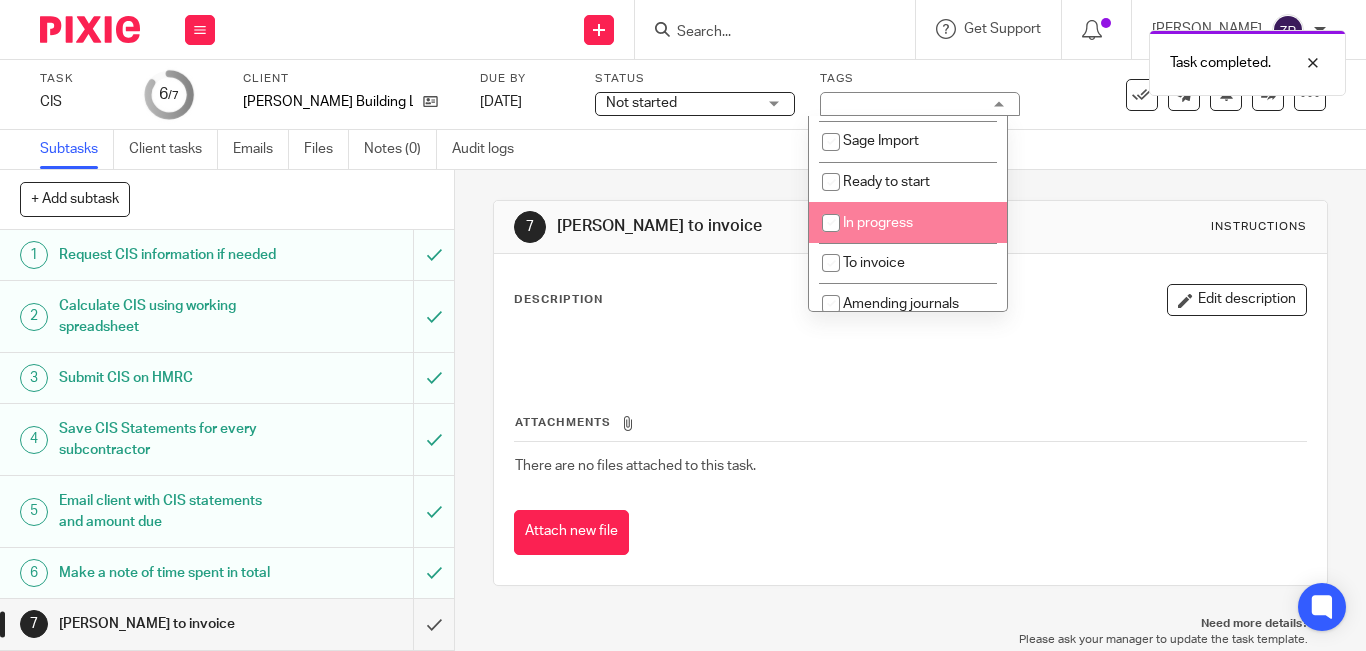 scroll, scrollTop: 332, scrollLeft: 0, axis: vertical 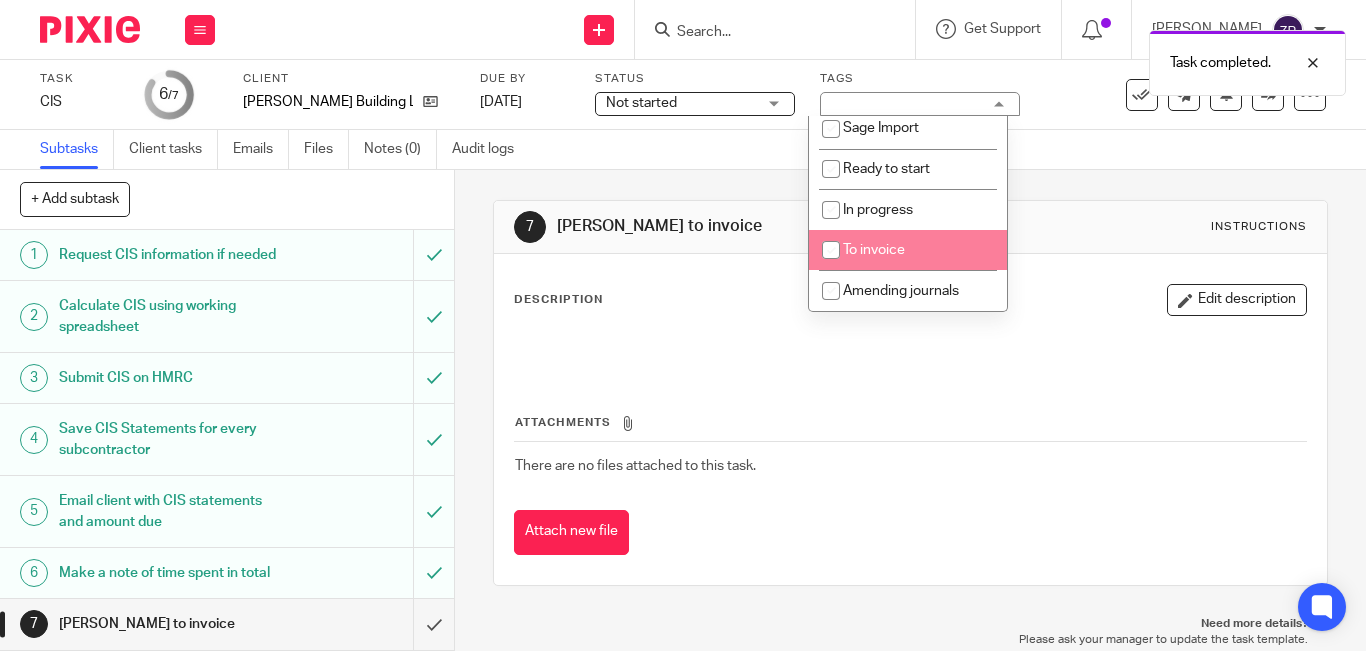 click on "To invoice" at bounding box center (908, 250) 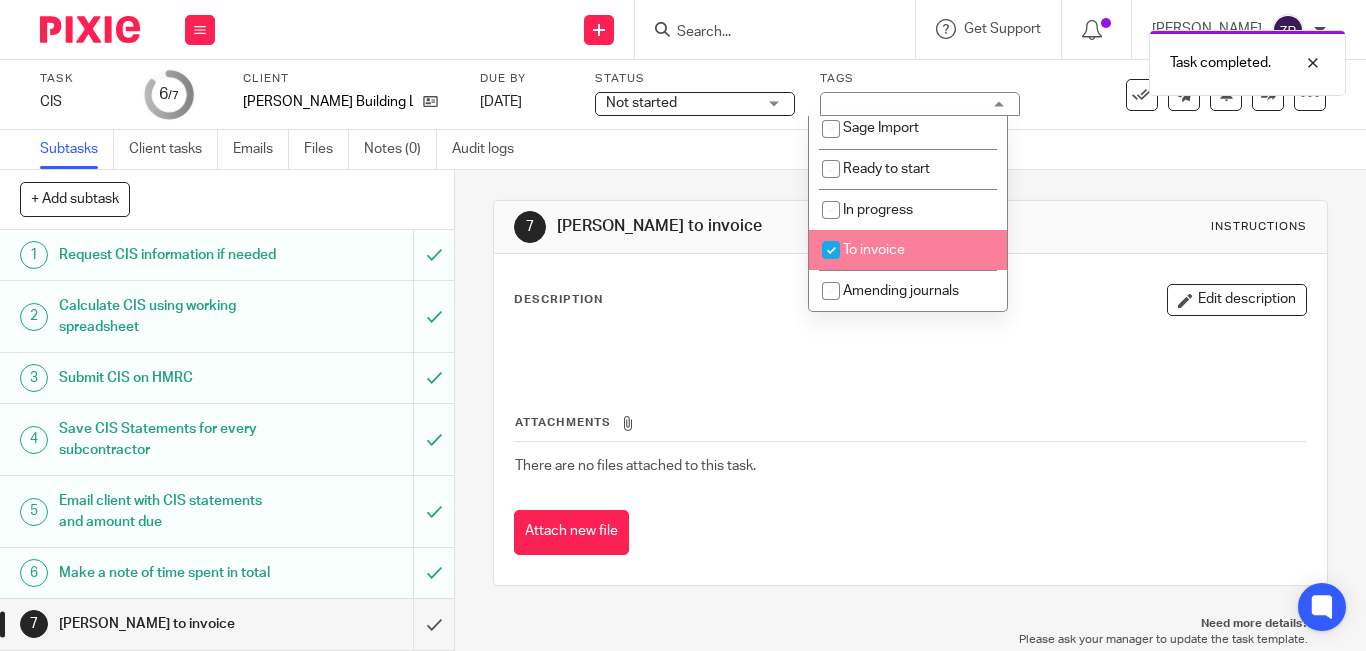 checkbox on "true" 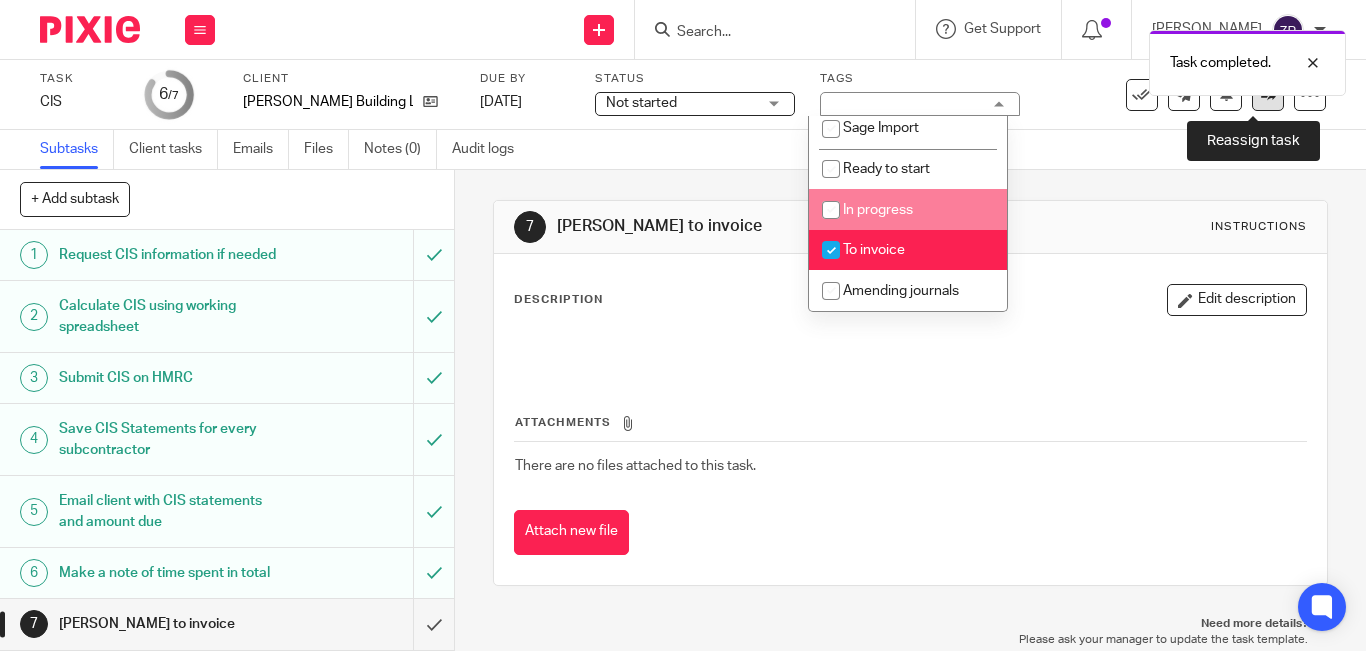 click at bounding box center (1268, 95) 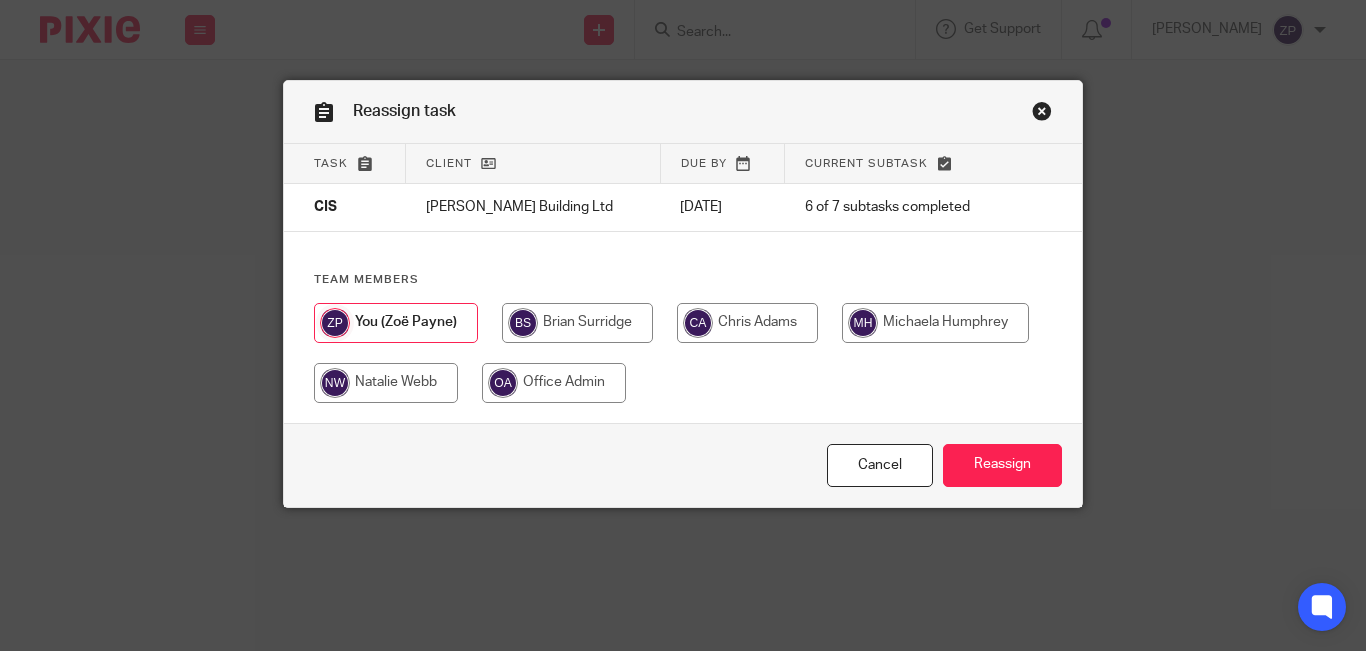scroll, scrollTop: 0, scrollLeft: 0, axis: both 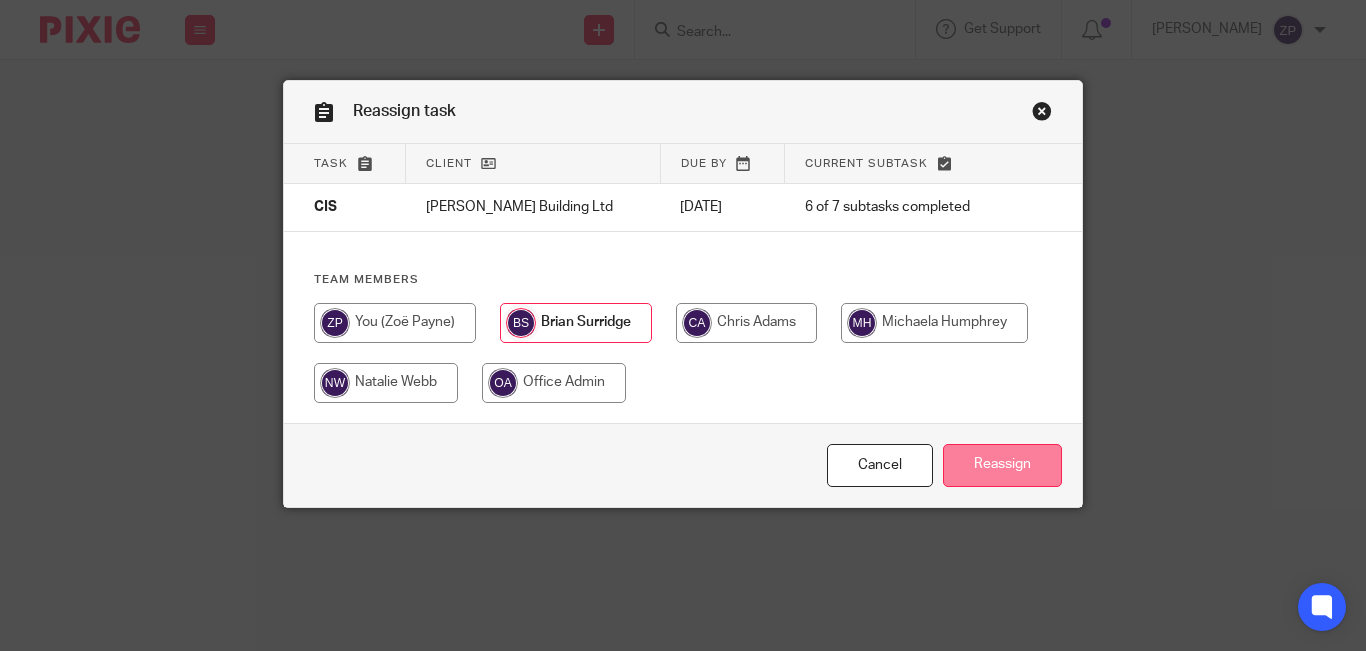 click on "Reassign" at bounding box center [1002, 465] 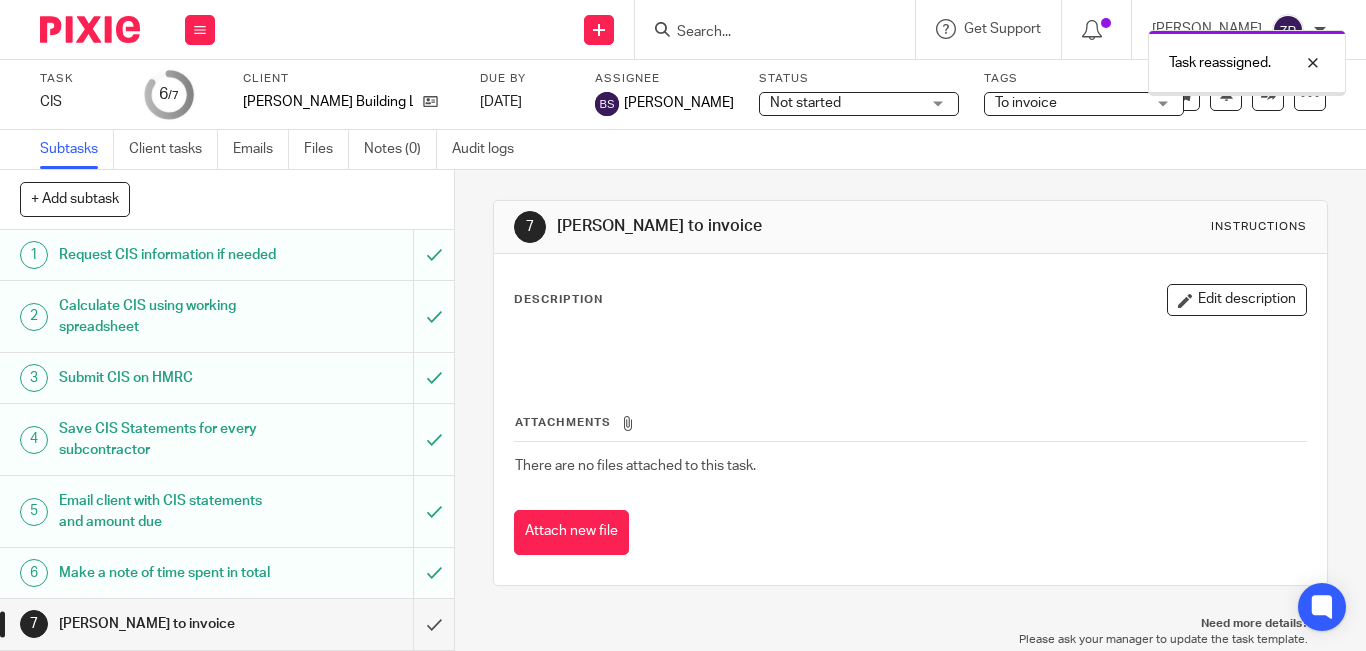 scroll, scrollTop: 0, scrollLeft: 0, axis: both 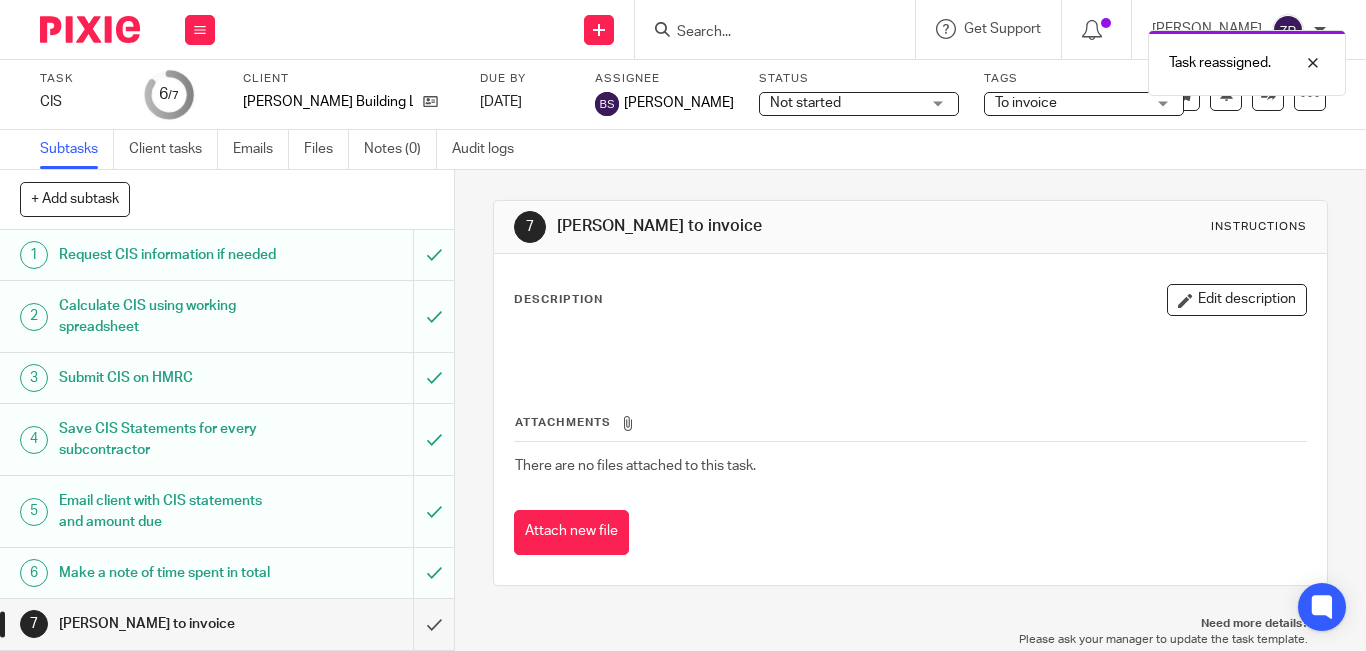 click at bounding box center (90, 29) 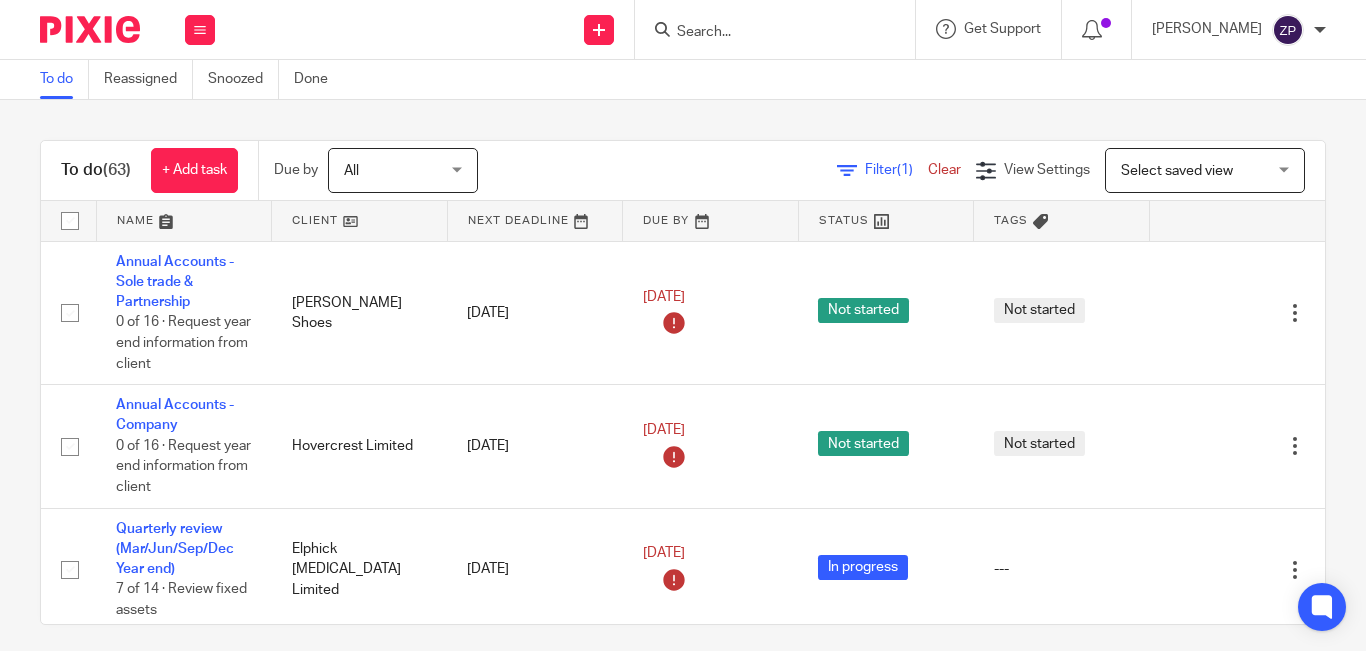 scroll, scrollTop: 0, scrollLeft: 0, axis: both 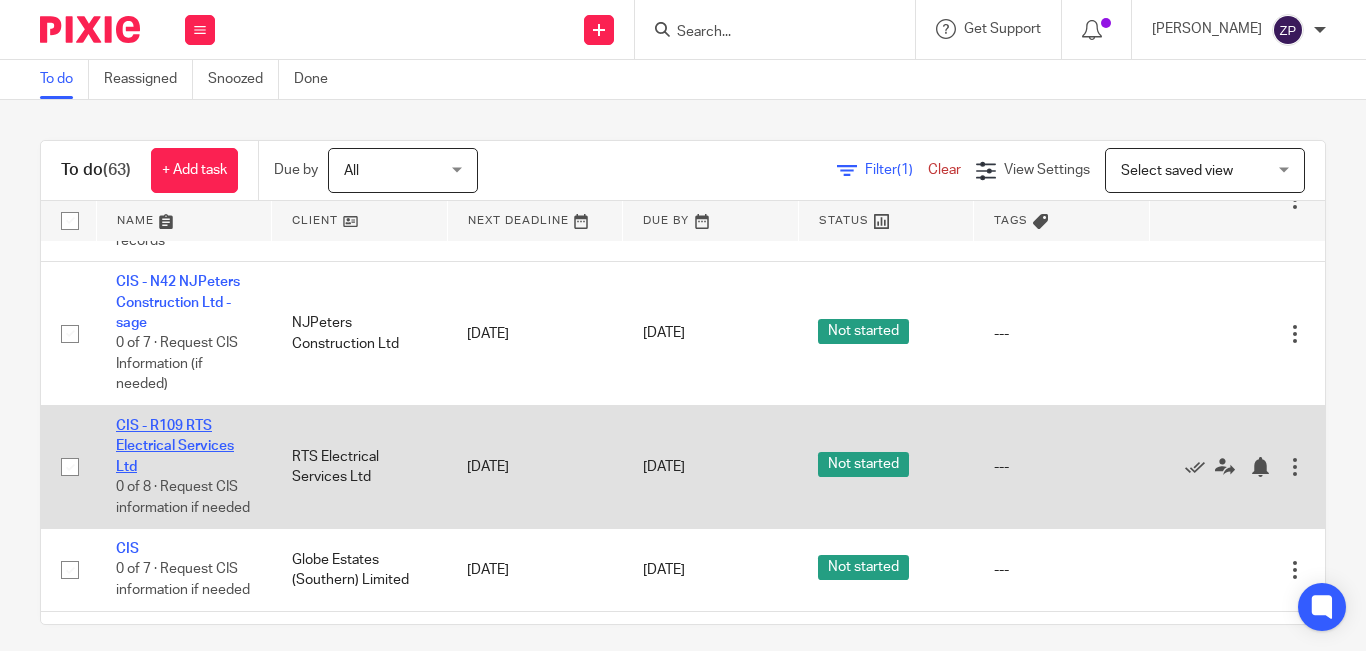 click on "CIS  - R109 RTS Electrical Services Ltd" at bounding box center (175, 446) 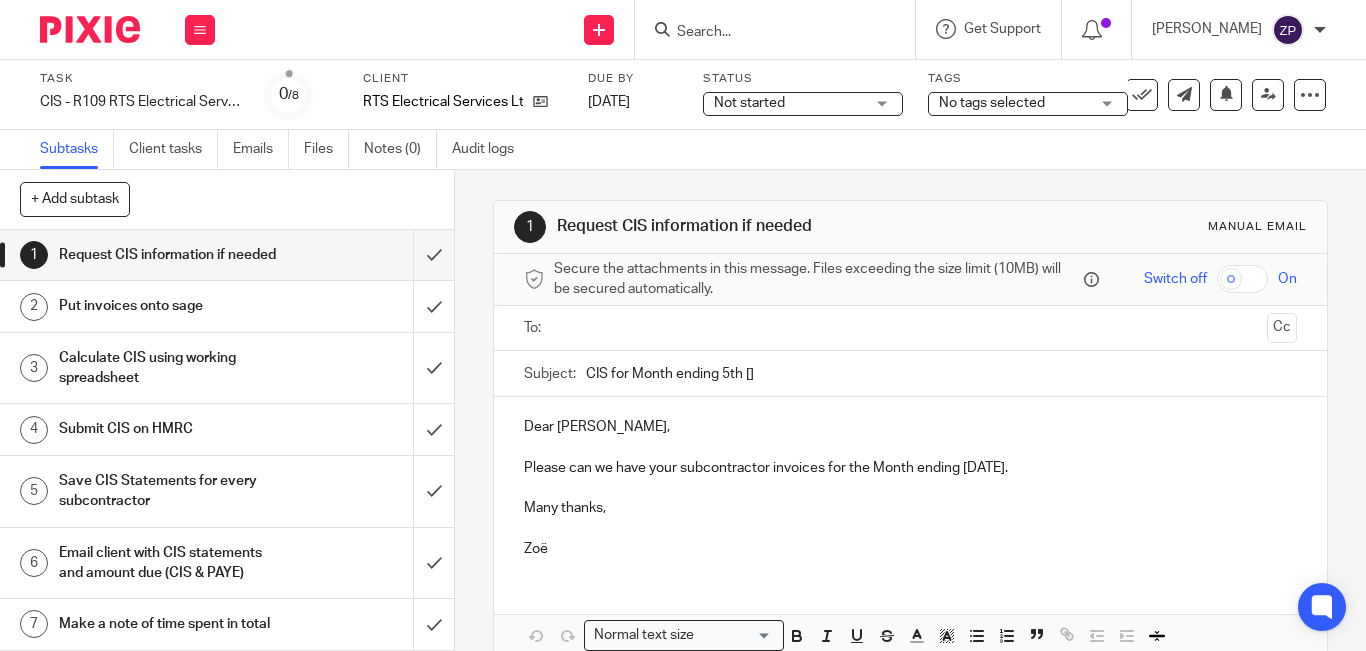 scroll, scrollTop: 0, scrollLeft: 0, axis: both 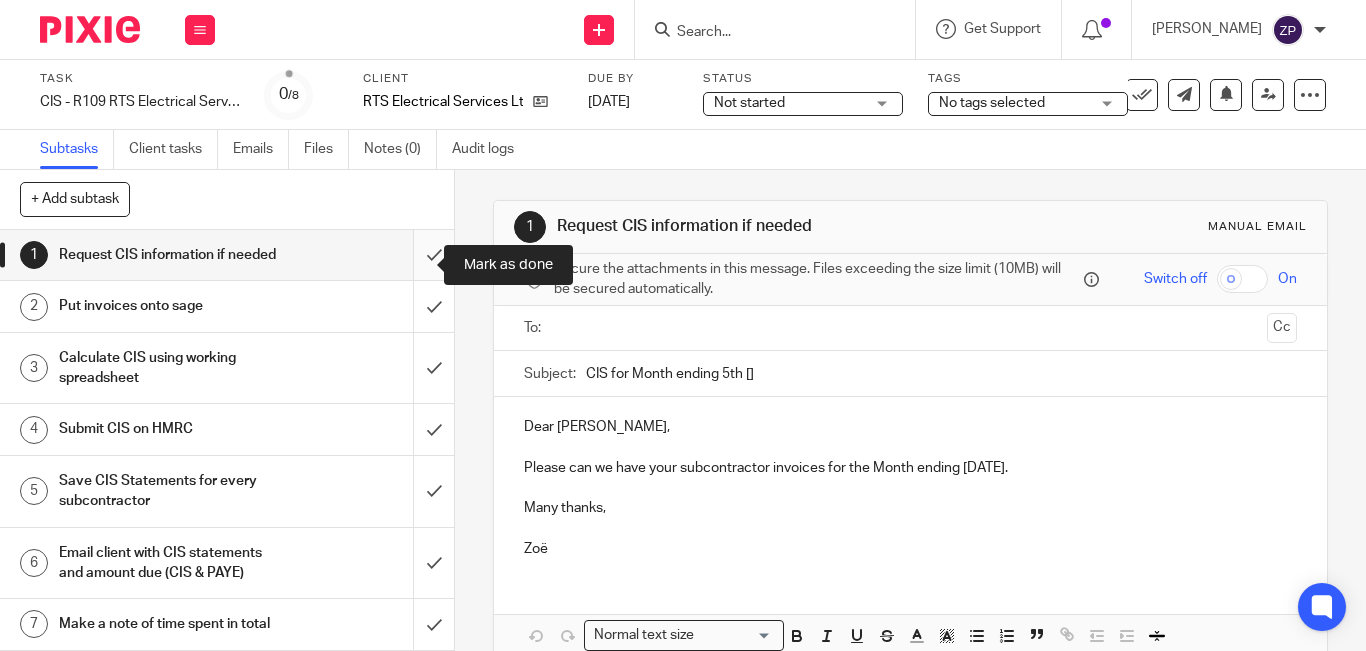 click at bounding box center (227, 255) 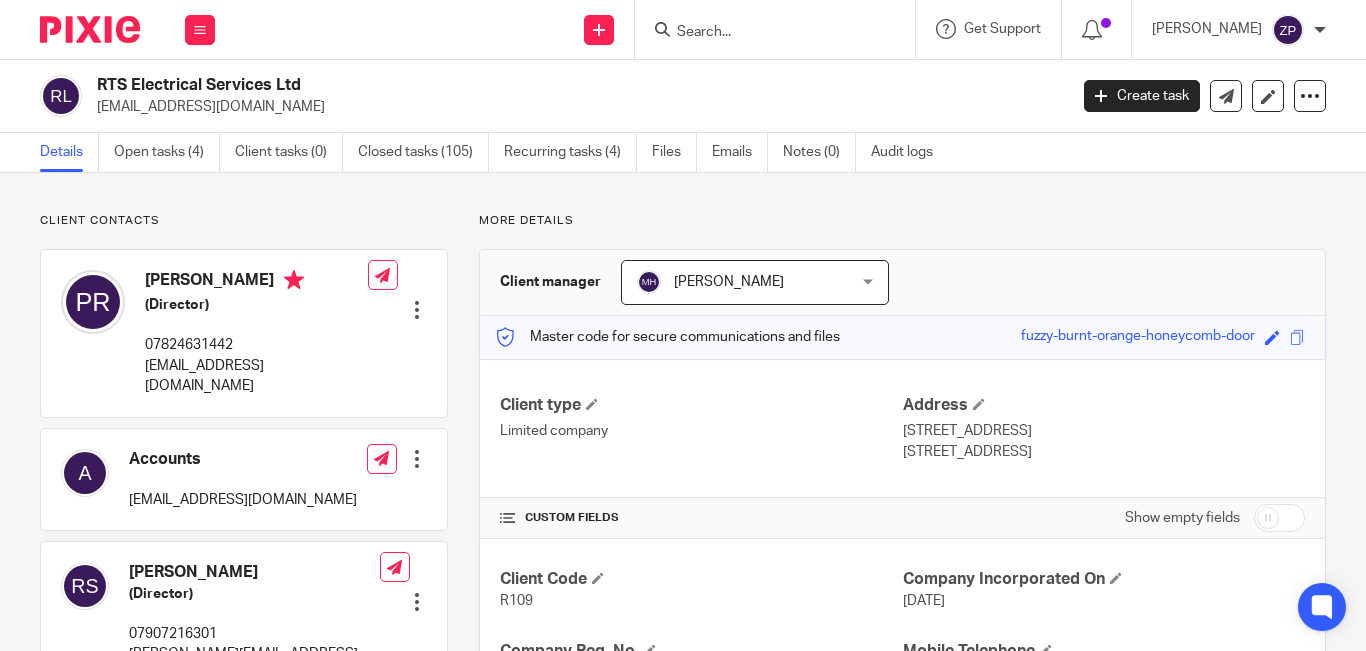 scroll, scrollTop: 0, scrollLeft: 0, axis: both 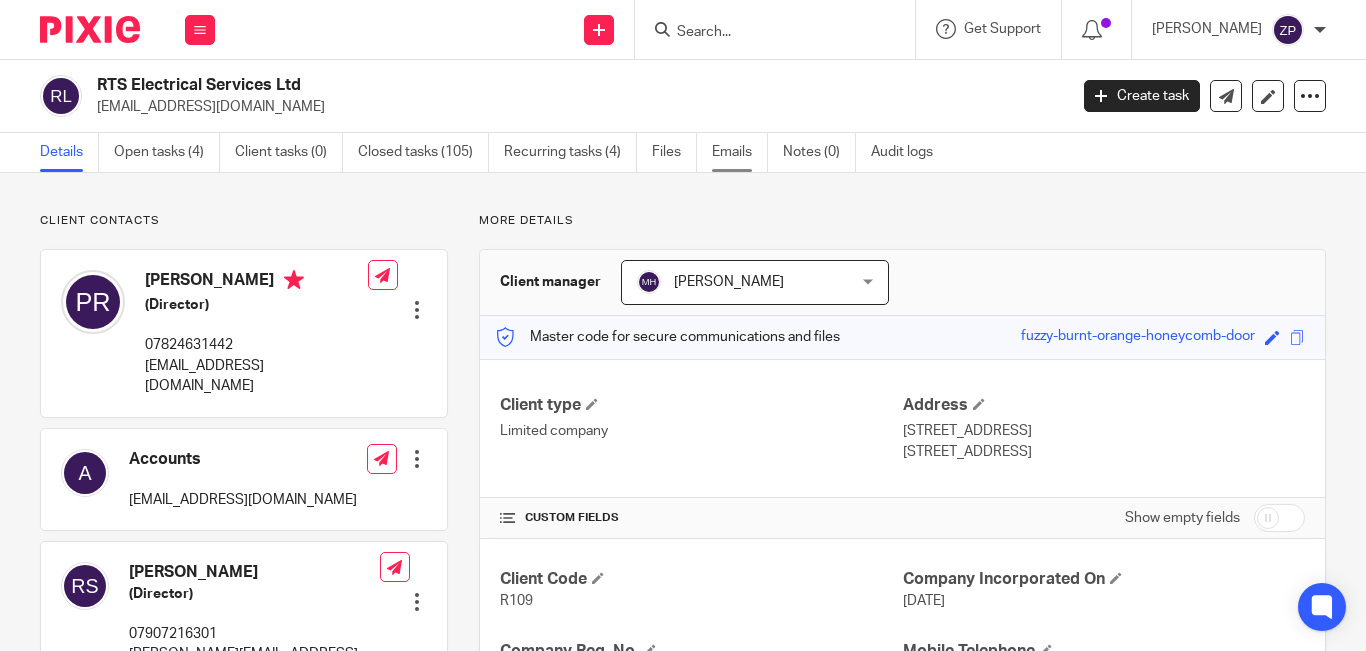 click on "Emails" at bounding box center [740, 152] 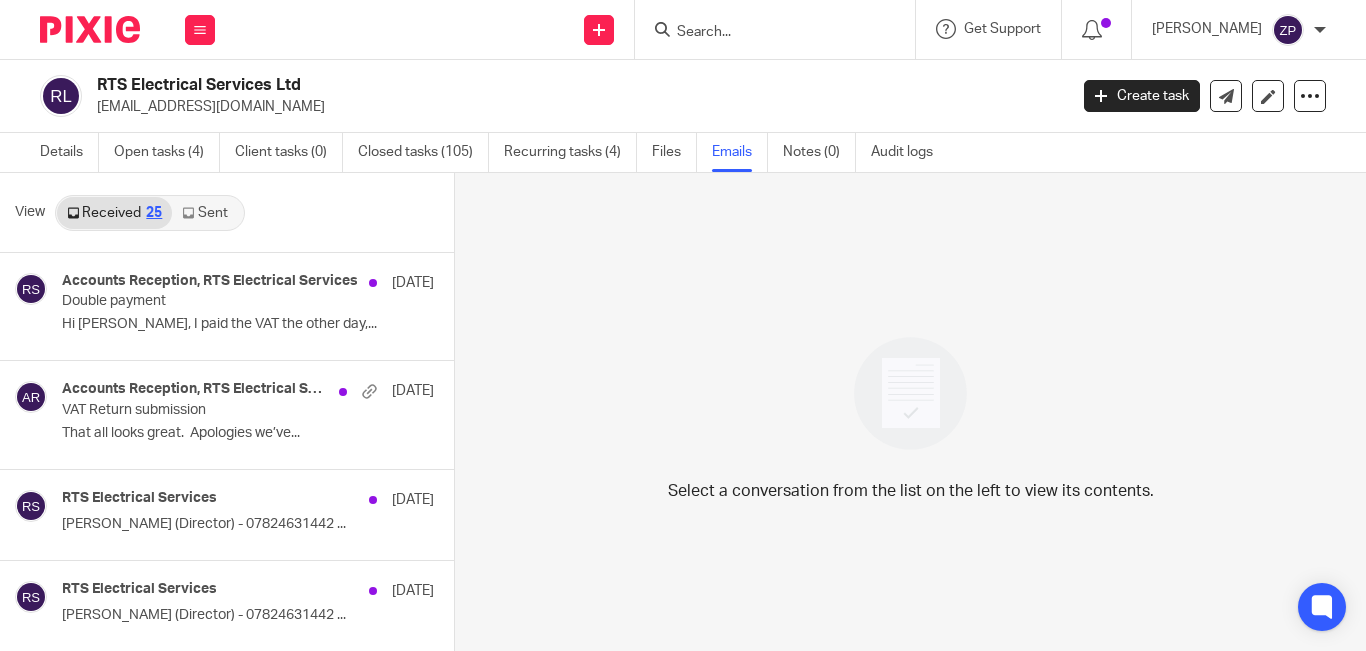 scroll, scrollTop: 0, scrollLeft: 0, axis: both 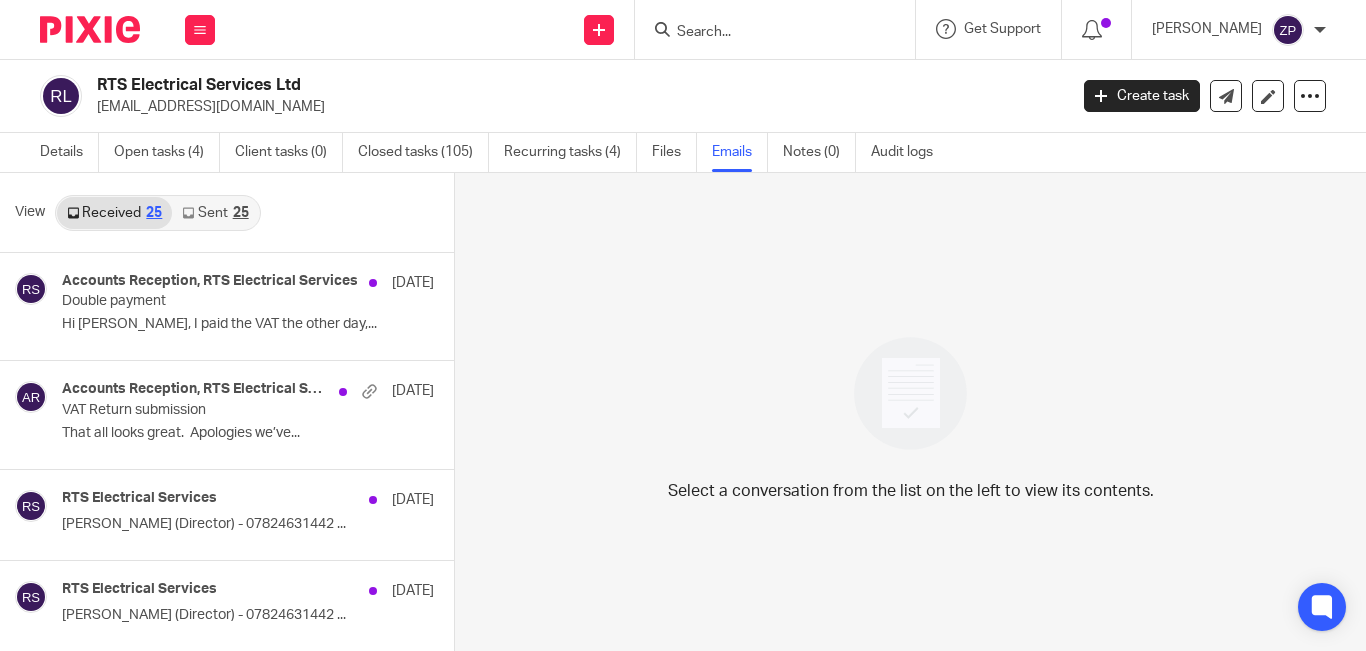 click on "Sent
25" at bounding box center (215, 213) 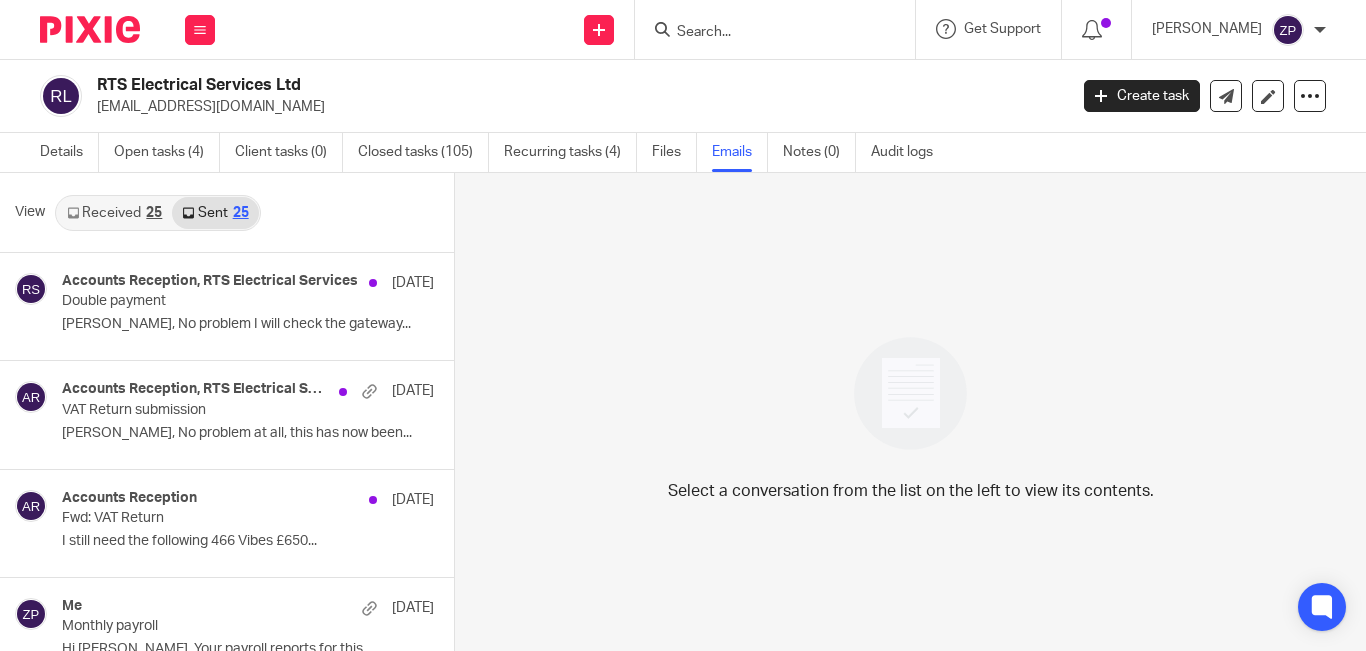scroll, scrollTop: 3, scrollLeft: 0, axis: vertical 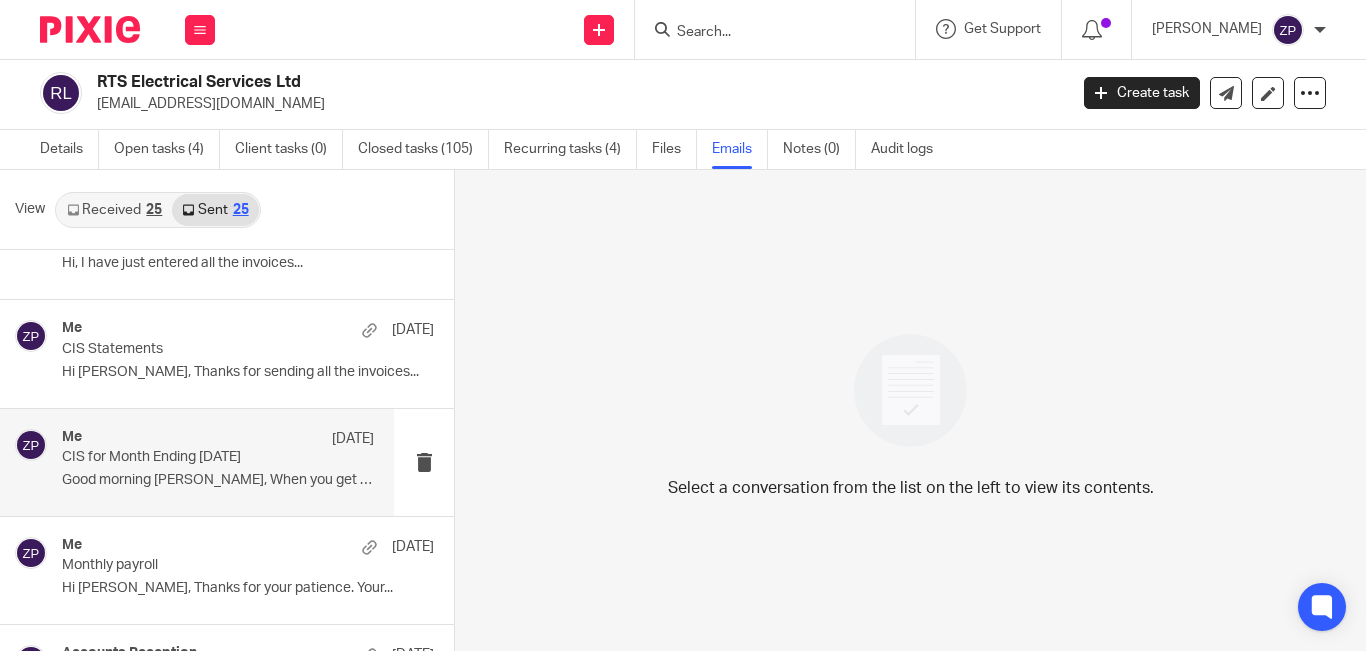 click on "CIS for Month Ending 5th June" at bounding box center (187, 457) 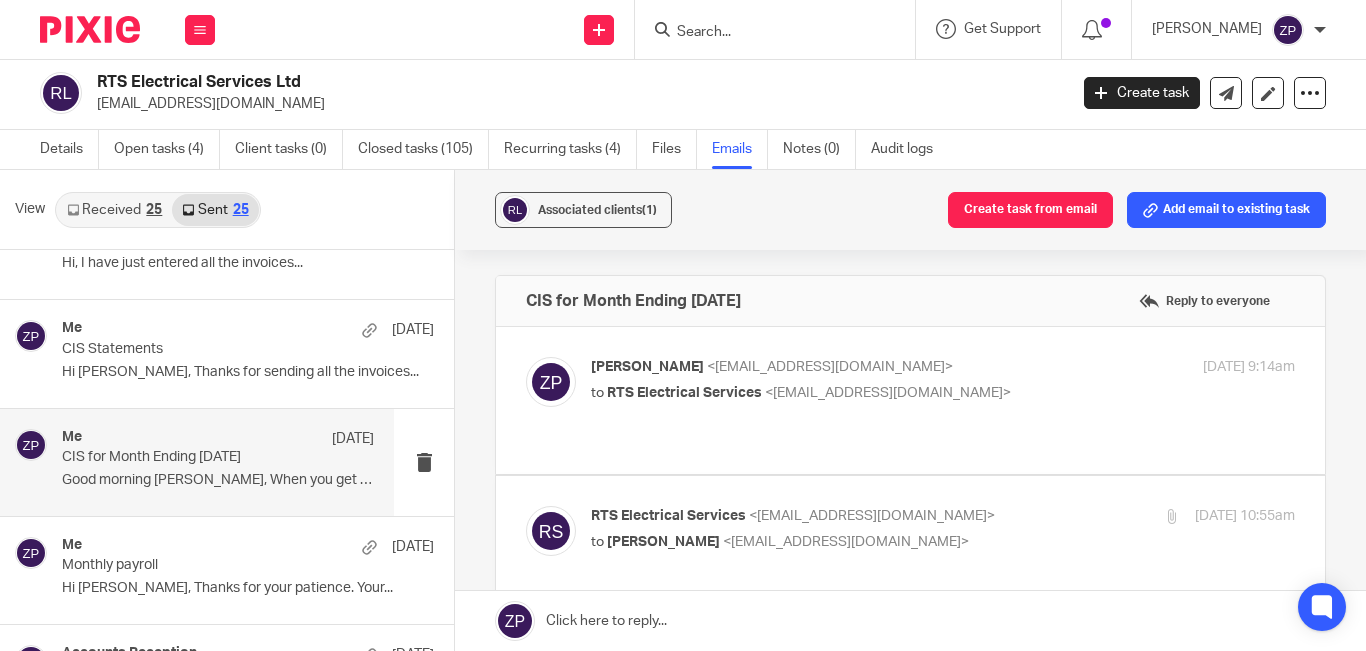 scroll, scrollTop: 0, scrollLeft: 0, axis: both 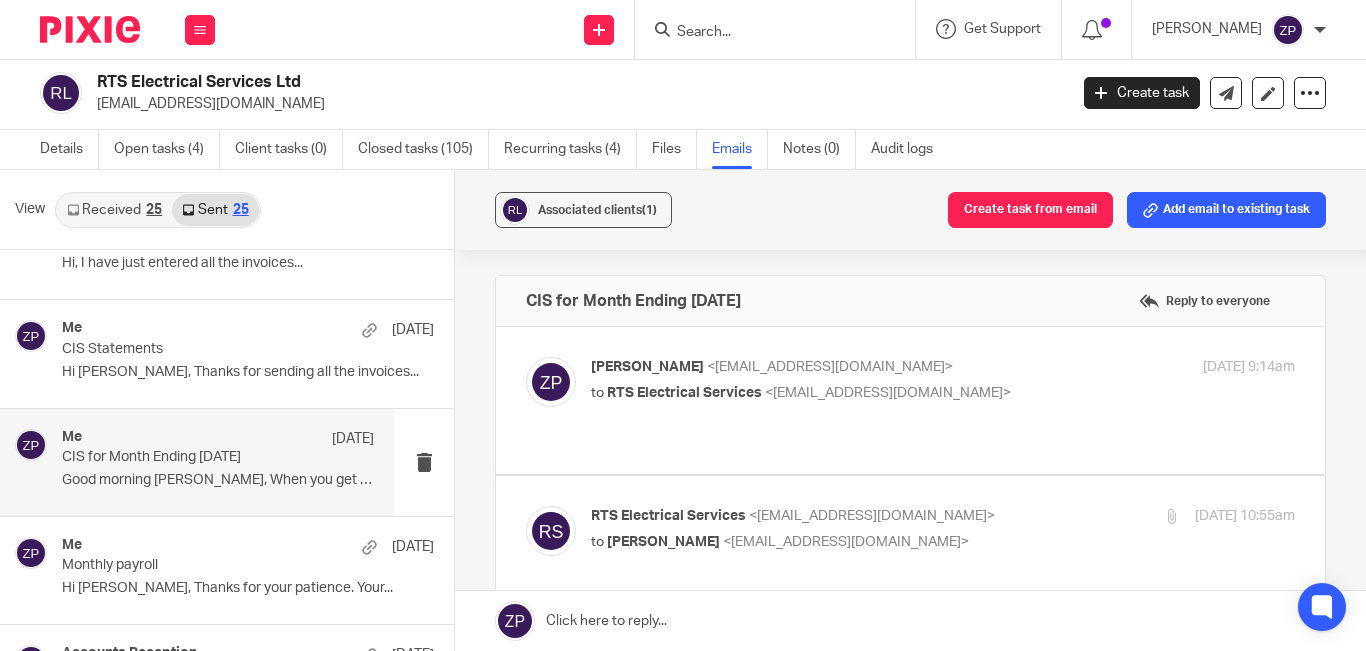 click at bounding box center (910, 400) 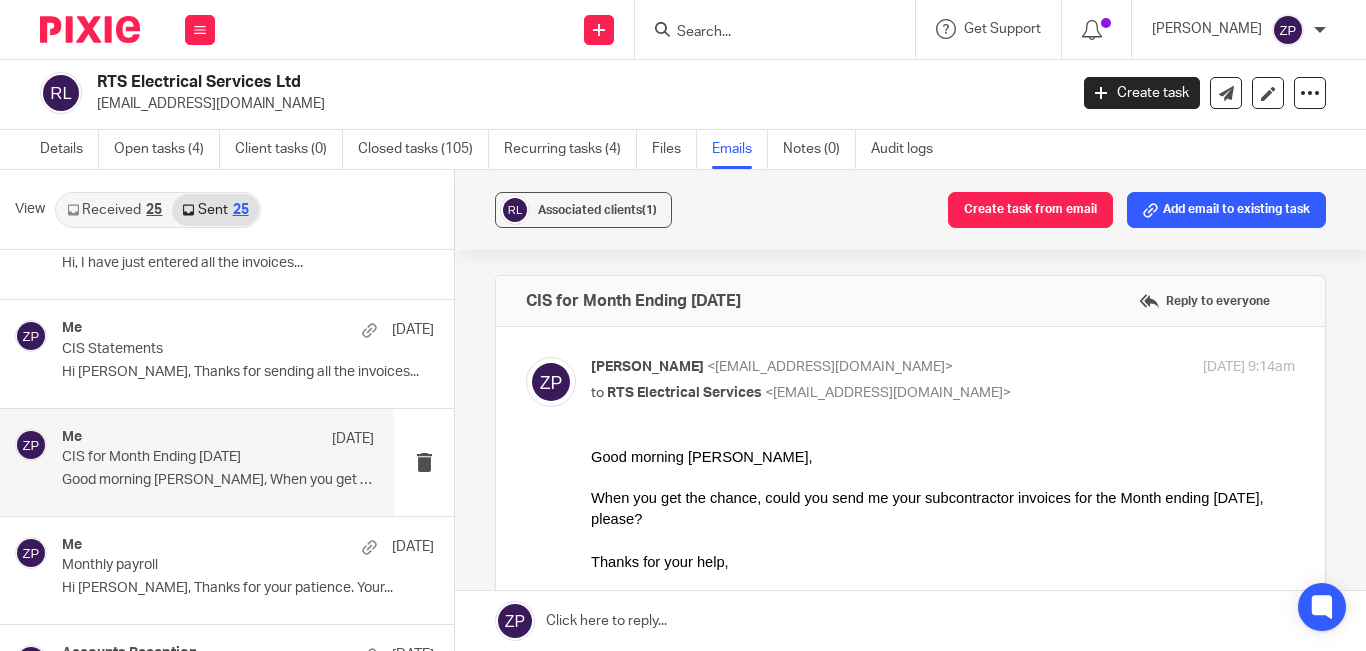 scroll, scrollTop: 0, scrollLeft: 0, axis: both 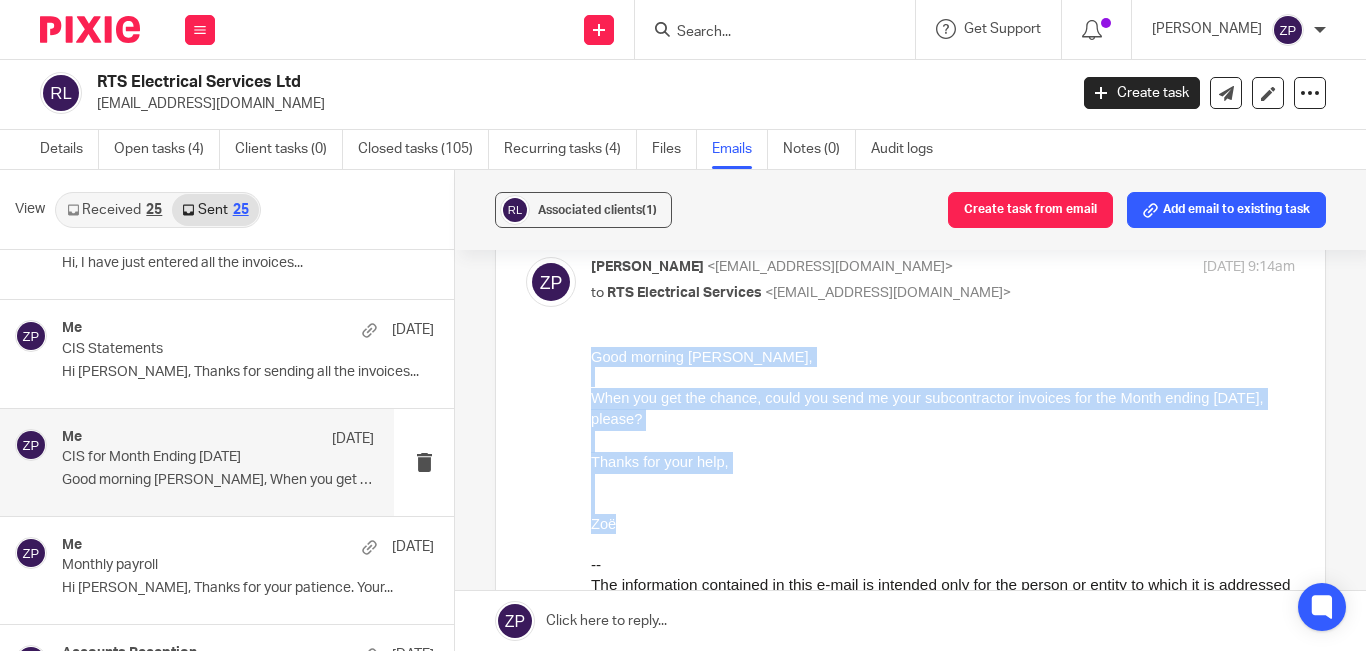 drag, startPoint x: 617, startPoint y: 528, endPoint x: 574, endPoint y: 349, distance: 184.09236 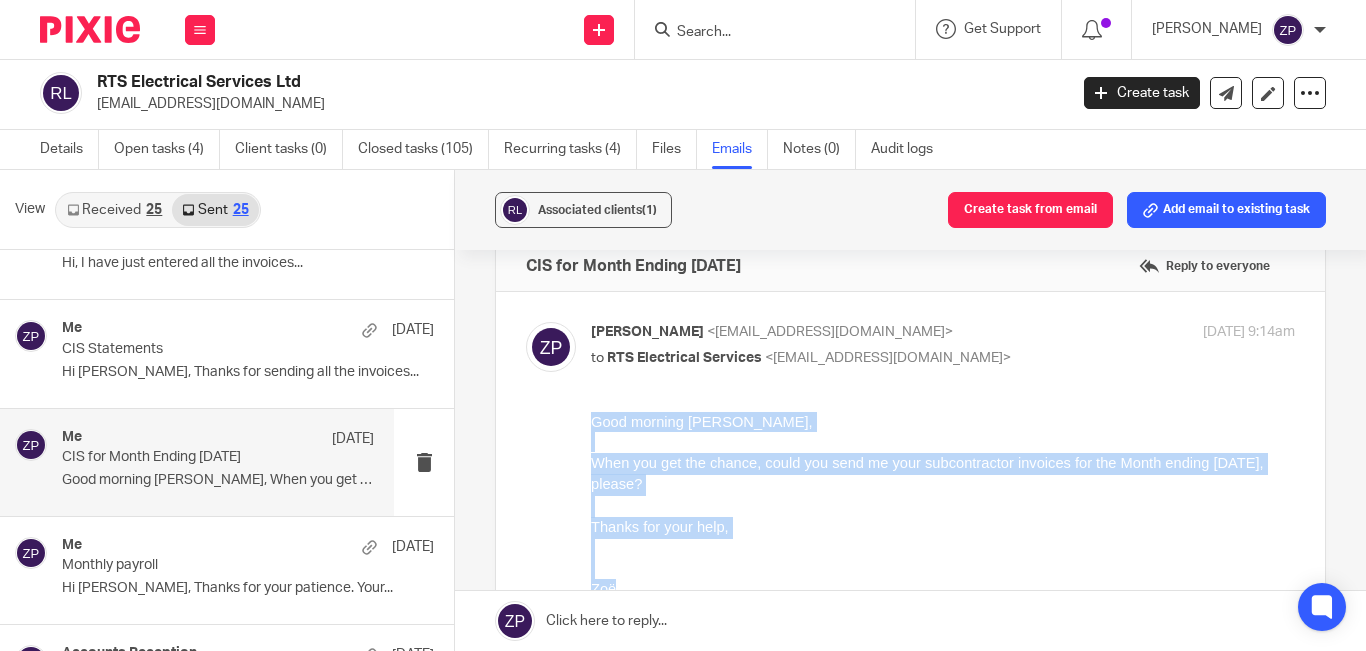 scroll, scrollTop: 0, scrollLeft: 0, axis: both 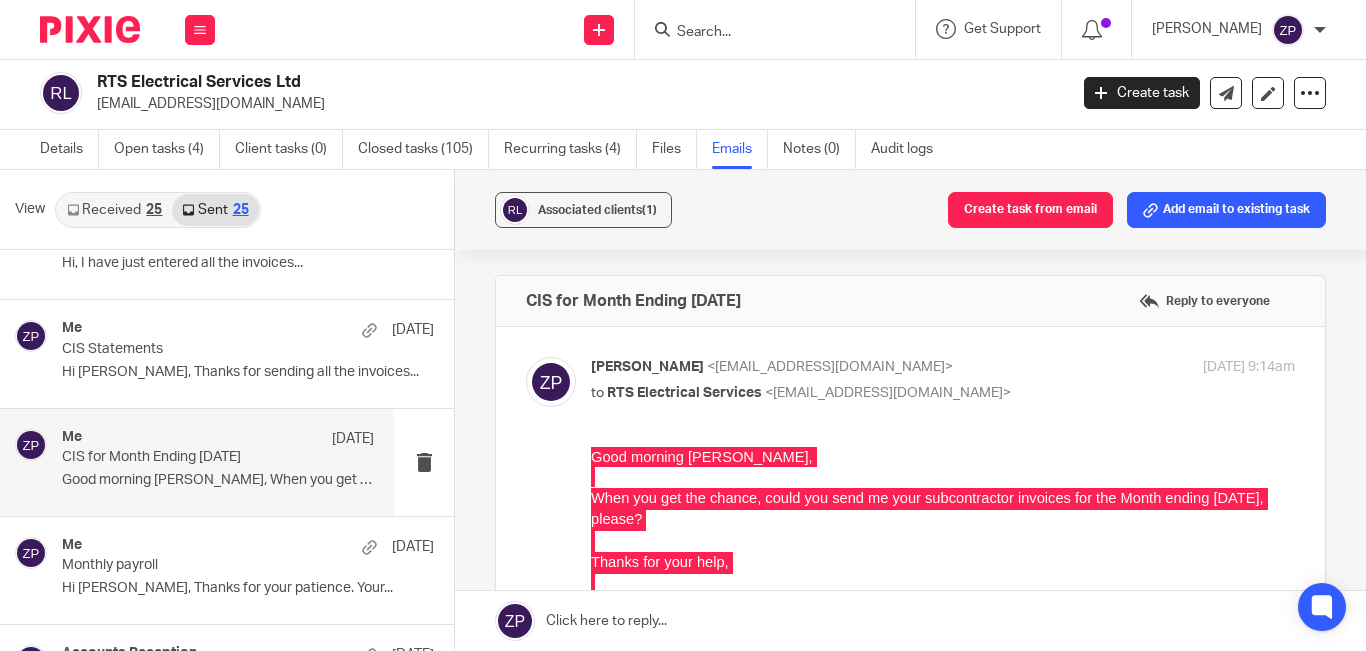 drag, startPoint x: 763, startPoint y: 301, endPoint x: 524, endPoint y: 320, distance: 239.75404 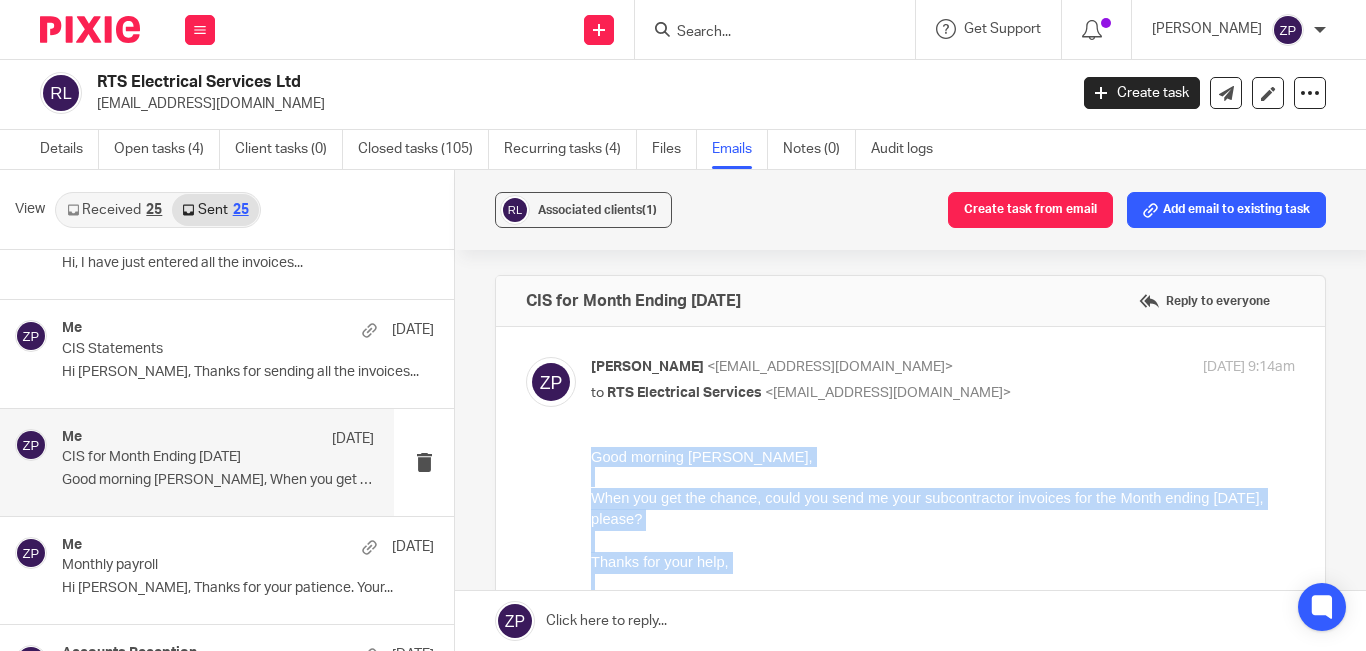 click at bounding box center [943, 477] 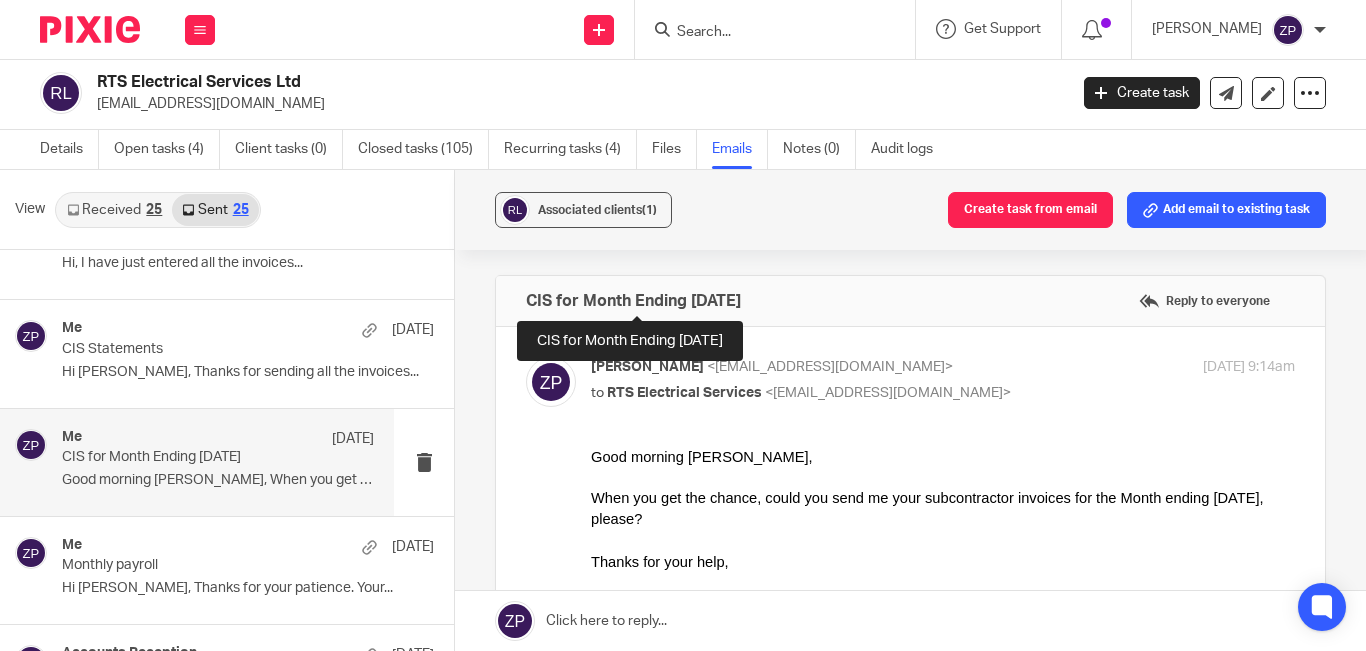 drag, startPoint x: 770, startPoint y: 297, endPoint x: 519, endPoint y: 306, distance: 251.1613 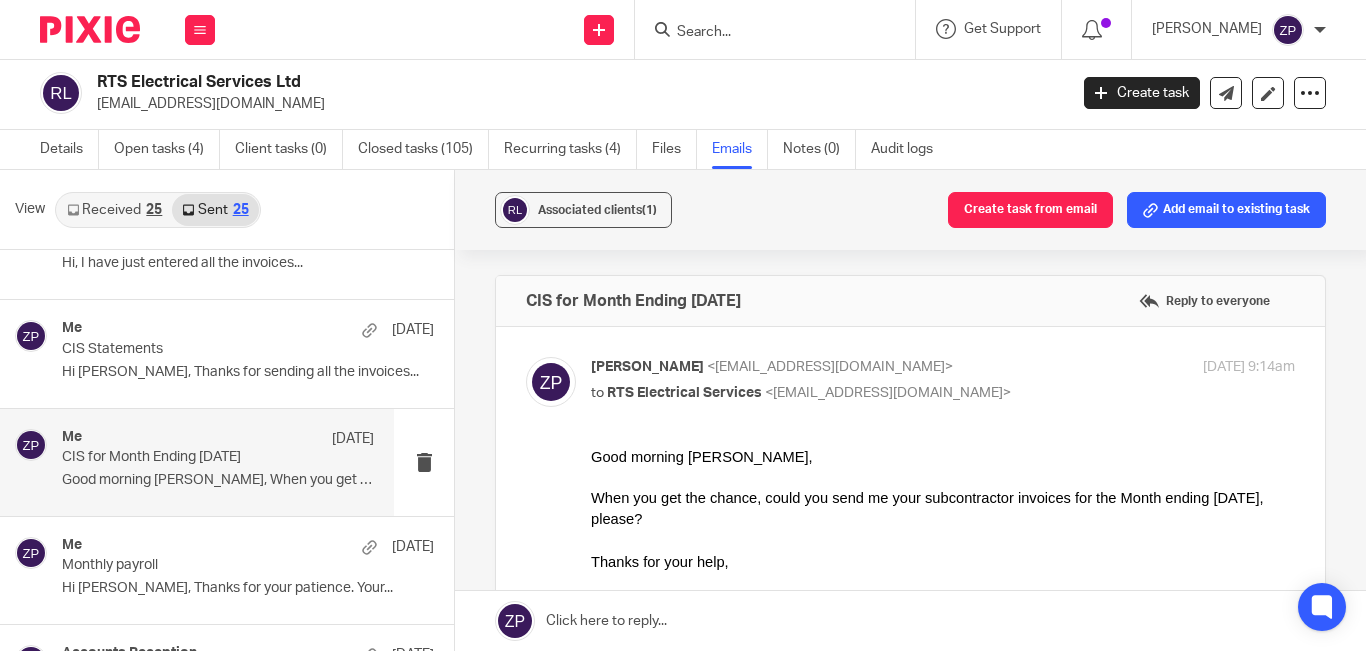 copy on "CIS for Month Ending 5th June" 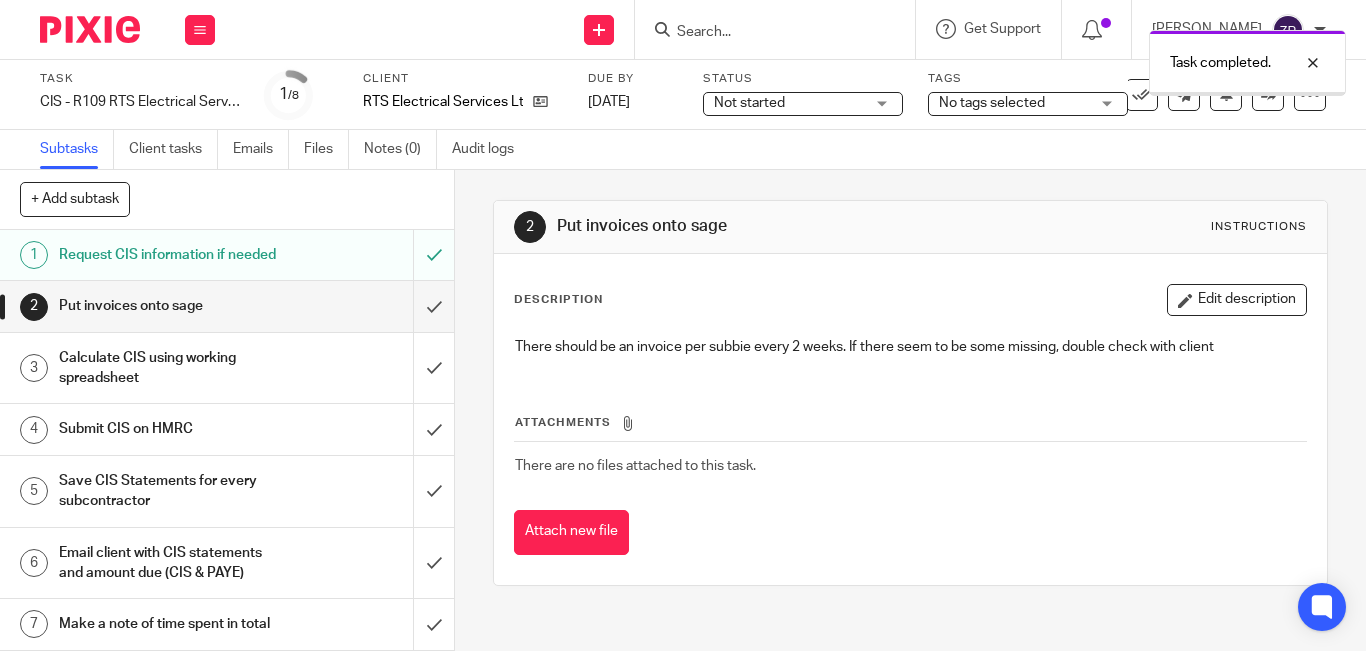 scroll, scrollTop: 0, scrollLeft: 0, axis: both 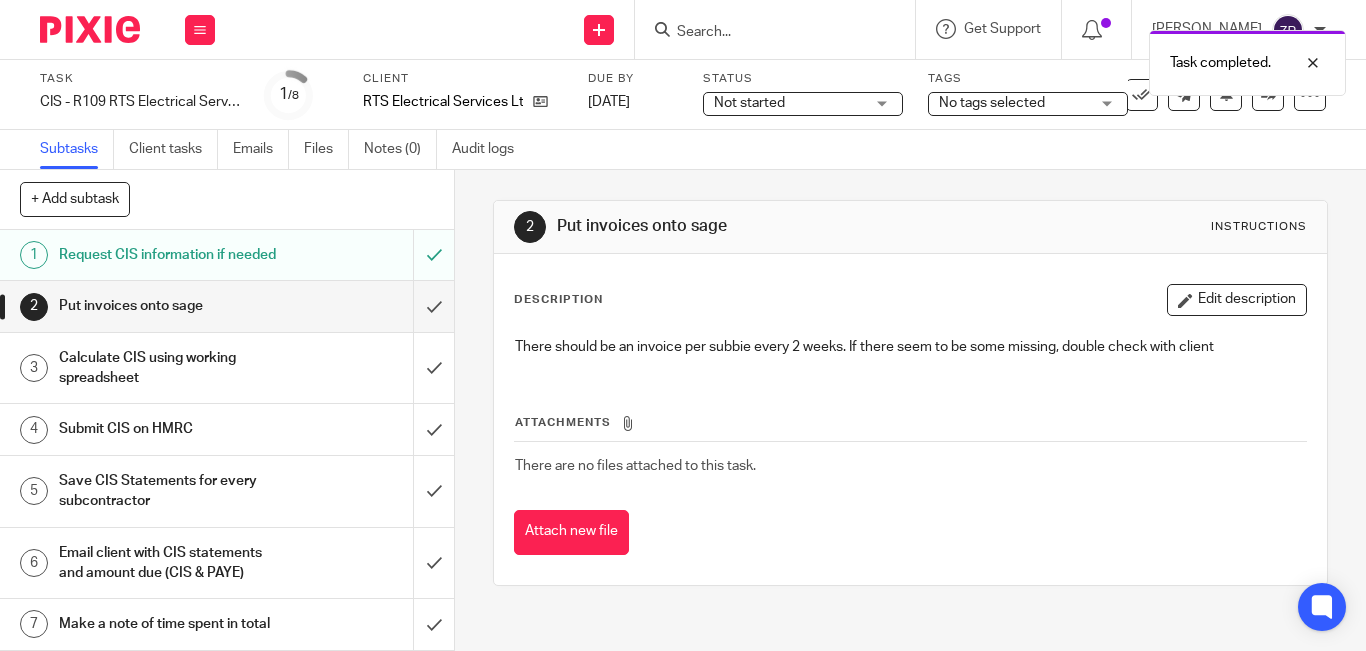 click on "Task completed." at bounding box center [1014, 58] 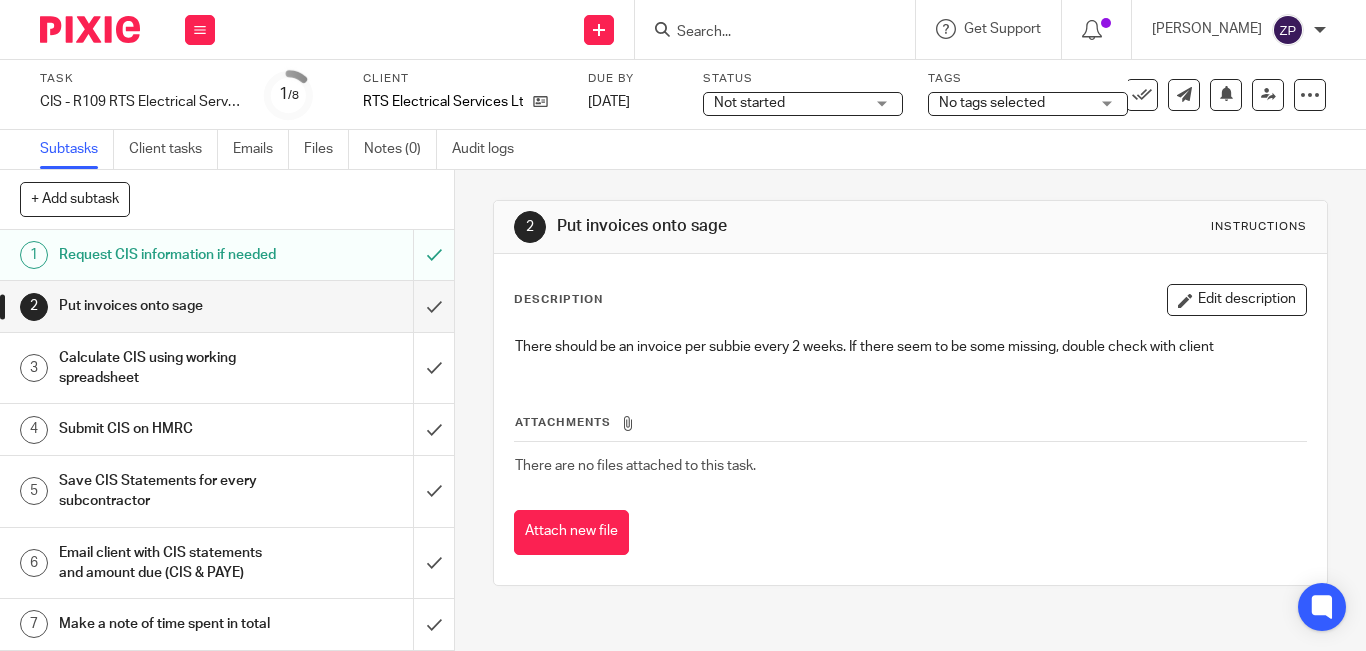 click at bounding box center [765, 33] 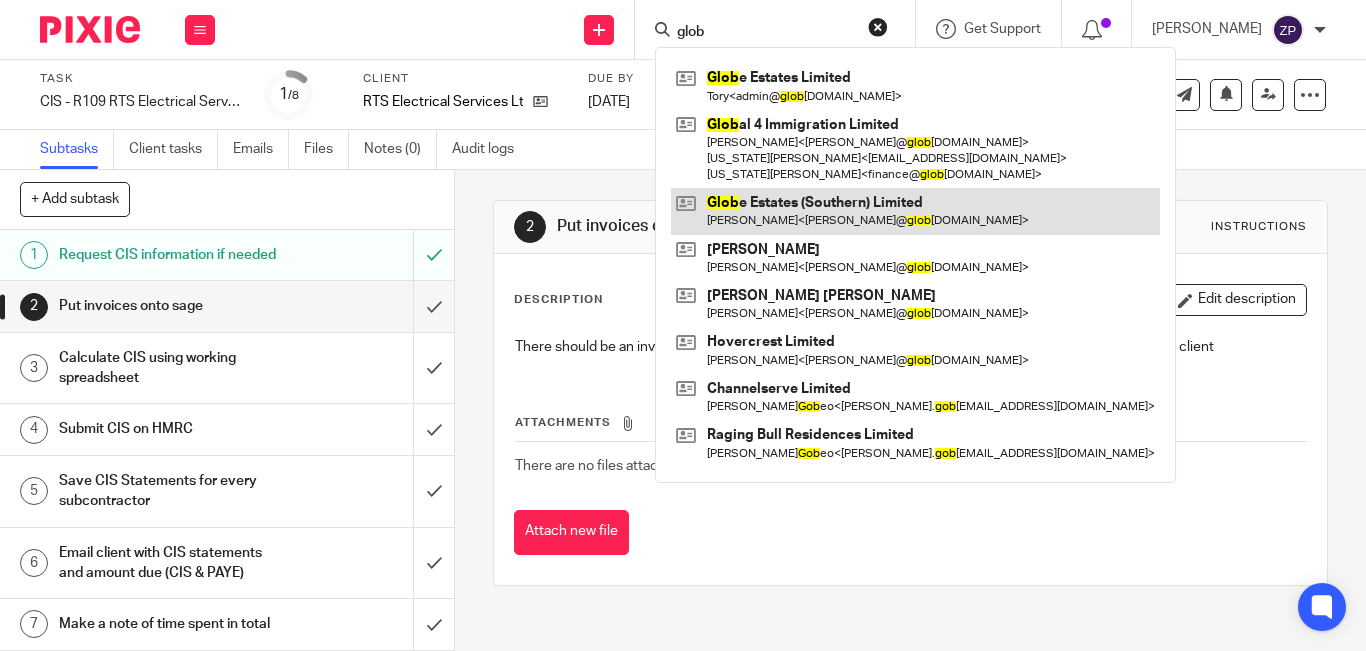 type on "glob" 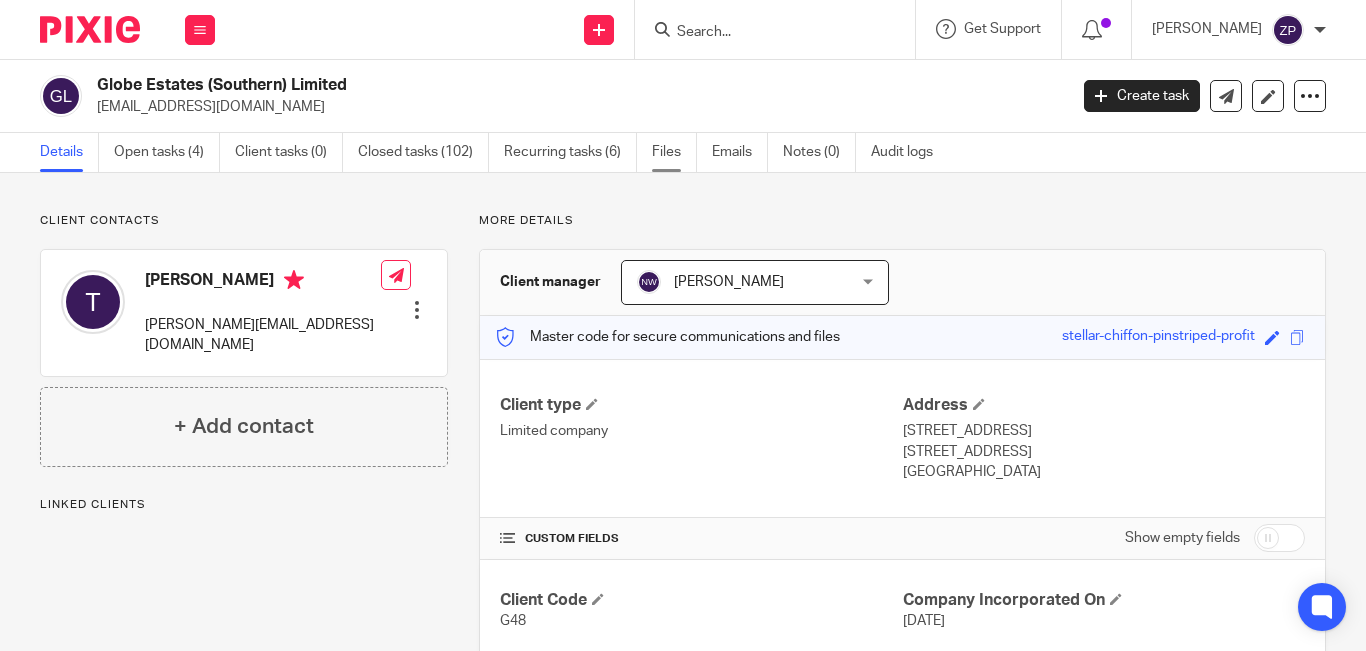 scroll, scrollTop: 0, scrollLeft: 0, axis: both 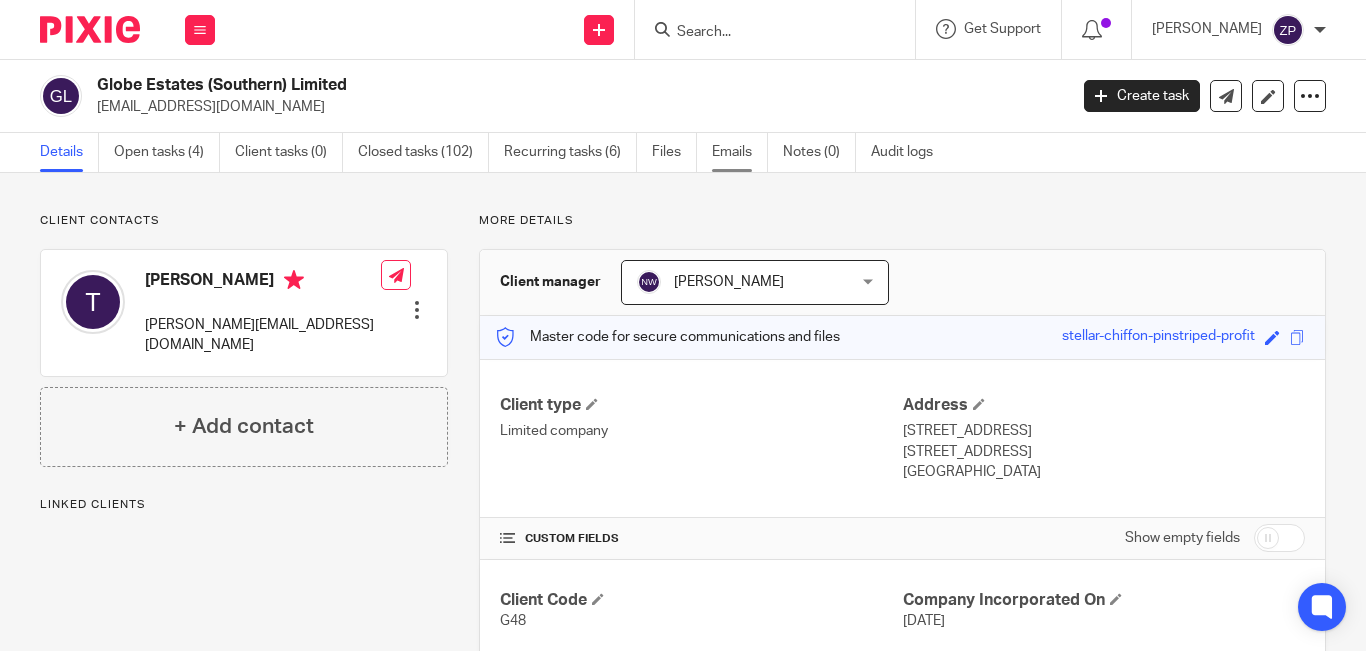 click on "Emails" at bounding box center [740, 152] 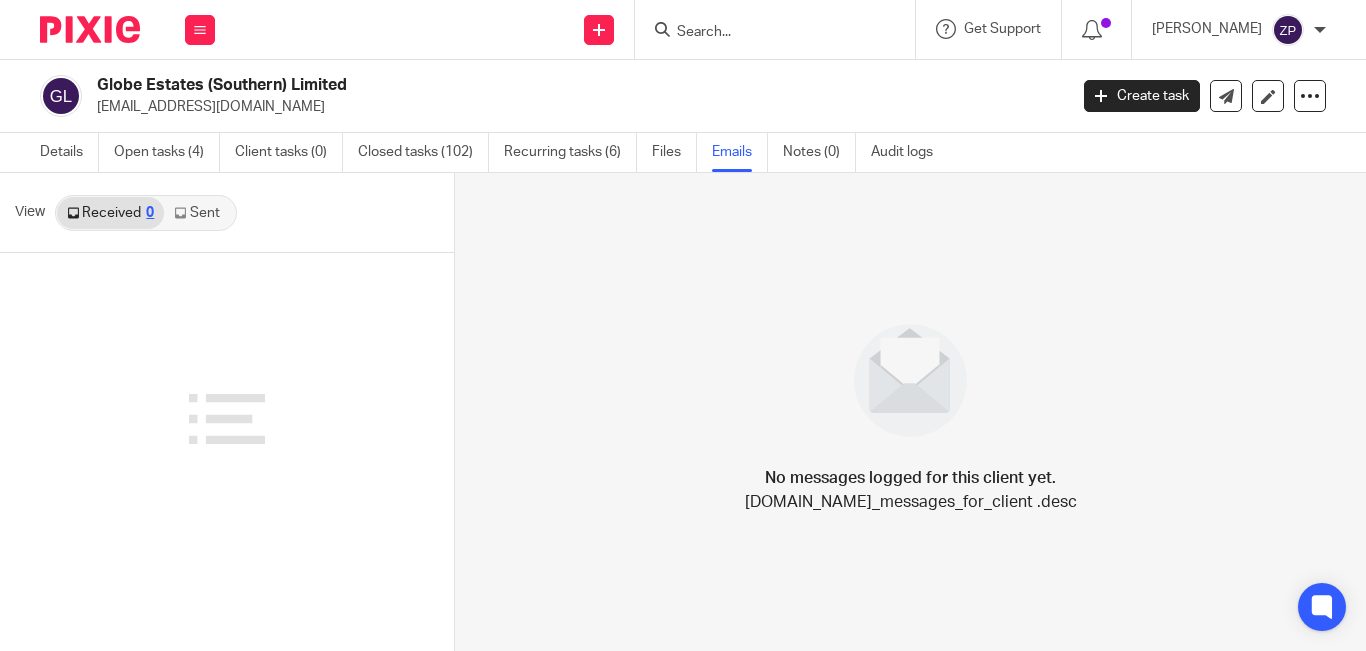 scroll, scrollTop: 0, scrollLeft: 0, axis: both 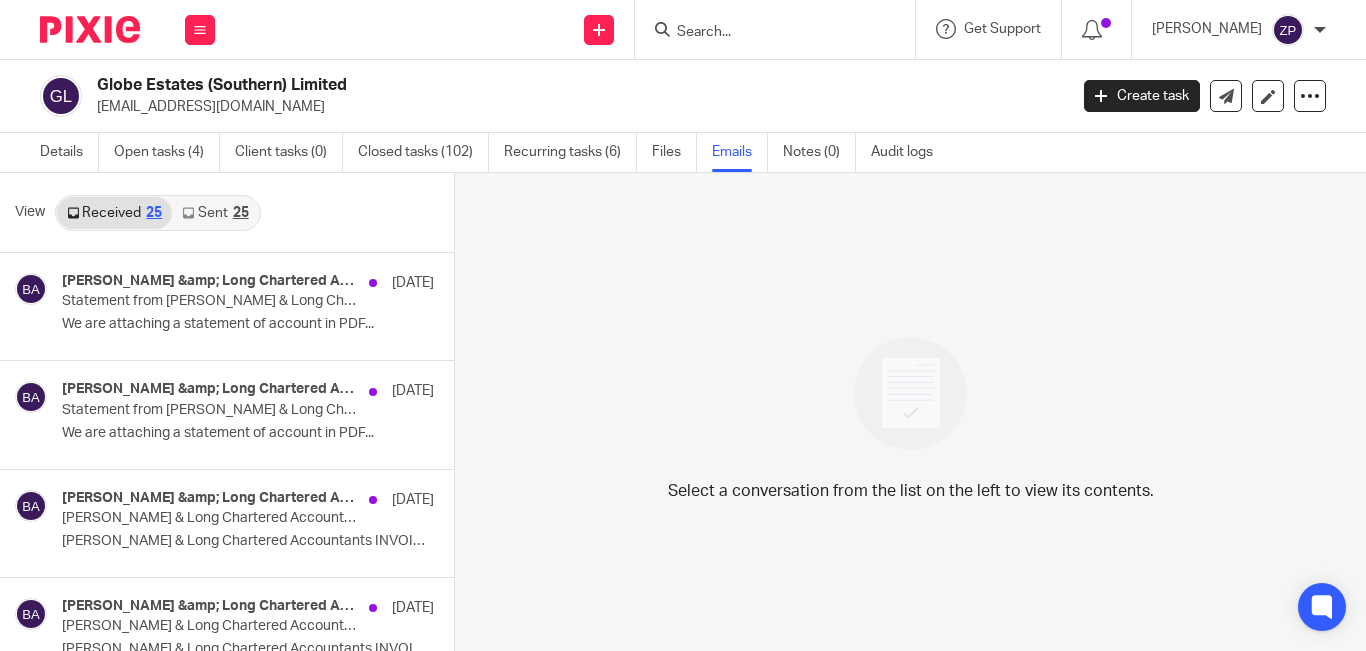 click on "Sent
25" at bounding box center (215, 213) 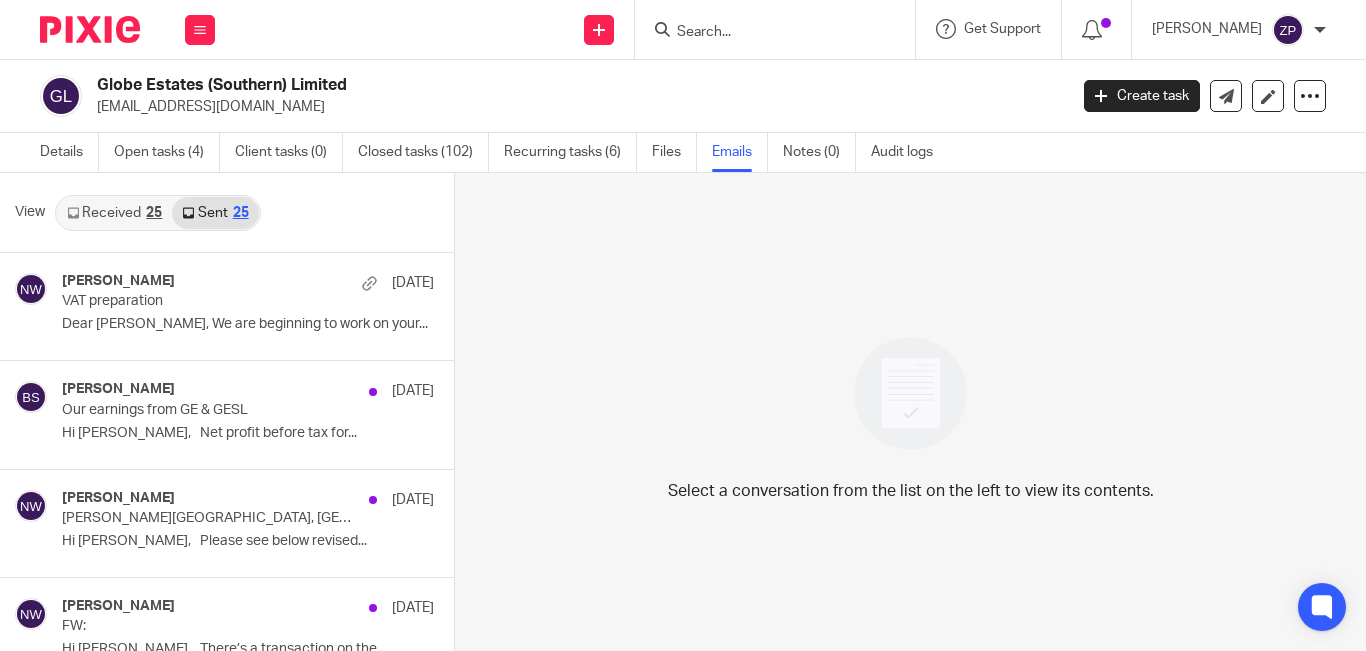 scroll, scrollTop: 3, scrollLeft: 0, axis: vertical 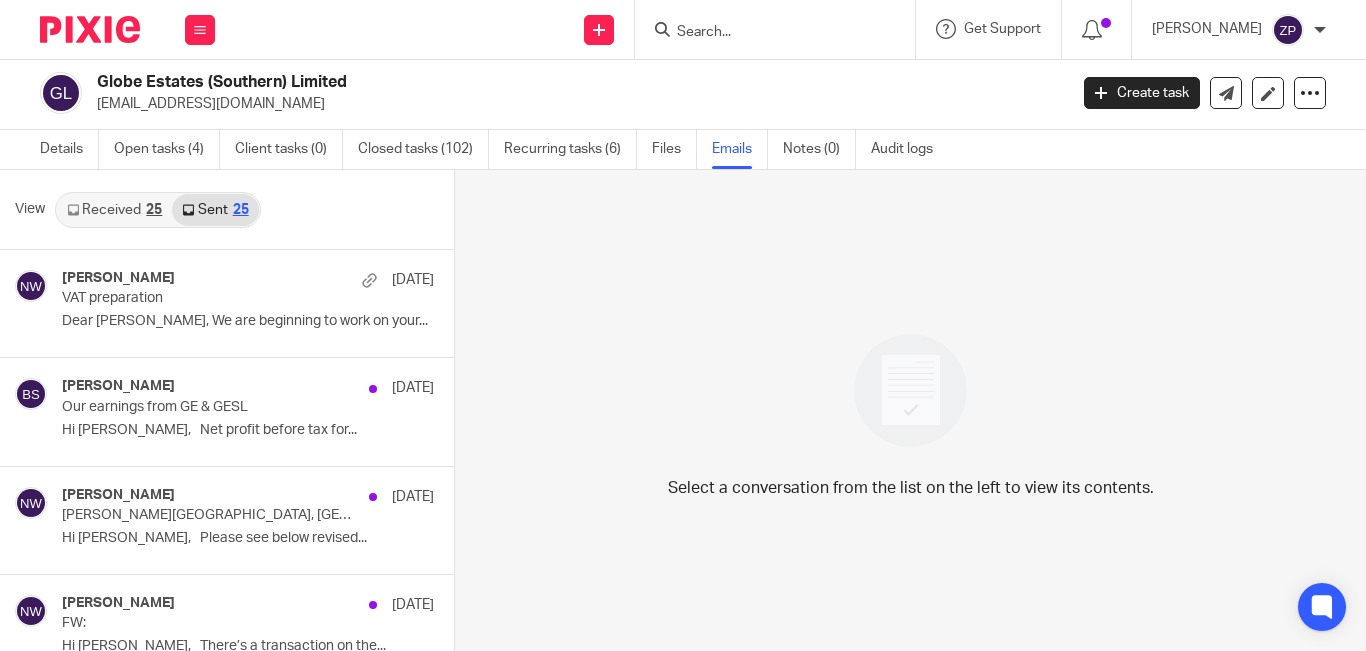 click at bounding box center (90, 29) 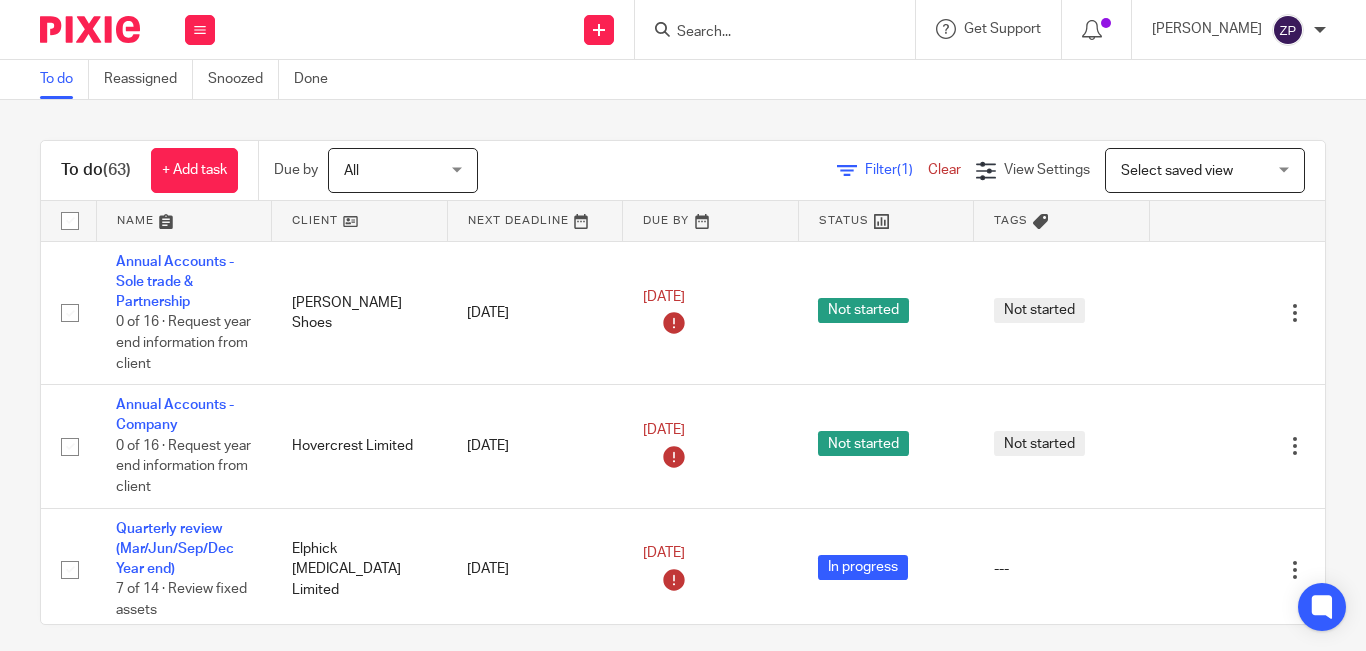 scroll, scrollTop: 0, scrollLeft: 0, axis: both 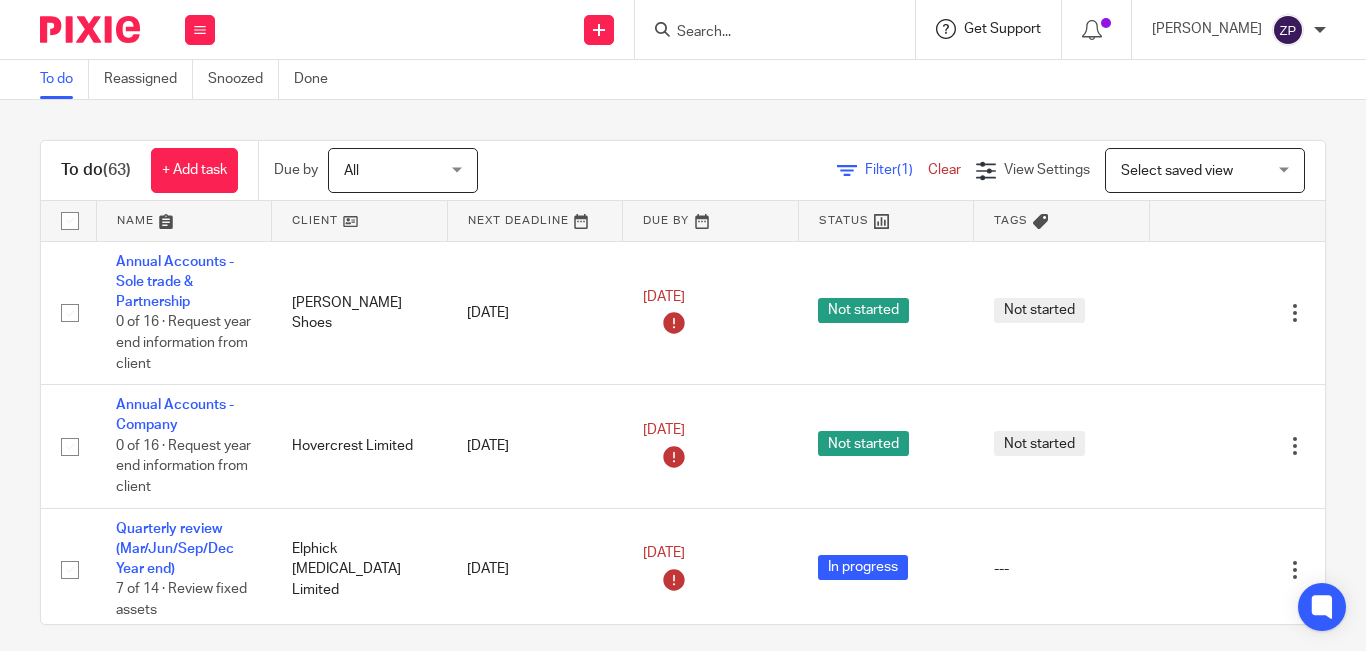 click on "Get Support" at bounding box center (1002, 29) 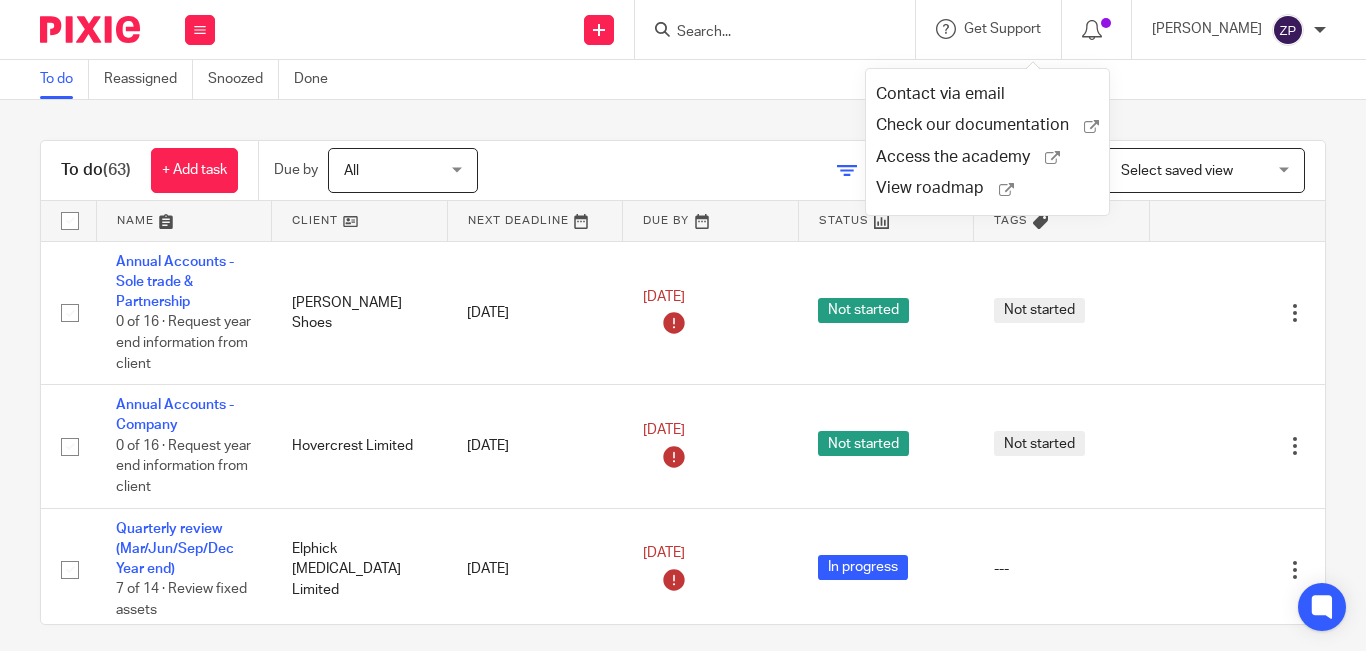 click at bounding box center (765, 33) 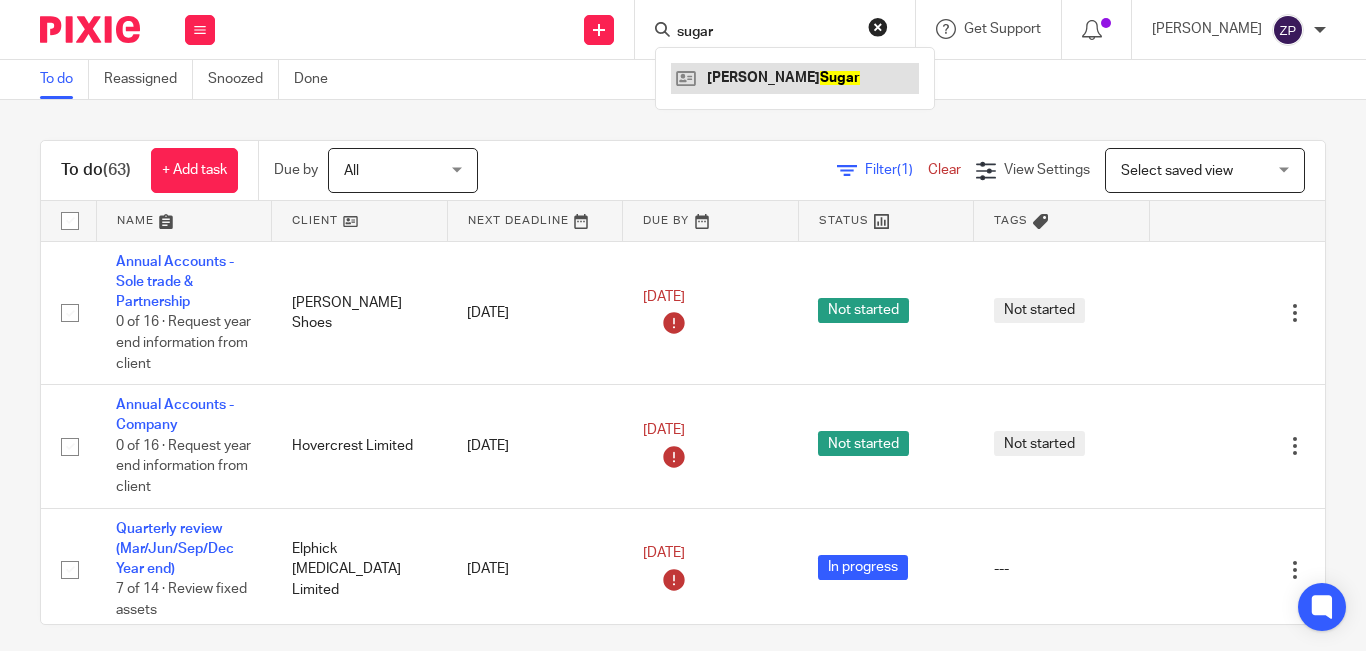 type on "sugar" 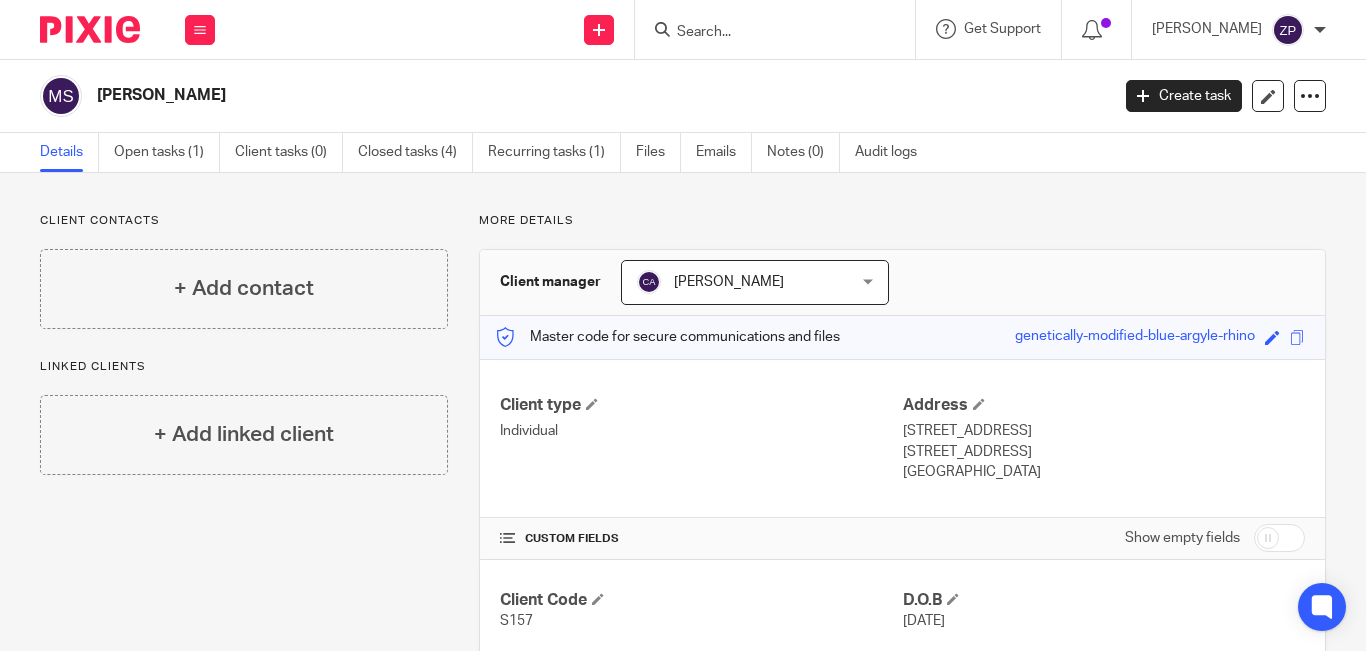 scroll, scrollTop: 0, scrollLeft: 0, axis: both 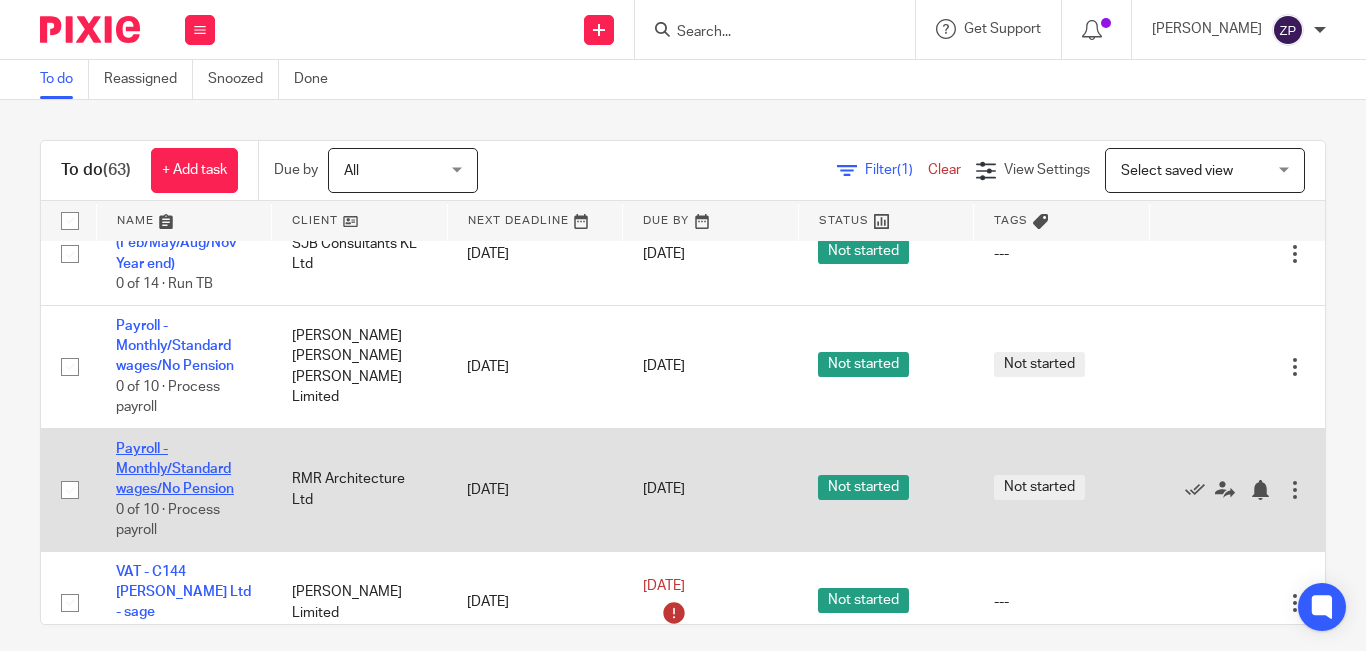 click on "Payroll - Monthly/Standard wages/No Pension" at bounding box center [175, 469] 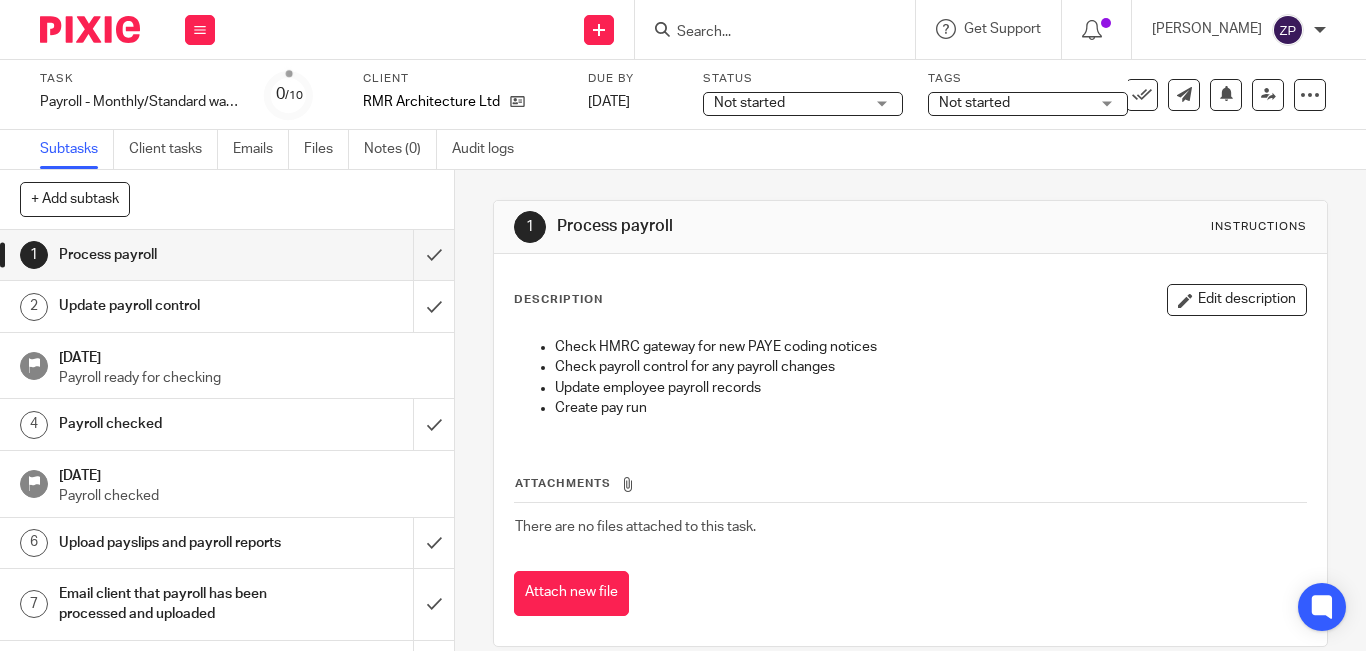 scroll, scrollTop: 0, scrollLeft: 0, axis: both 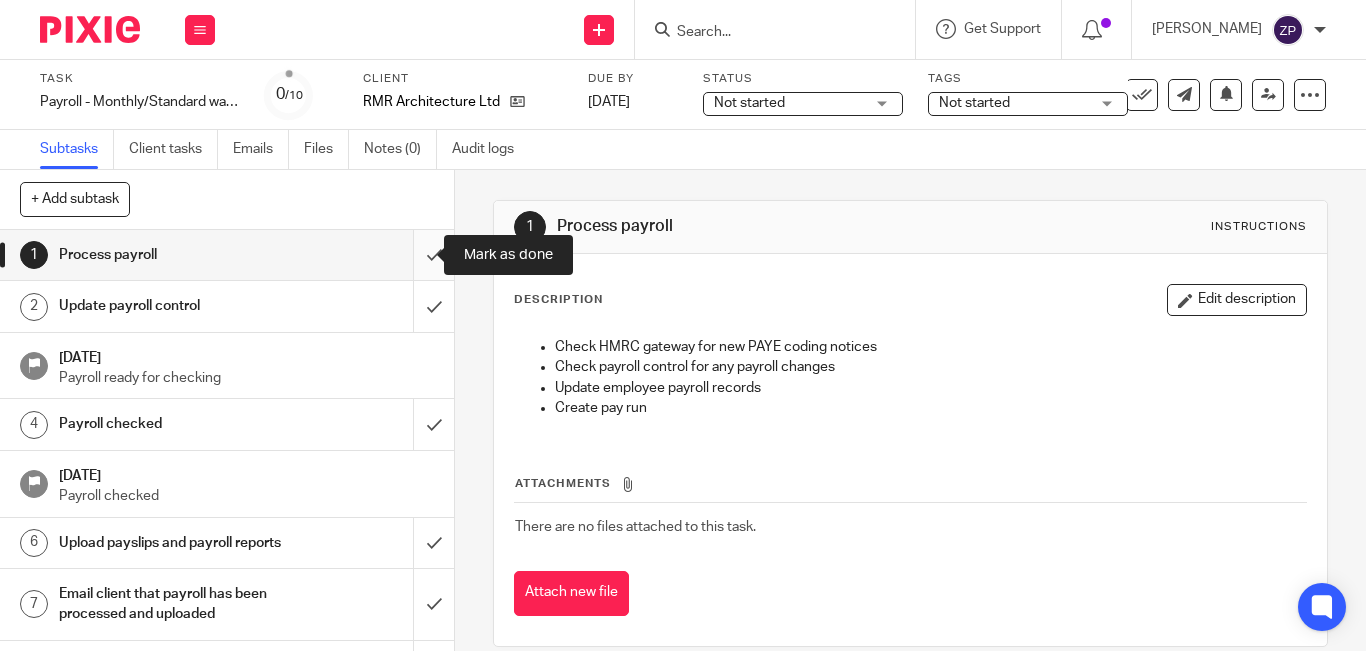 click at bounding box center [227, 255] 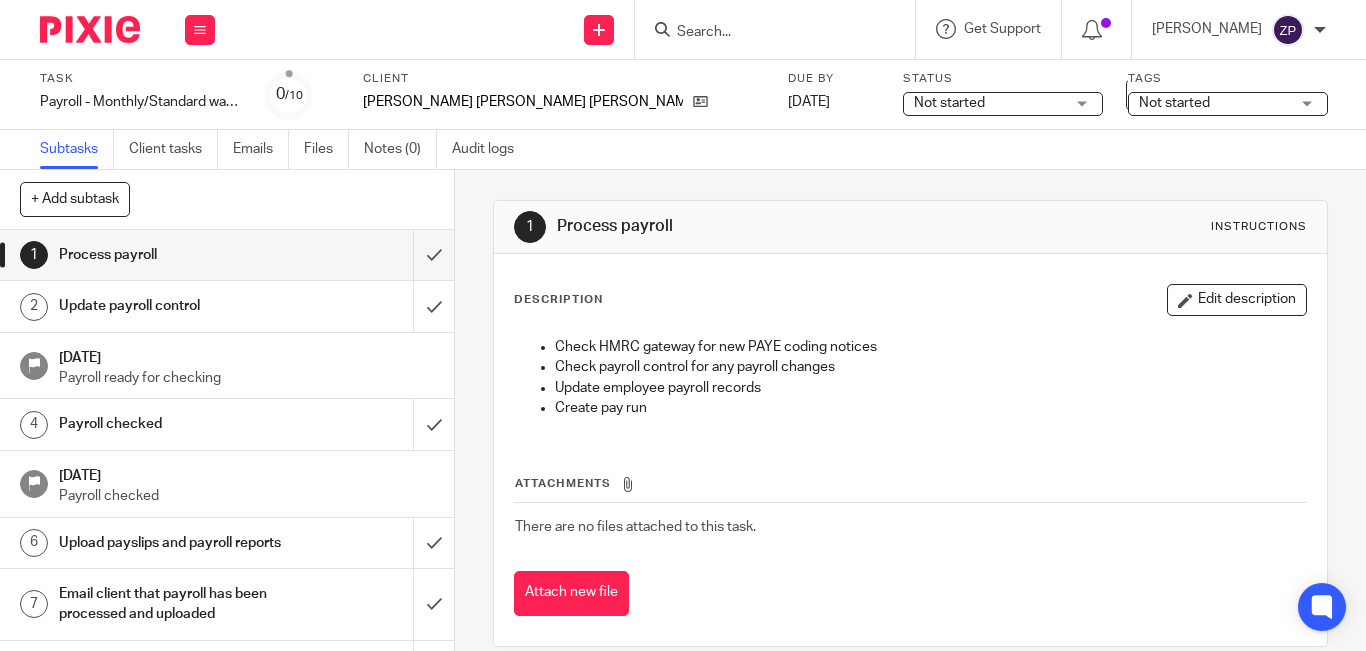 scroll, scrollTop: 0, scrollLeft: 0, axis: both 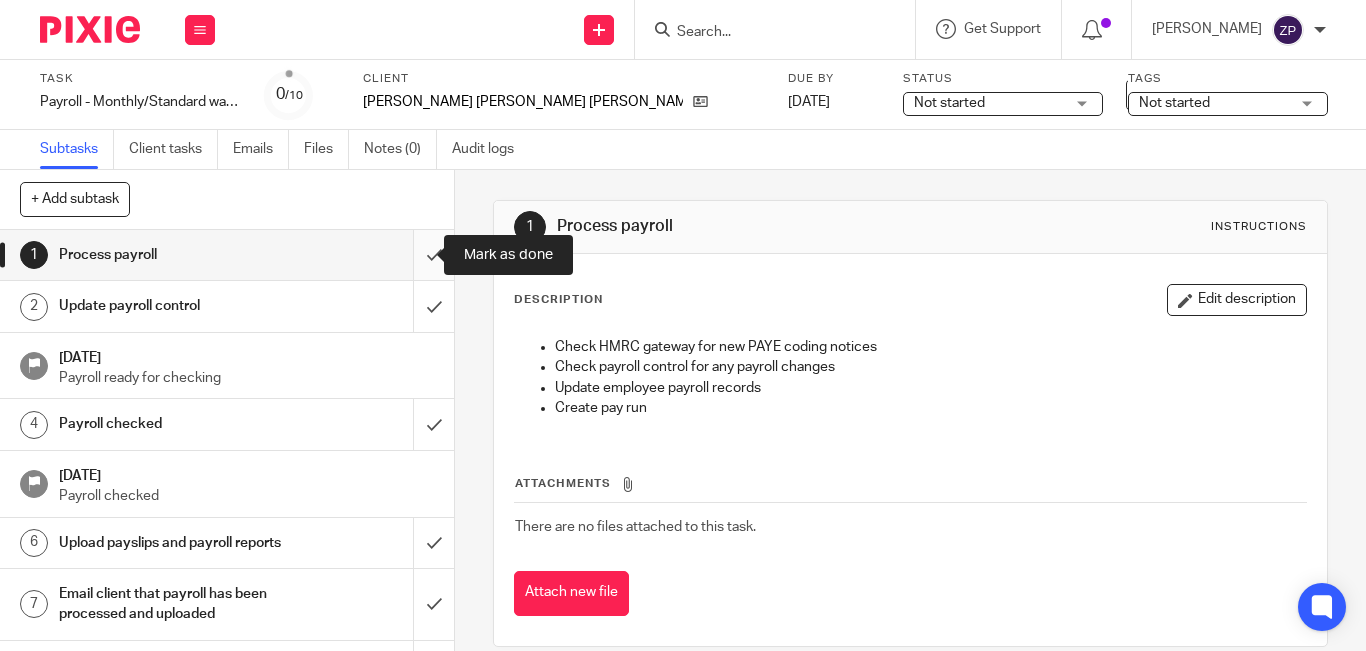 click at bounding box center [227, 255] 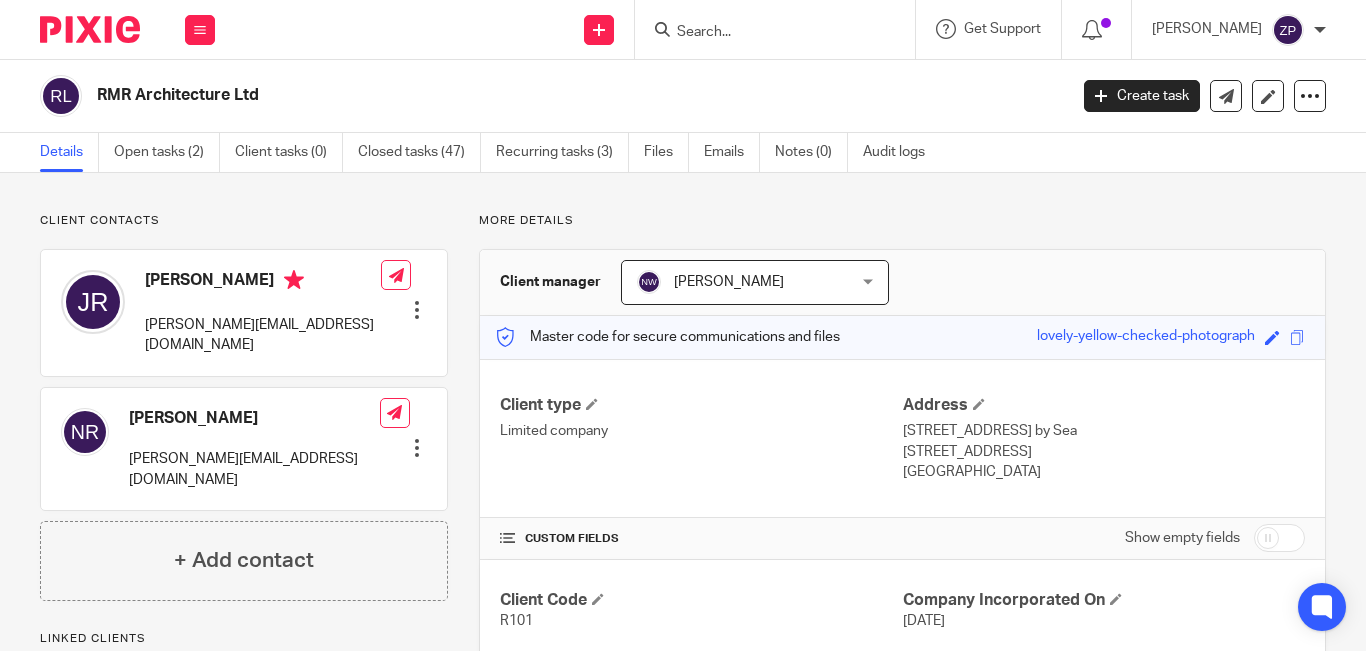 scroll, scrollTop: 0, scrollLeft: 0, axis: both 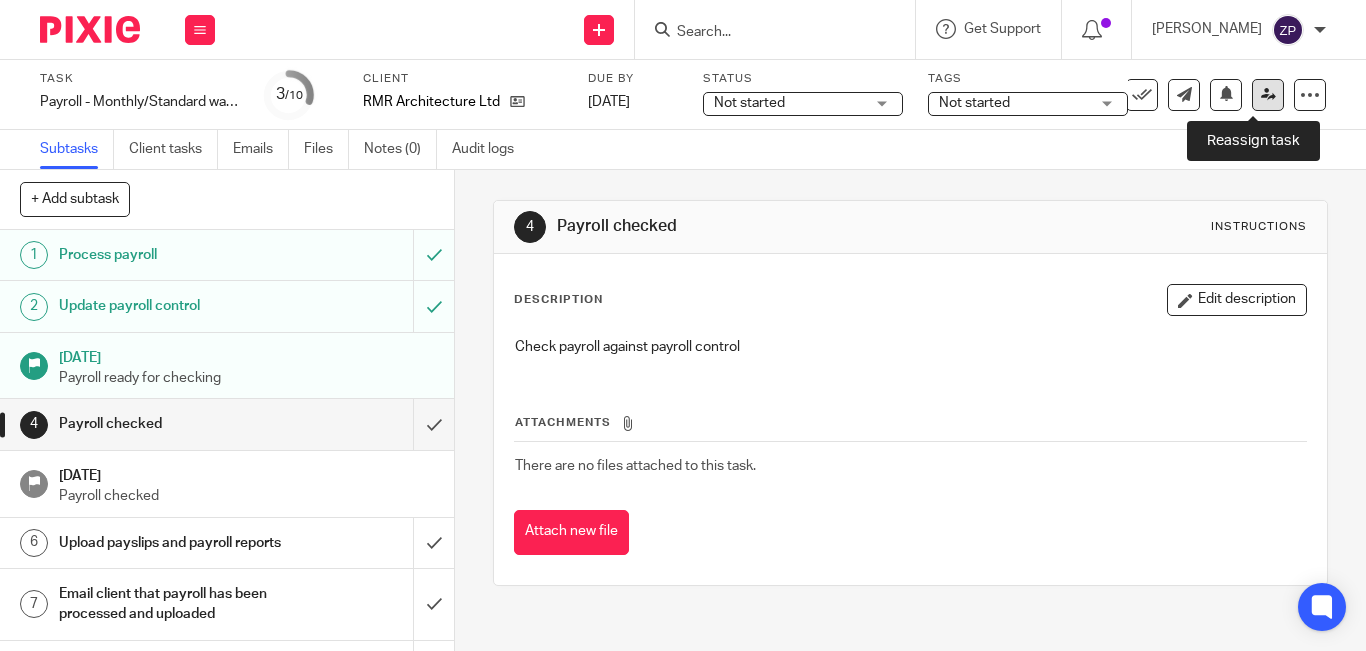 click at bounding box center (1268, 95) 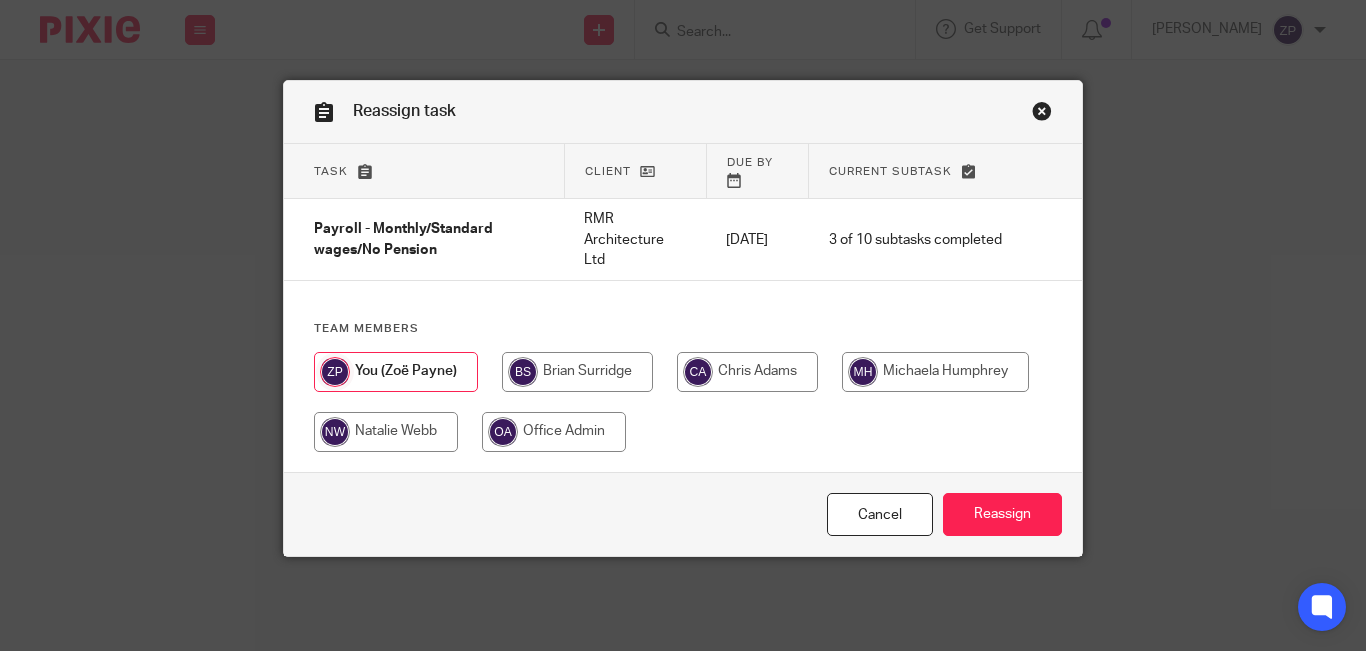 scroll, scrollTop: 0, scrollLeft: 0, axis: both 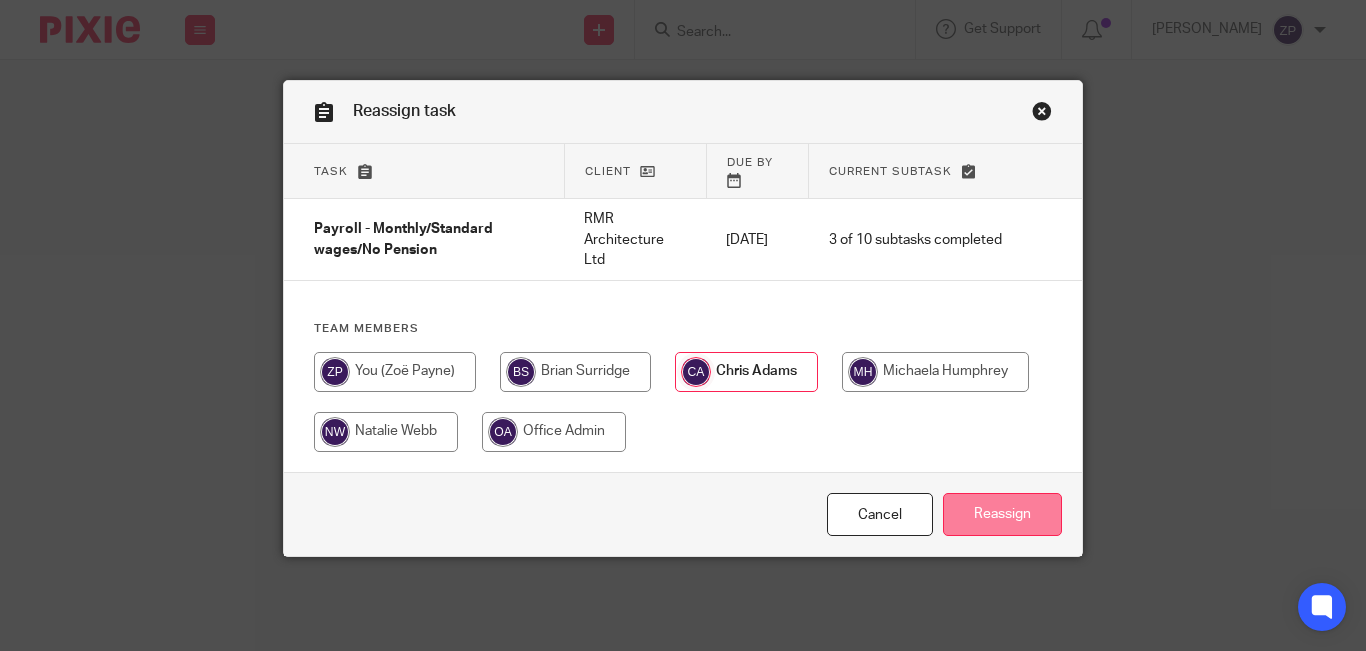 click on "Reassign" at bounding box center (1002, 514) 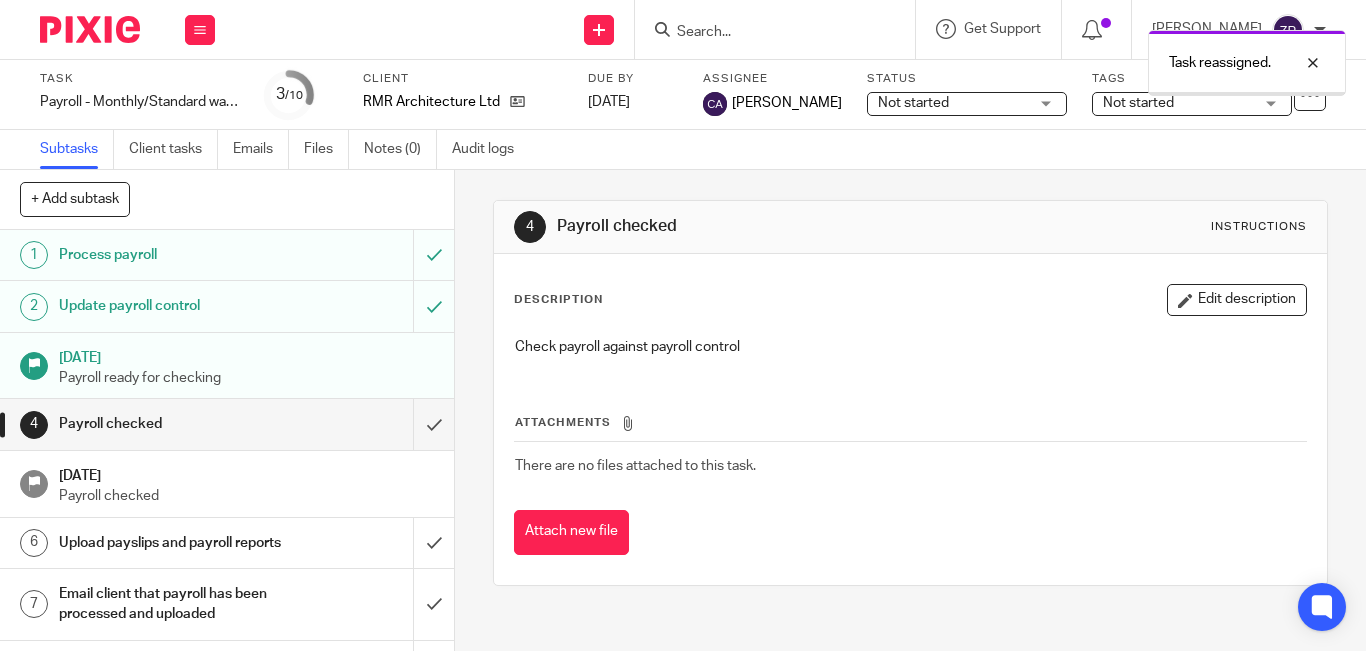 scroll, scrollTop: 0, scrollLeft: 0, axis: both 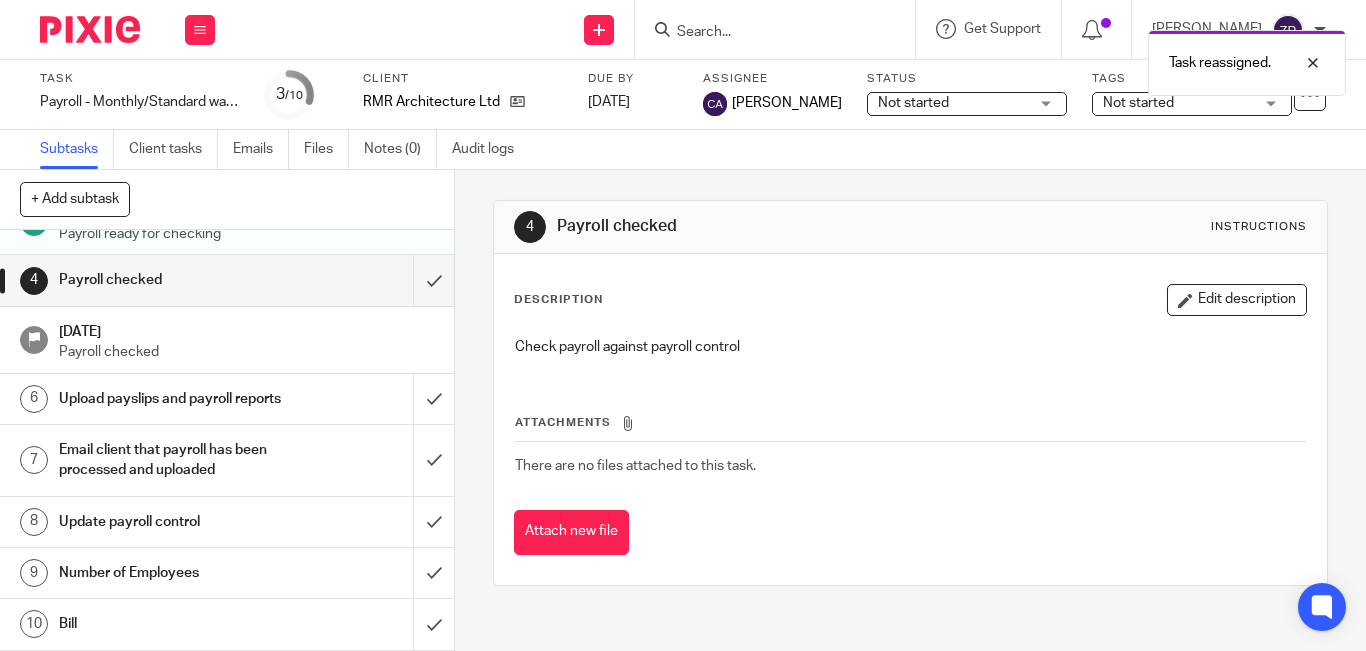 click on "Number of Employees" at bounding box center [170, 573] 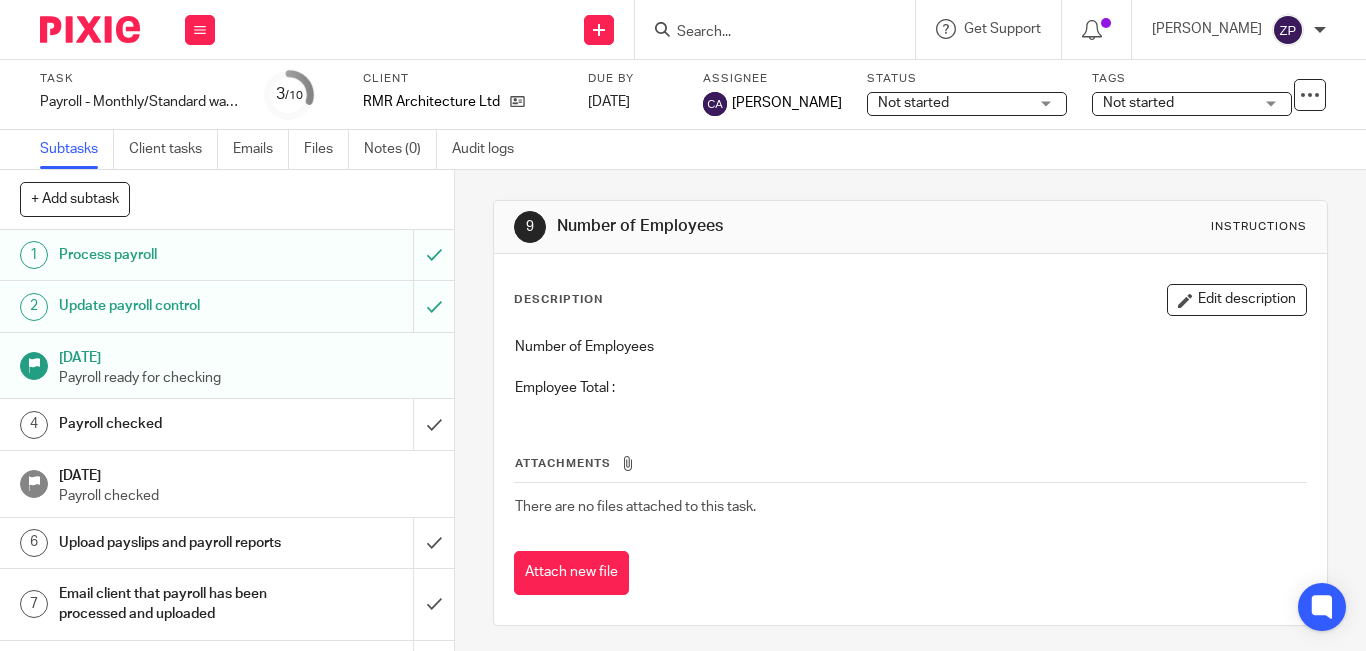 click on "Edit description" at bounding box center (1237, 300) 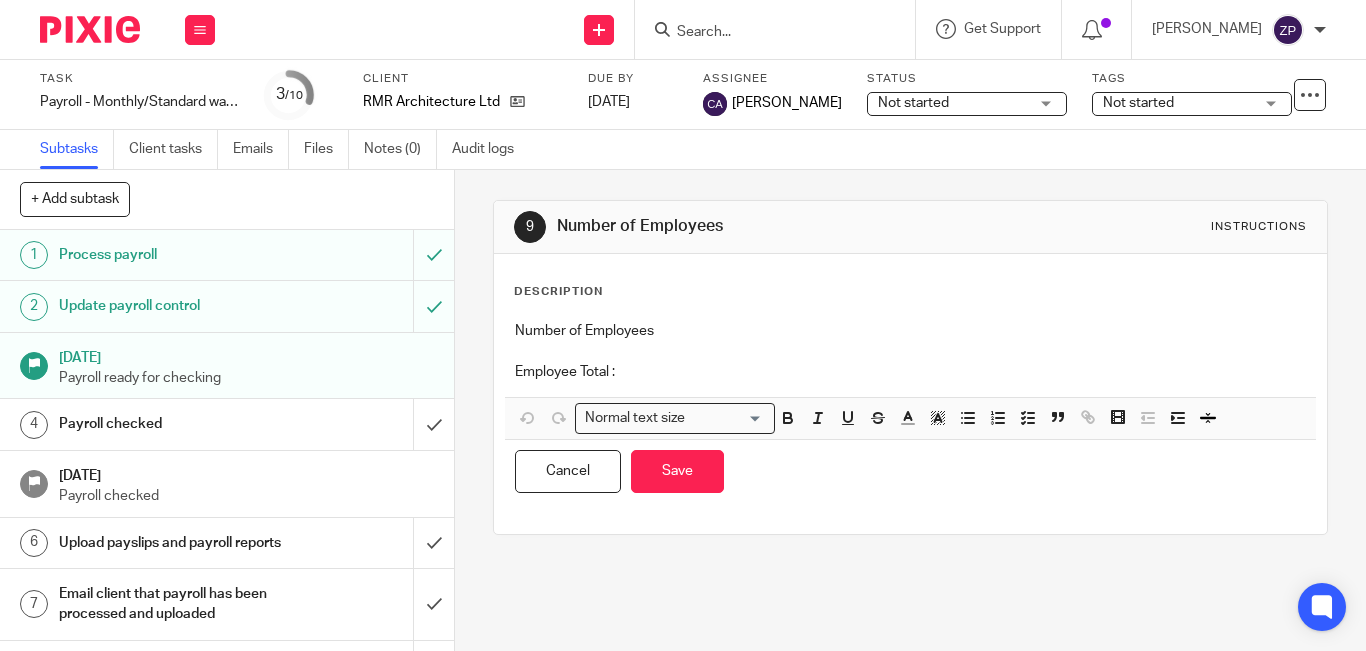 click on "Employee Total :" at bounding box center [910, 372] 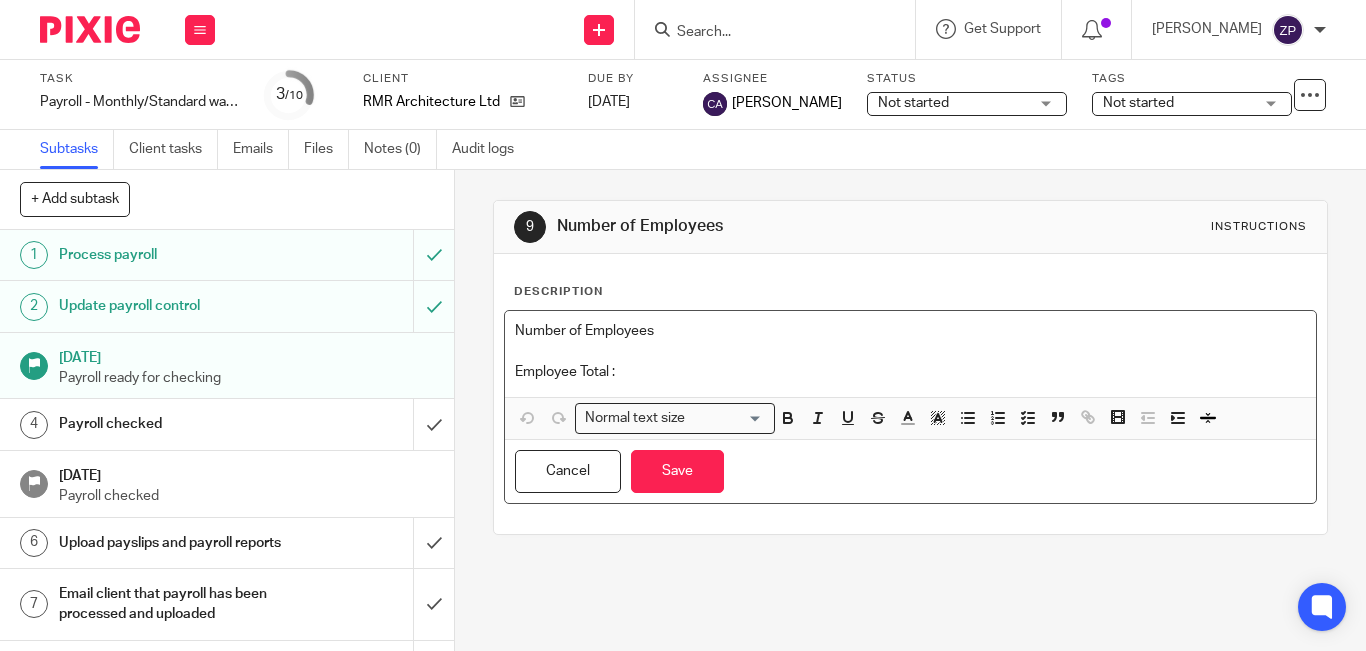 type 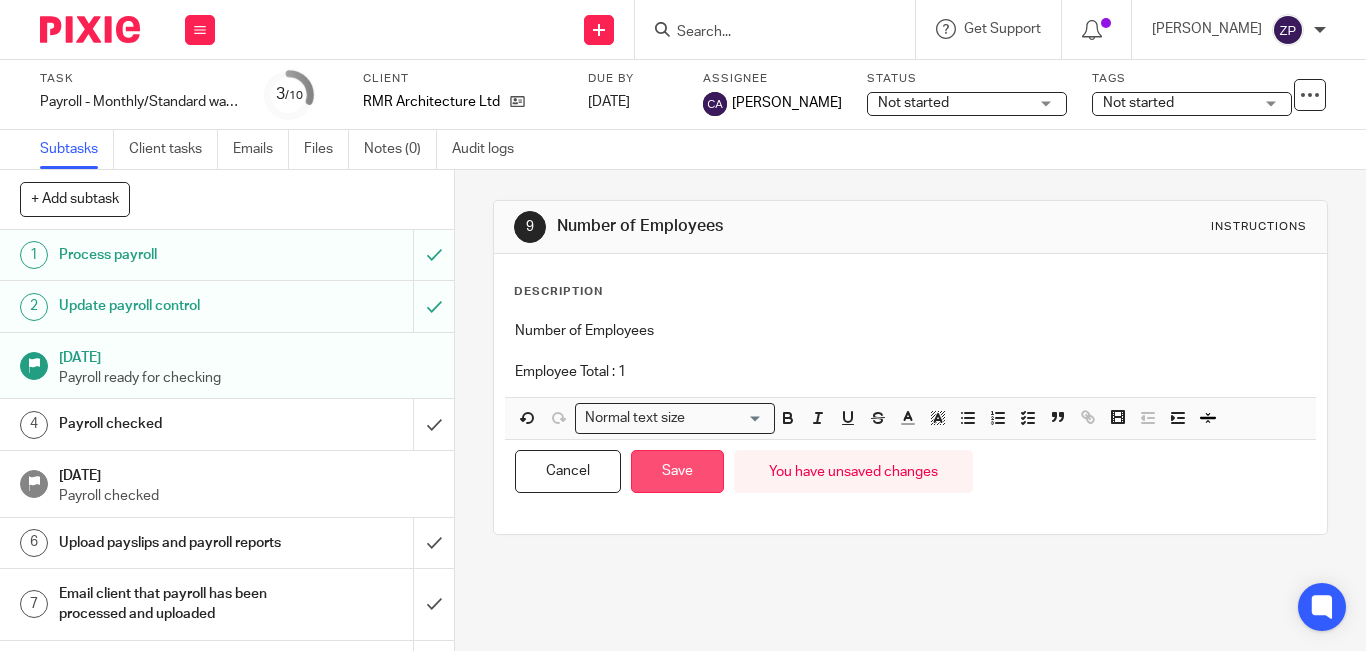 click on "Save" at bounding box center [677, 471] 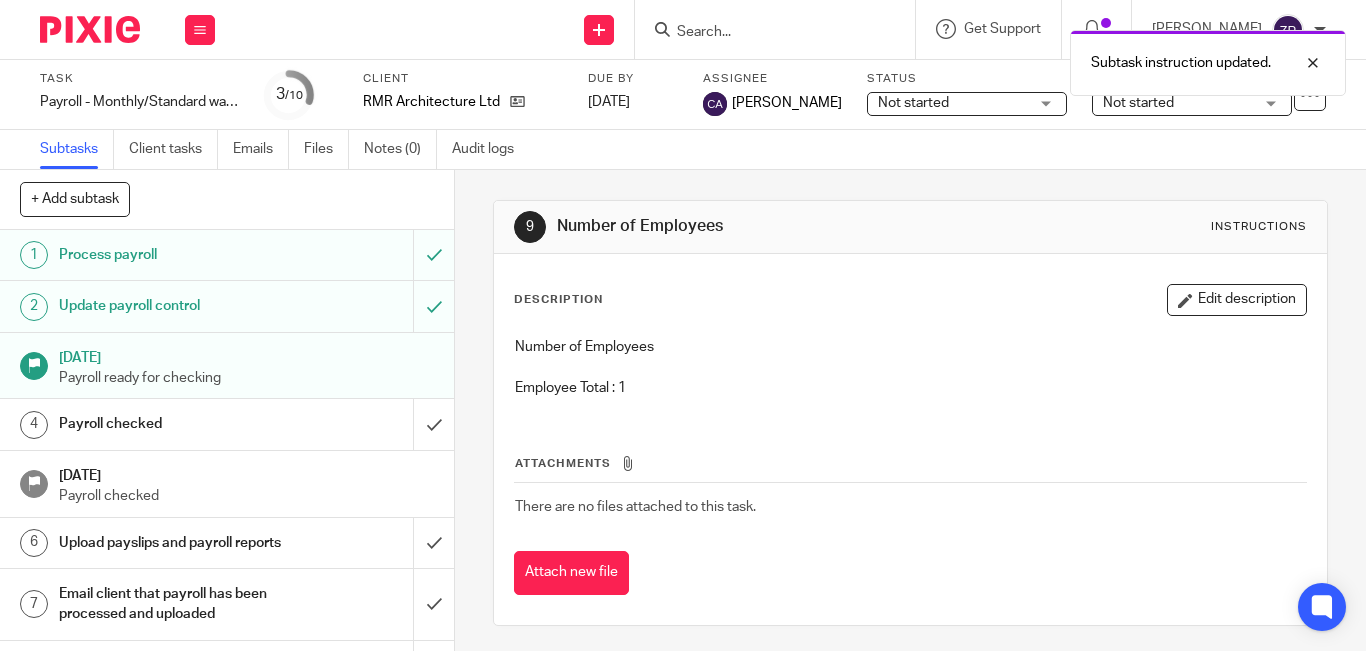 scroll, scrollTop: 5, scrollLeft: 0, axis: vertical 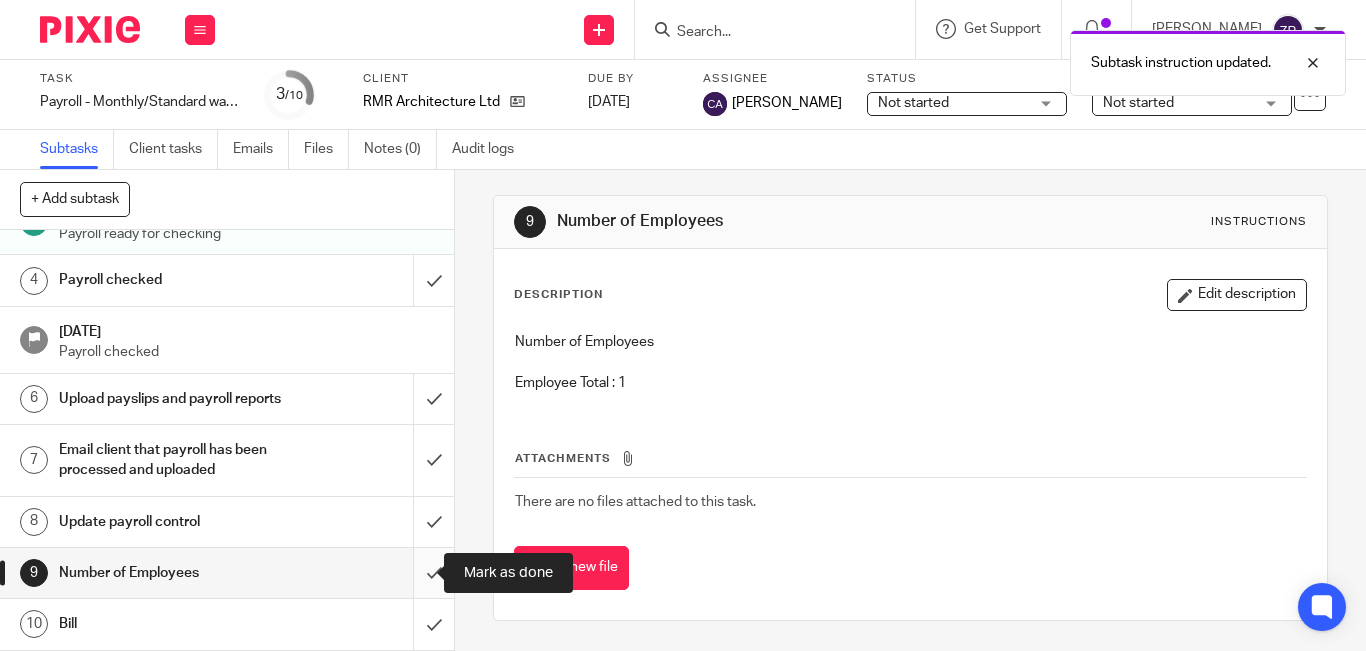 click at bounding box center (227, 573) 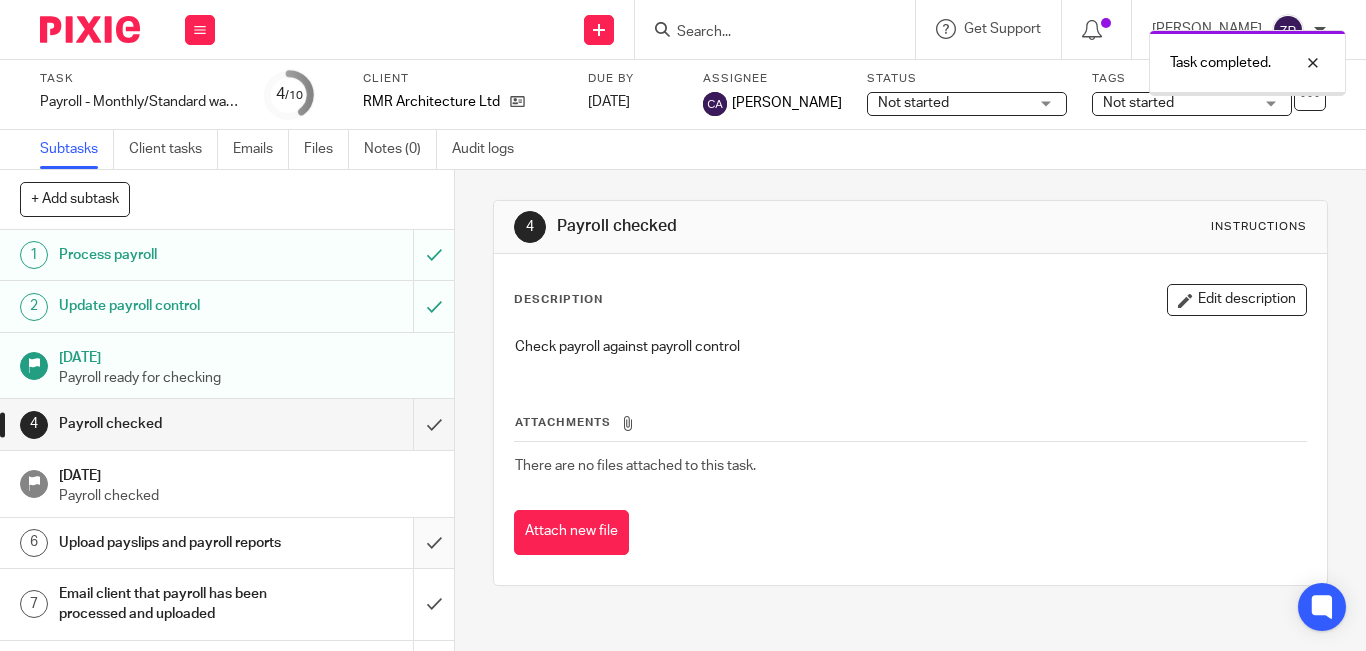 scroll, scrollTop: 0, scrollLeft: 0, axis: both 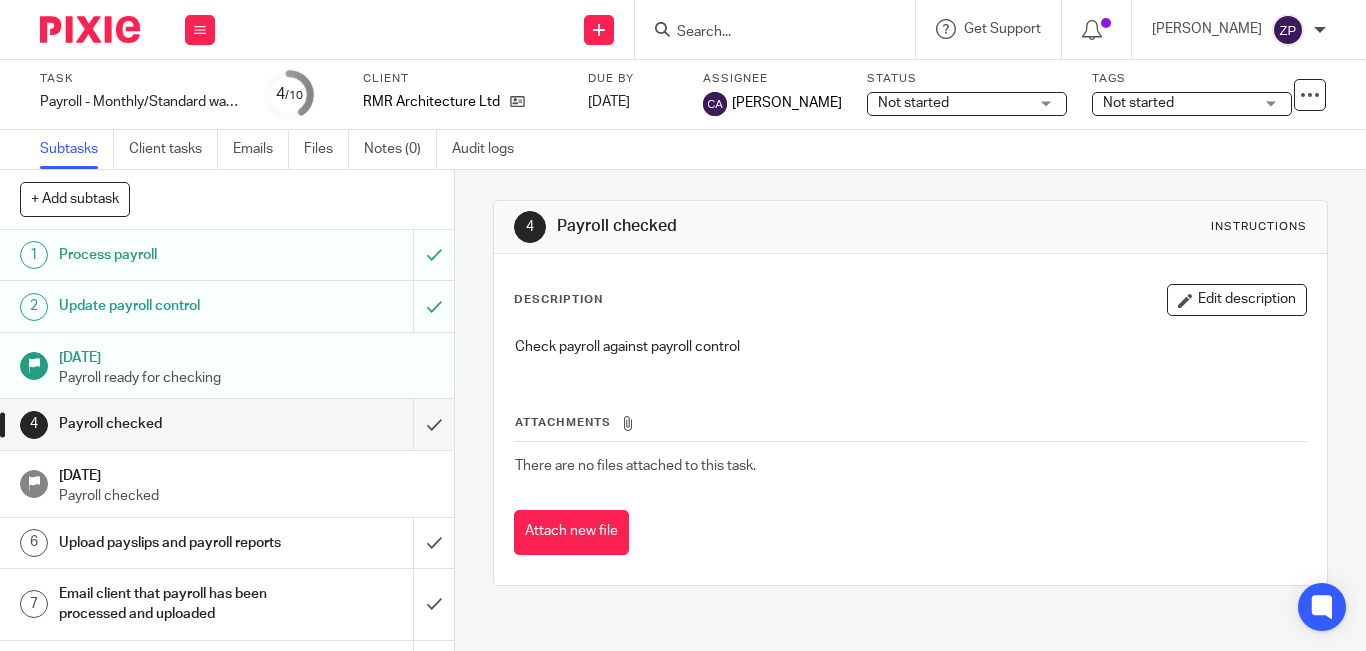 click at bounding box center [90, 29] 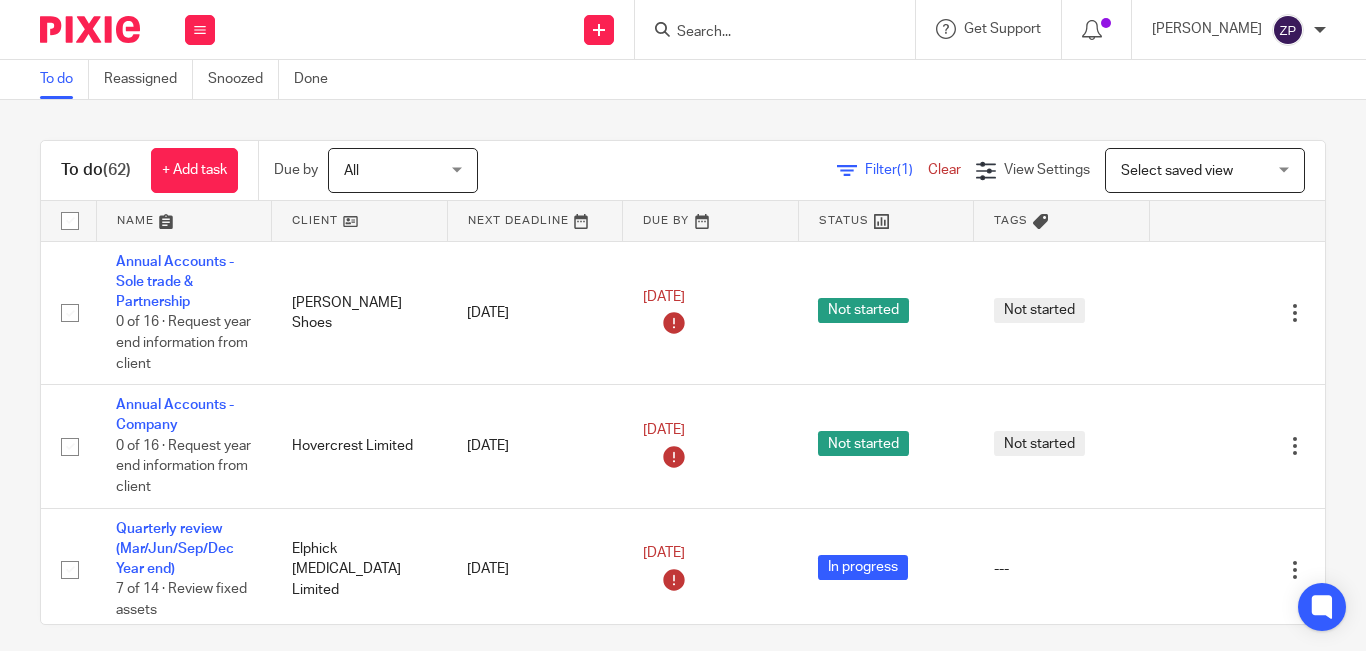 scroll, scrollTop: 0, scrollLeft: 0, axis: both 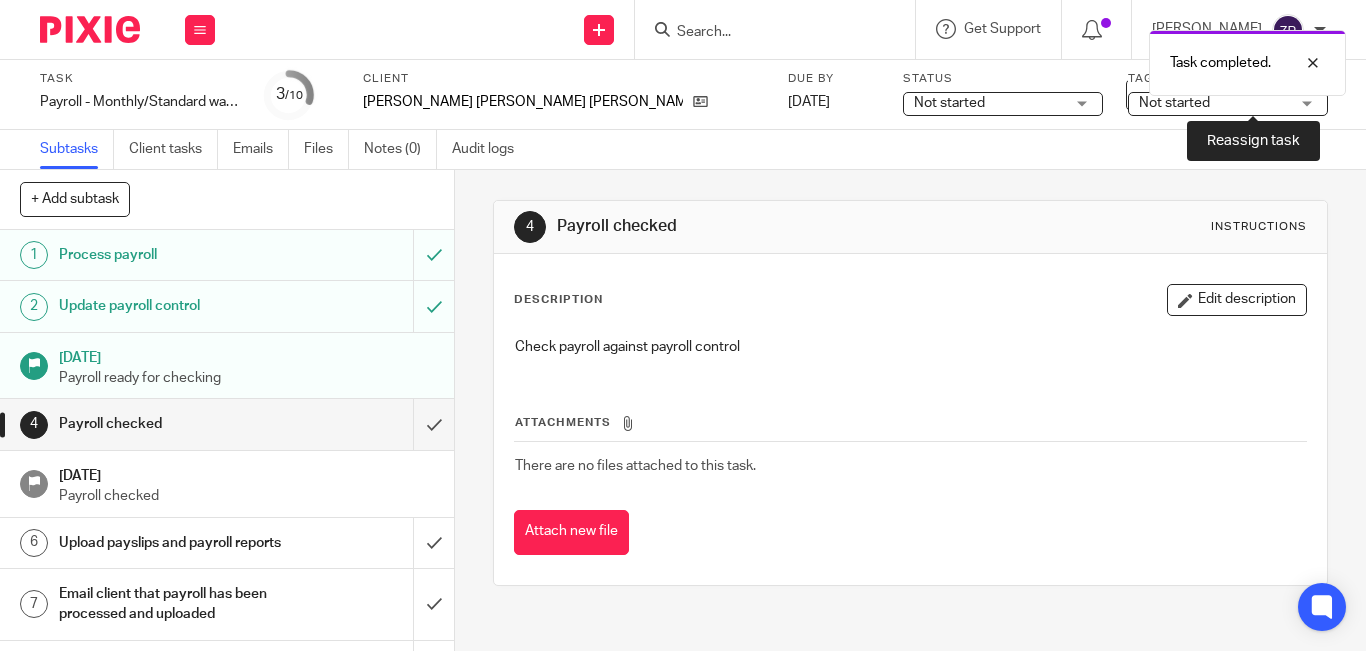 click at bounding box center [1268, 94] 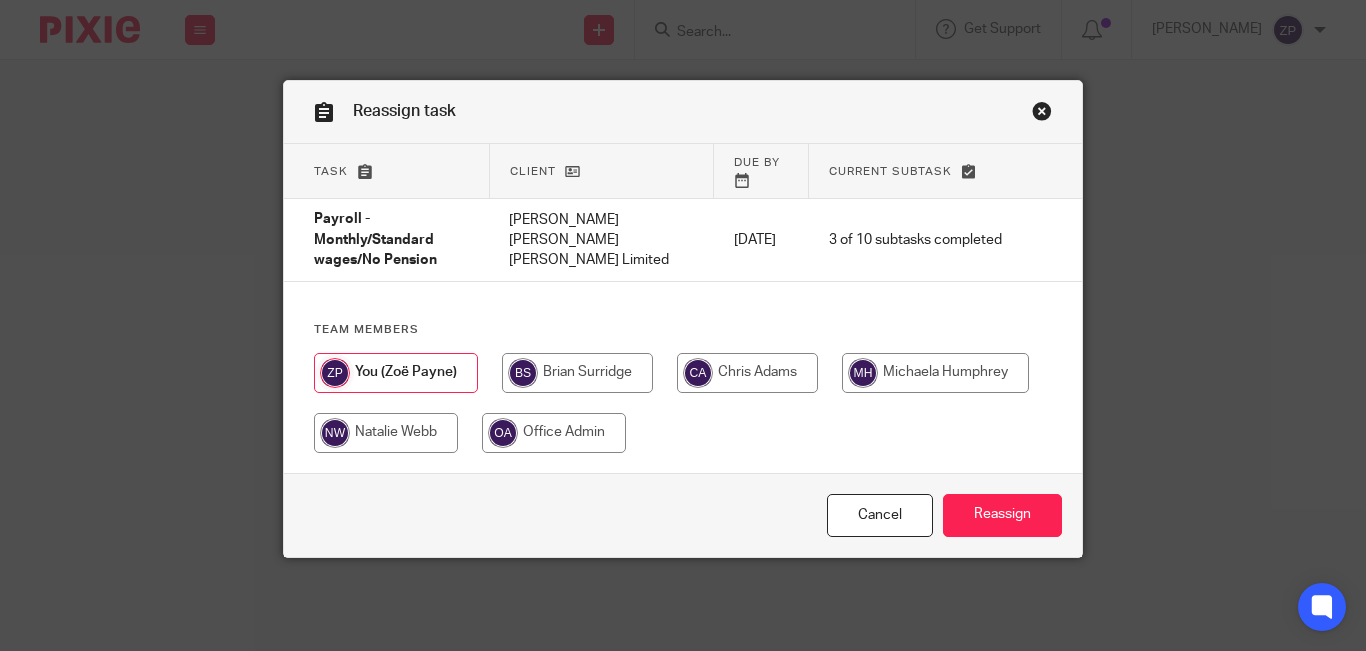 scroll, scrollTop: 0, scrollLeft: 0, axis: both 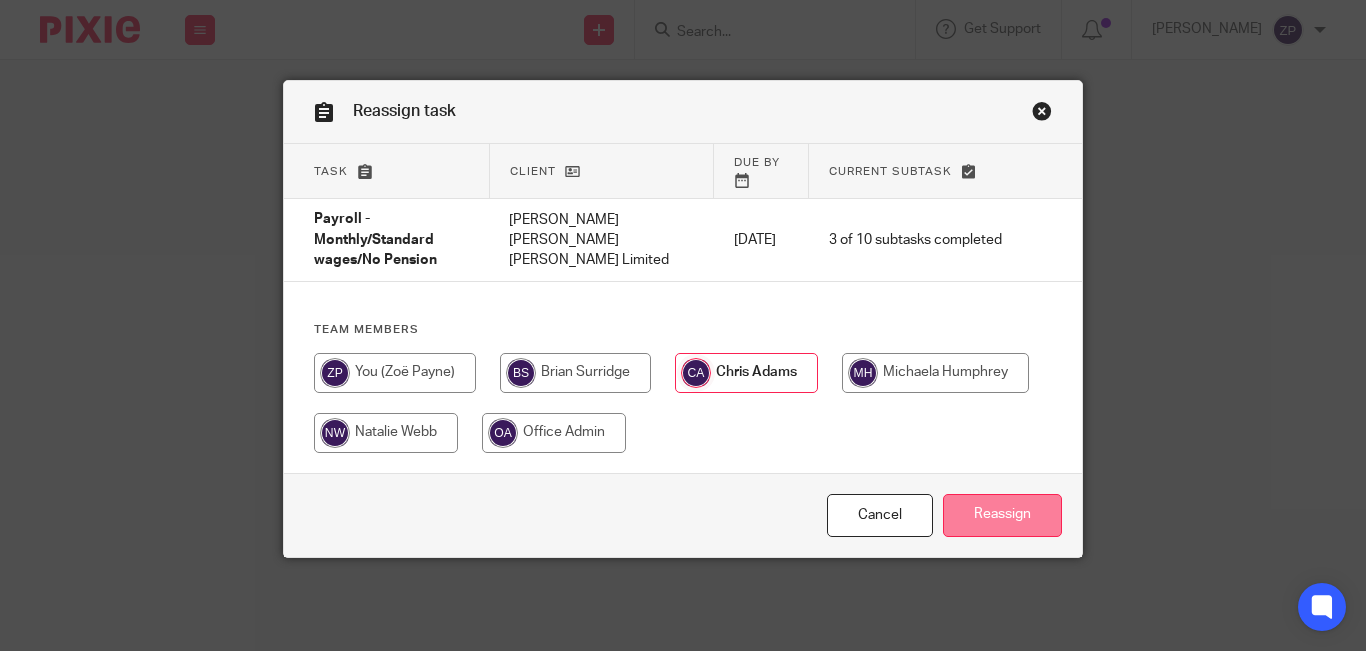 click on "Reassign" at bounding box center [1002, 515] 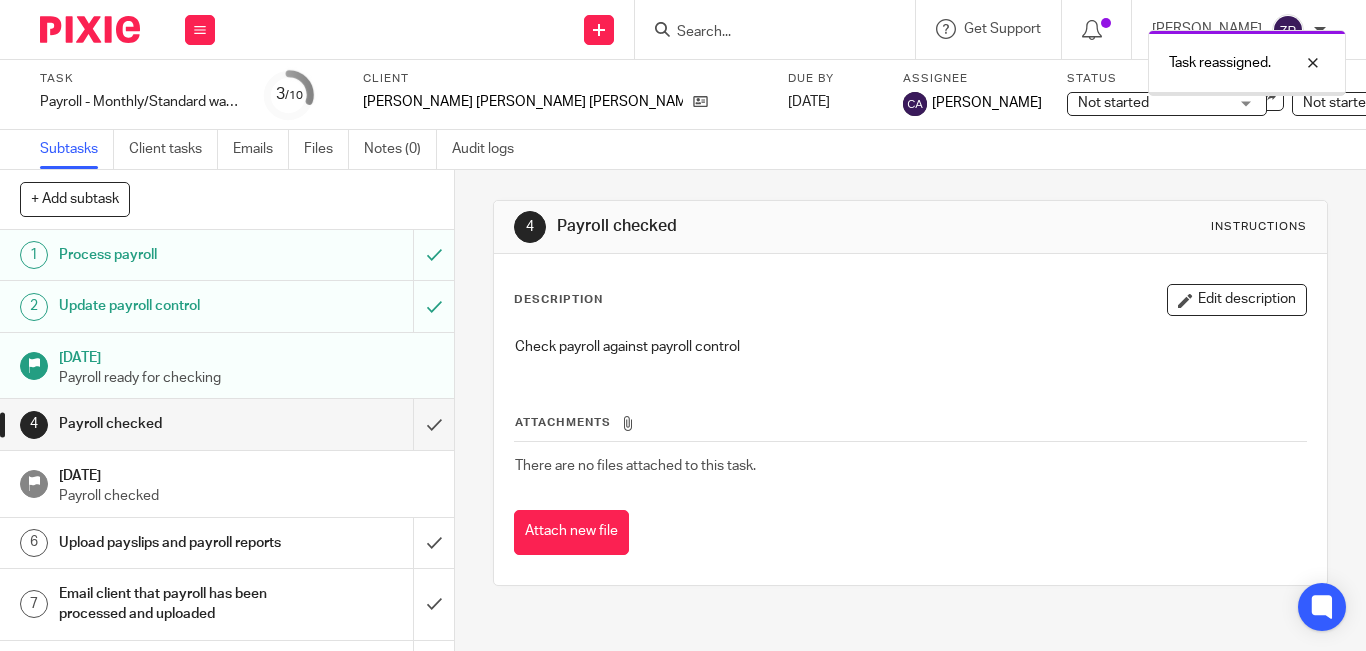scroll, scrollTop: 0, scrollLeft: 0, axis: both 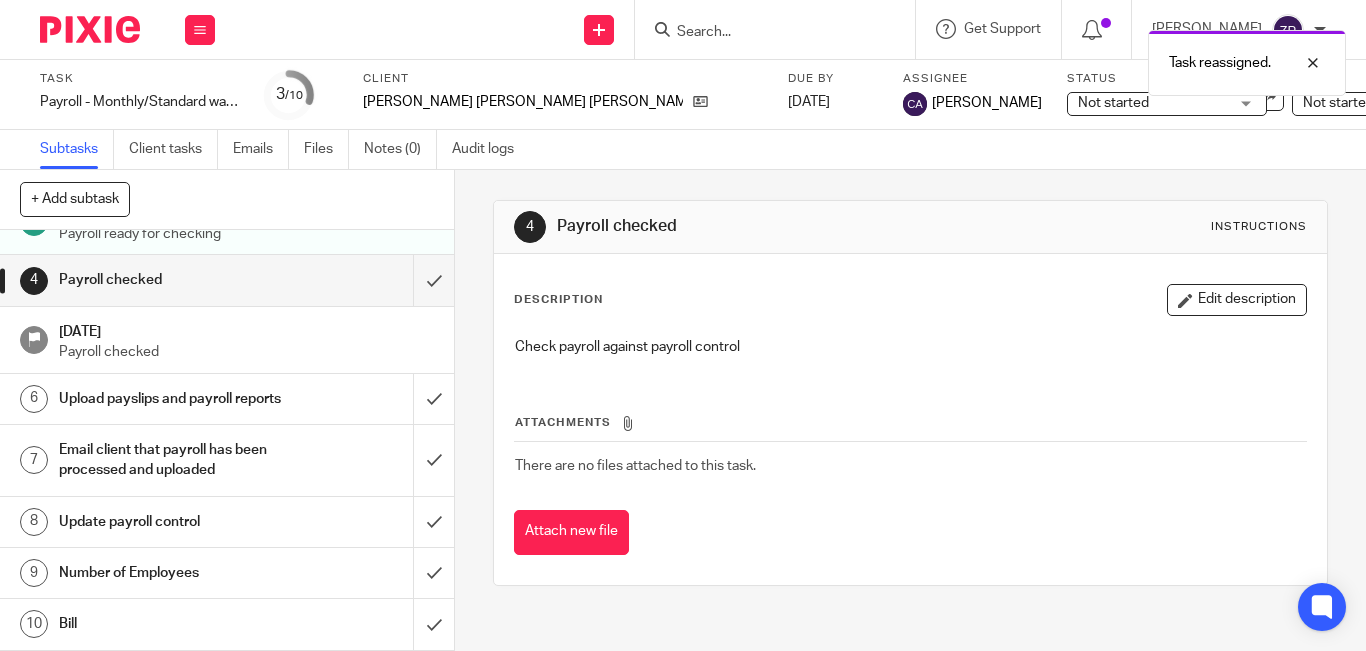click on "Number of Employees" at bounding box center (170, 573) 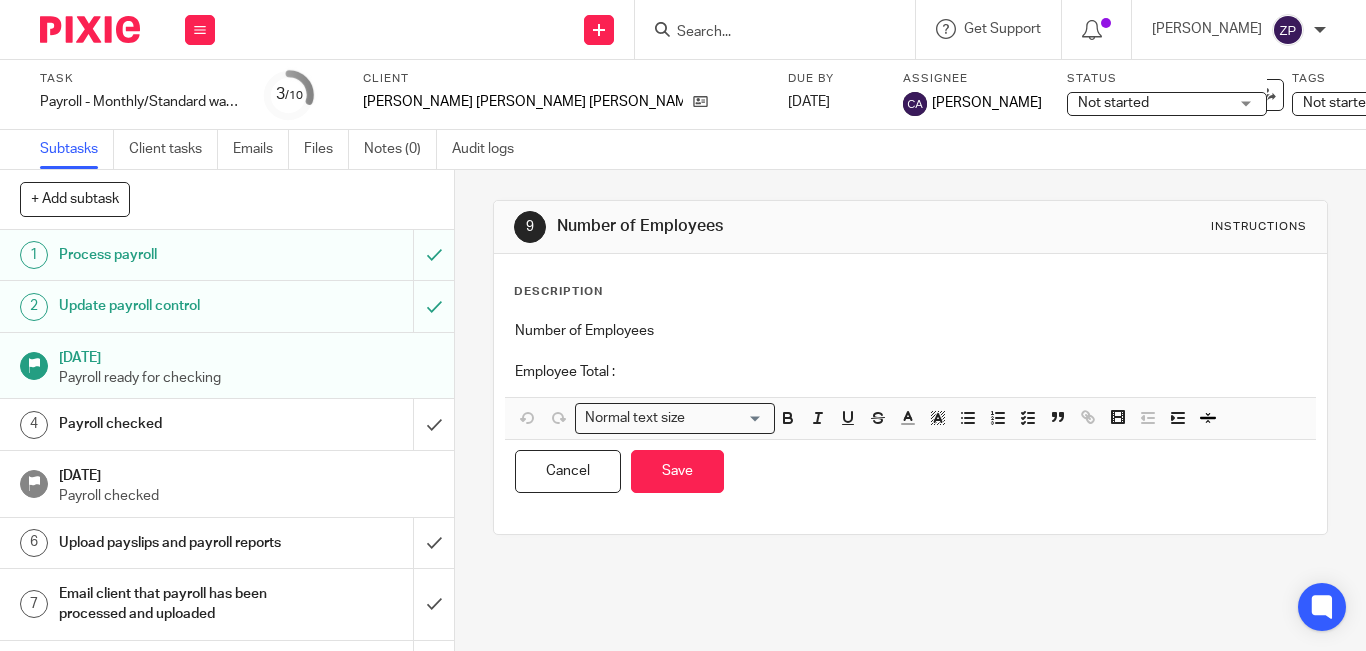 click on "Employee Total :" at bounding box center [910, 372] 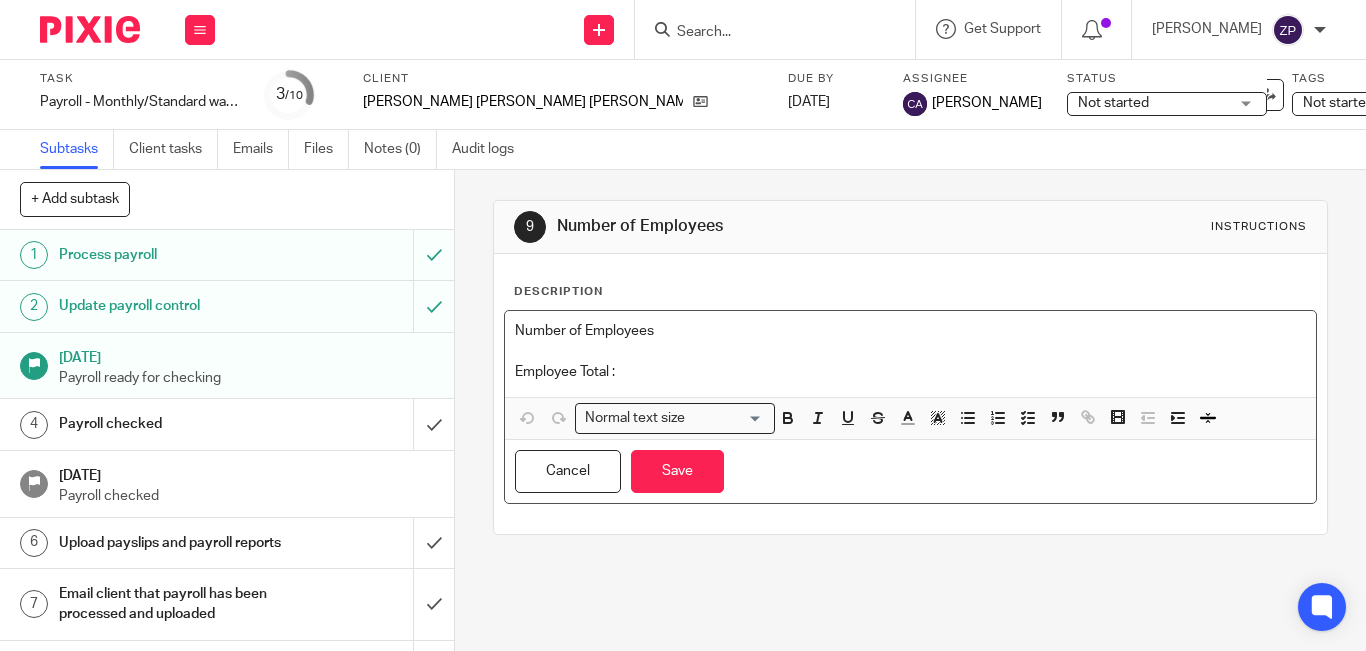 type 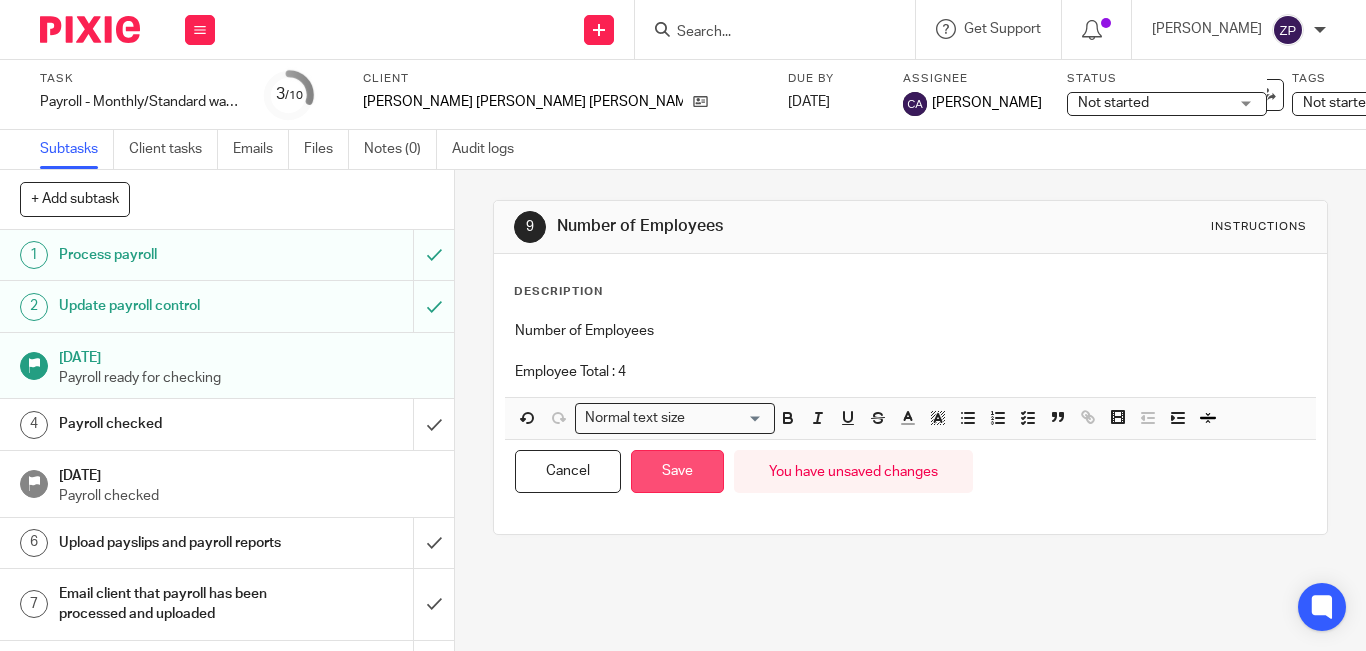 click on "Save" at bounding box center [677, 471] 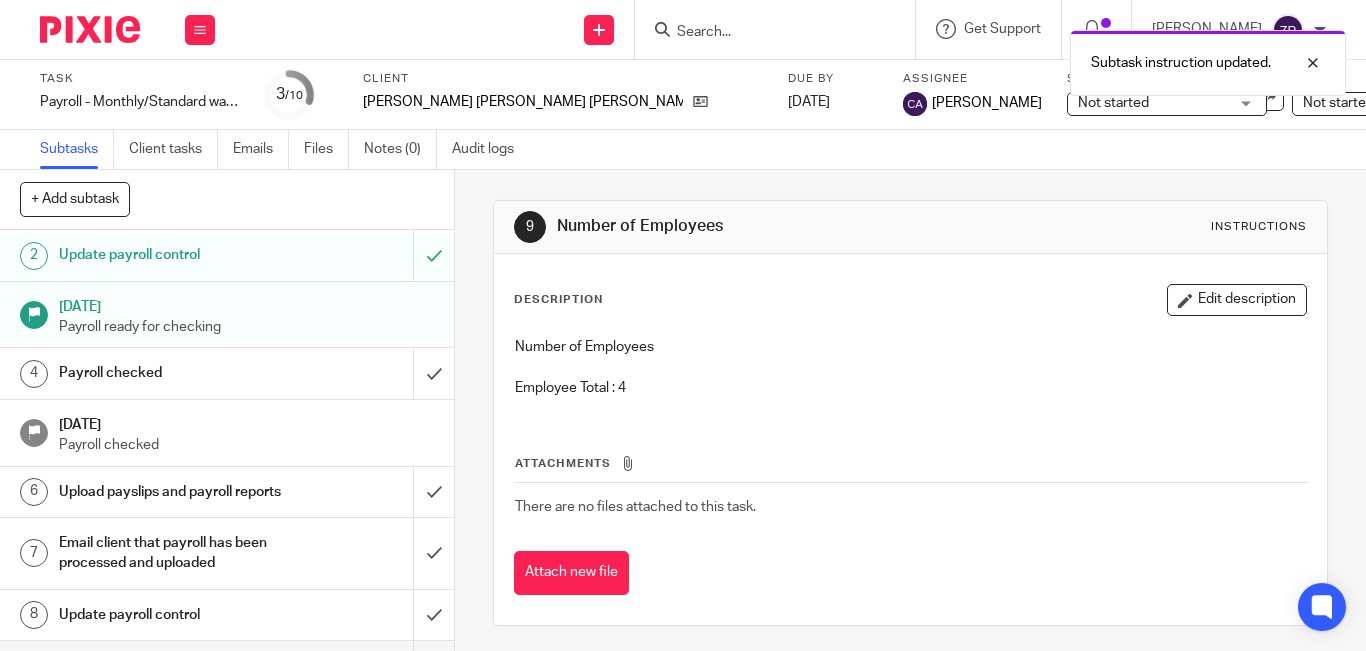 scroll, scrollTop: 164, scrollLeft: 0, axis: vertical 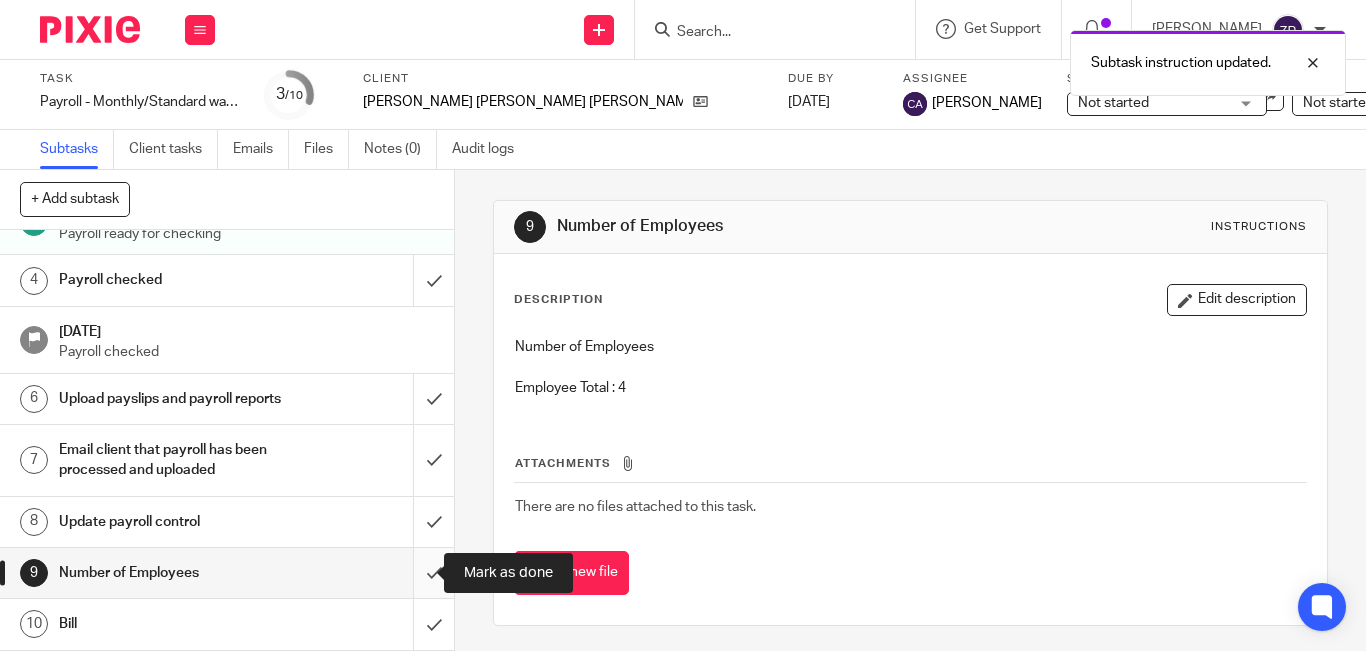 click at bounding box center (227, 573) 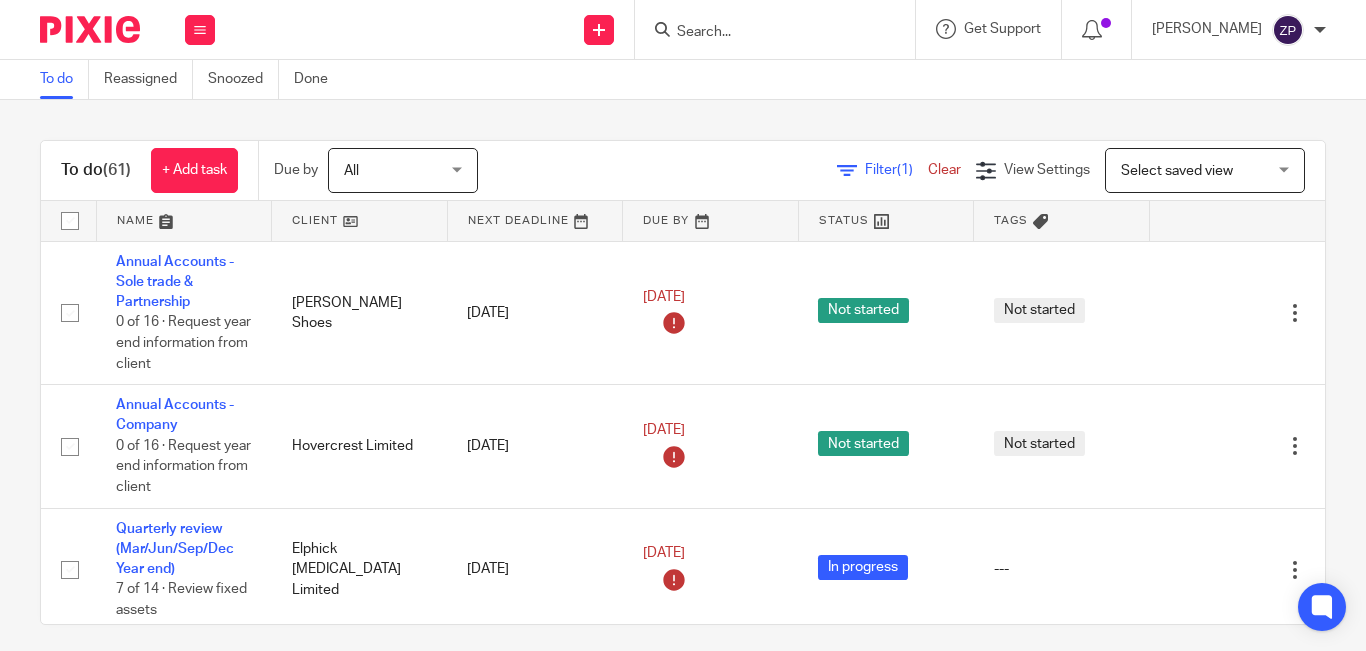 scroll, scrollTop: 0, scrollLeft: 0, axis: both 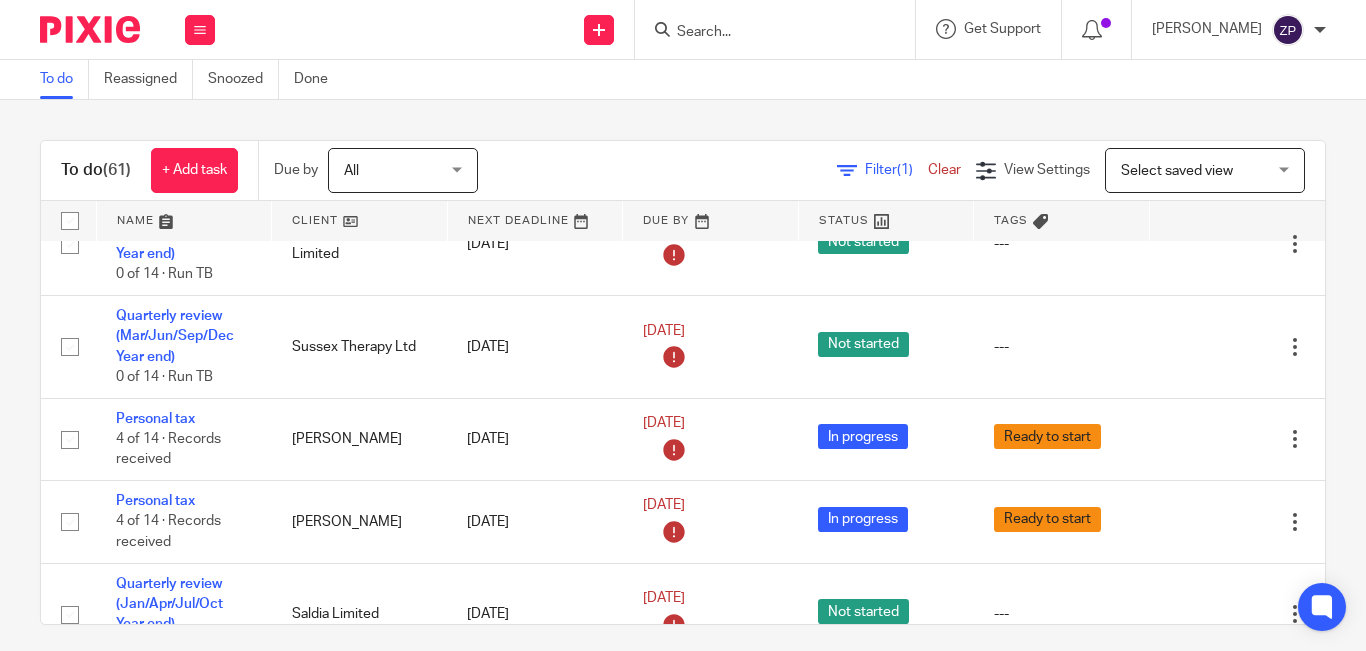 click at bounding box center [765, 33] 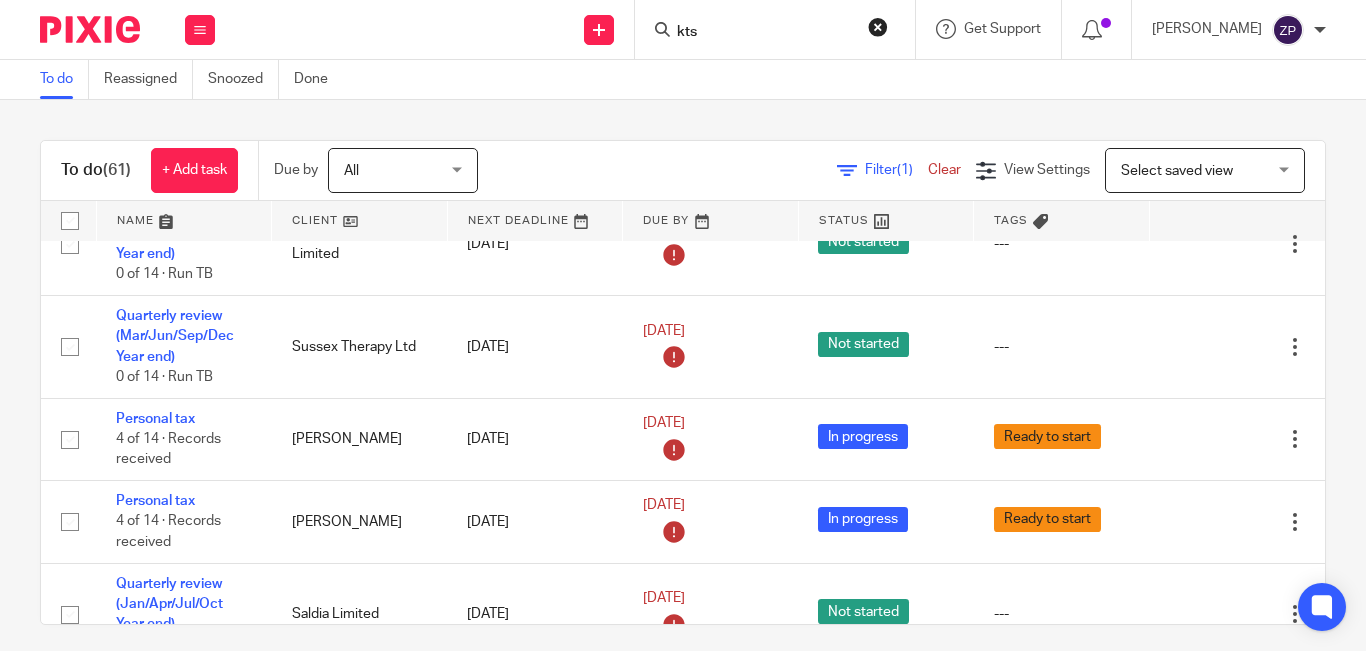 type on "kts" 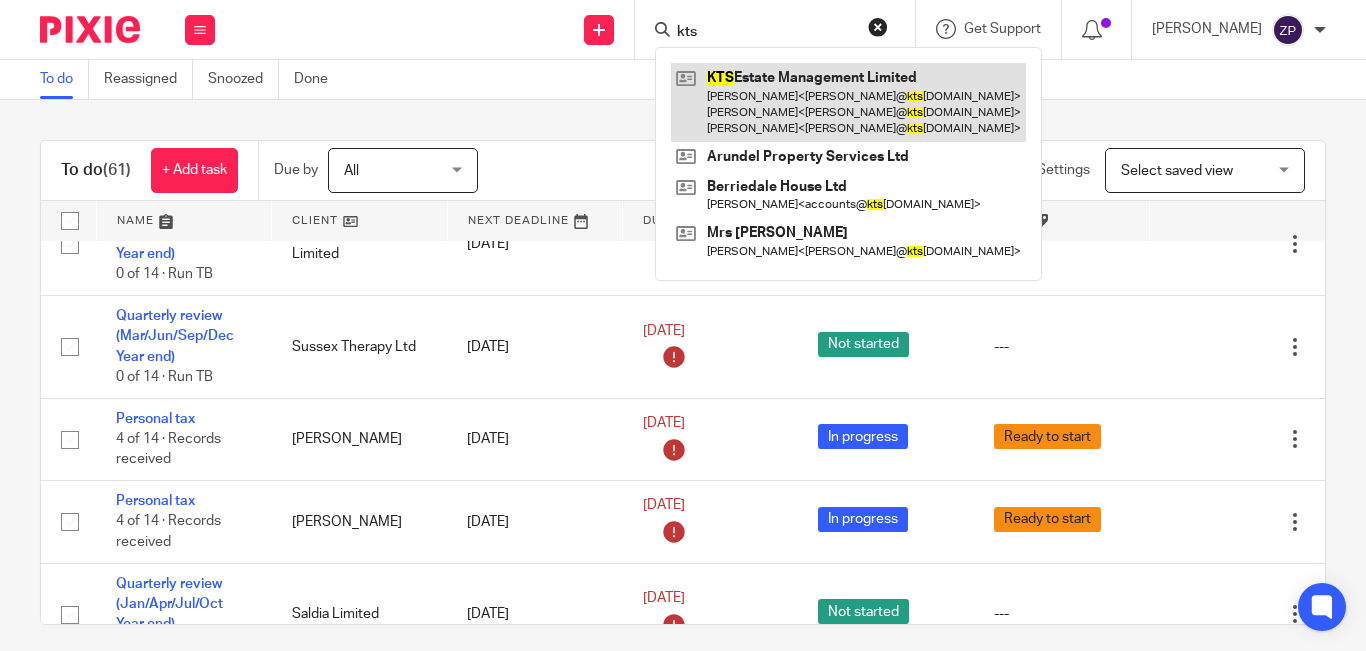 click at bounding box center [848, 102] 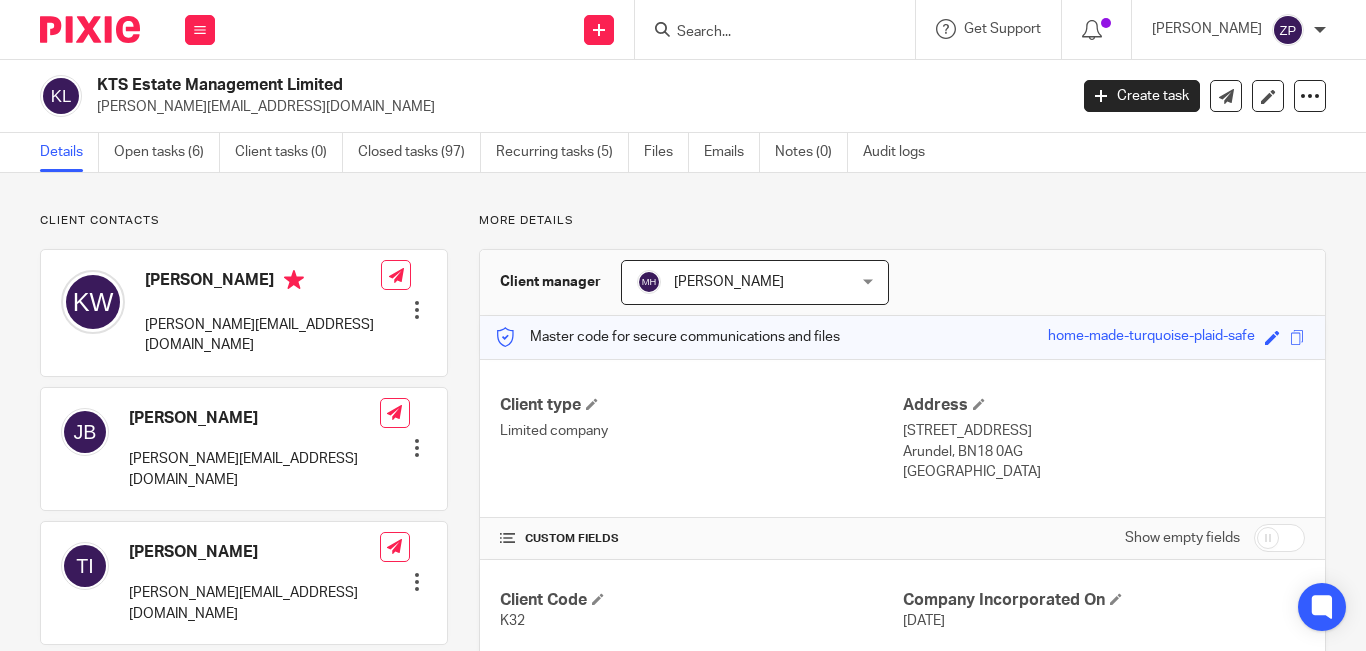 scroll, scrollTop: 0, scrollLeft: 0, axis: both 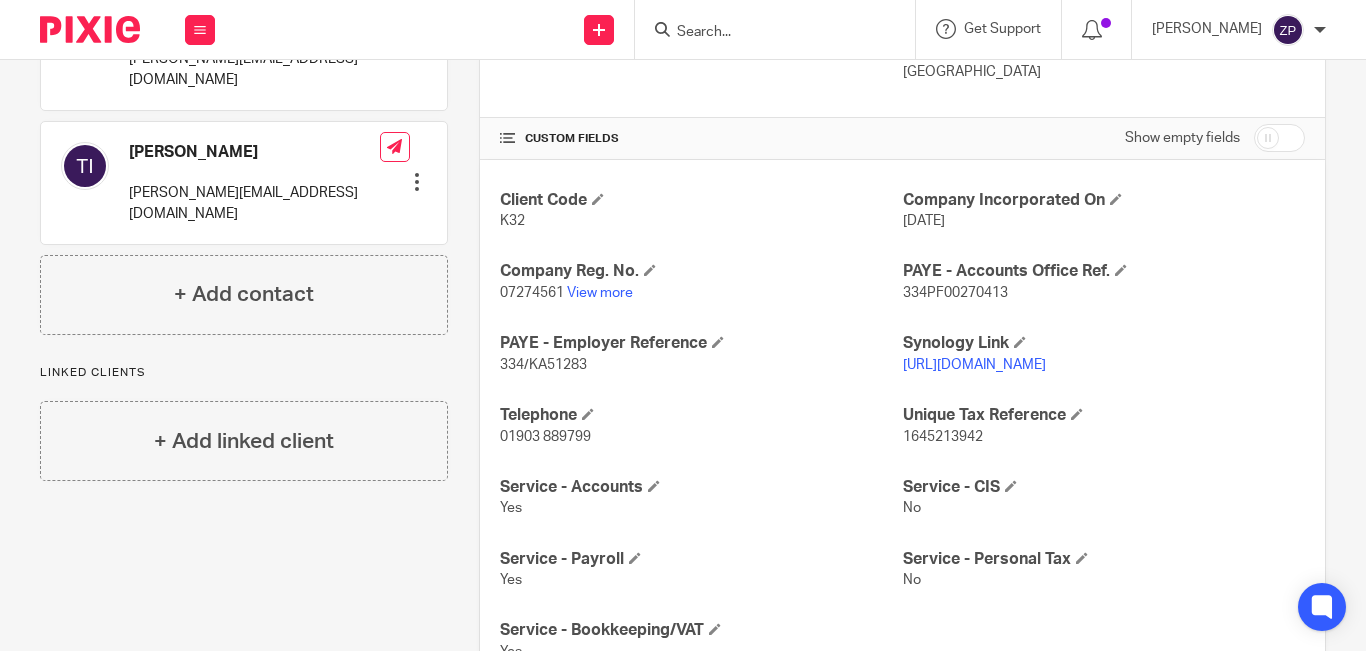click on "1645213942" at bounding box center [943, 437] 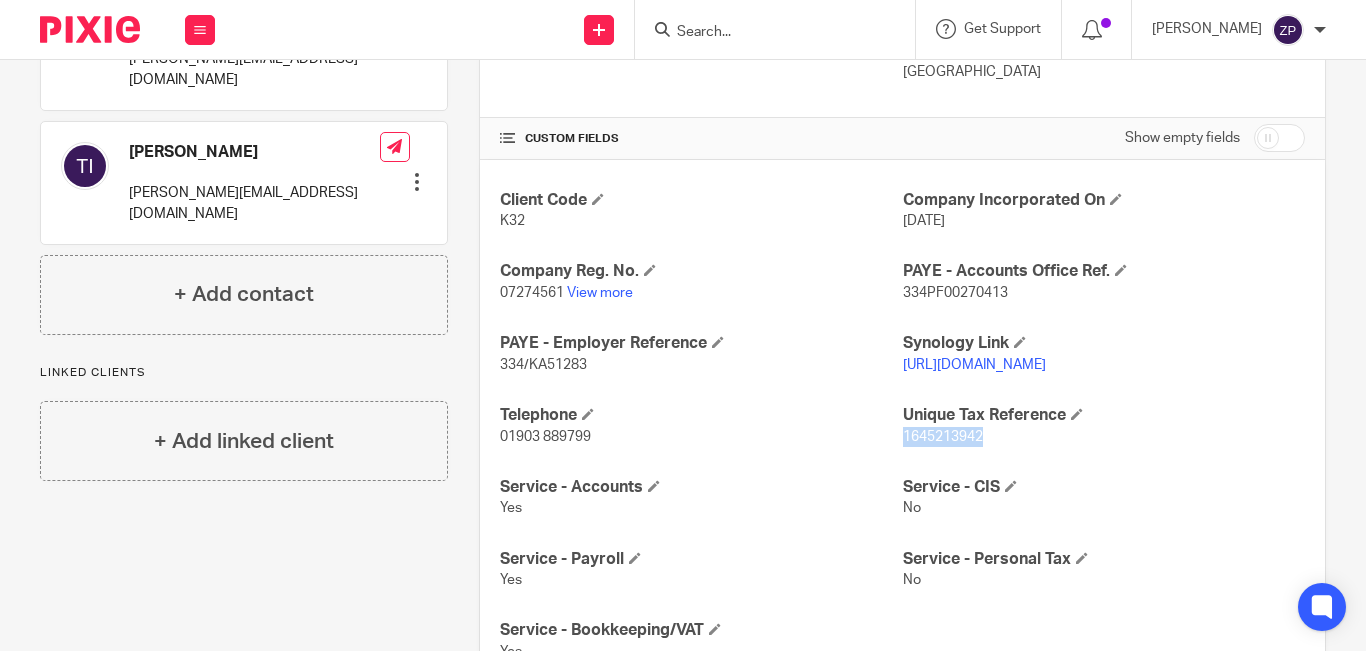 click on "1645213942" at bounding box center [943, 437] 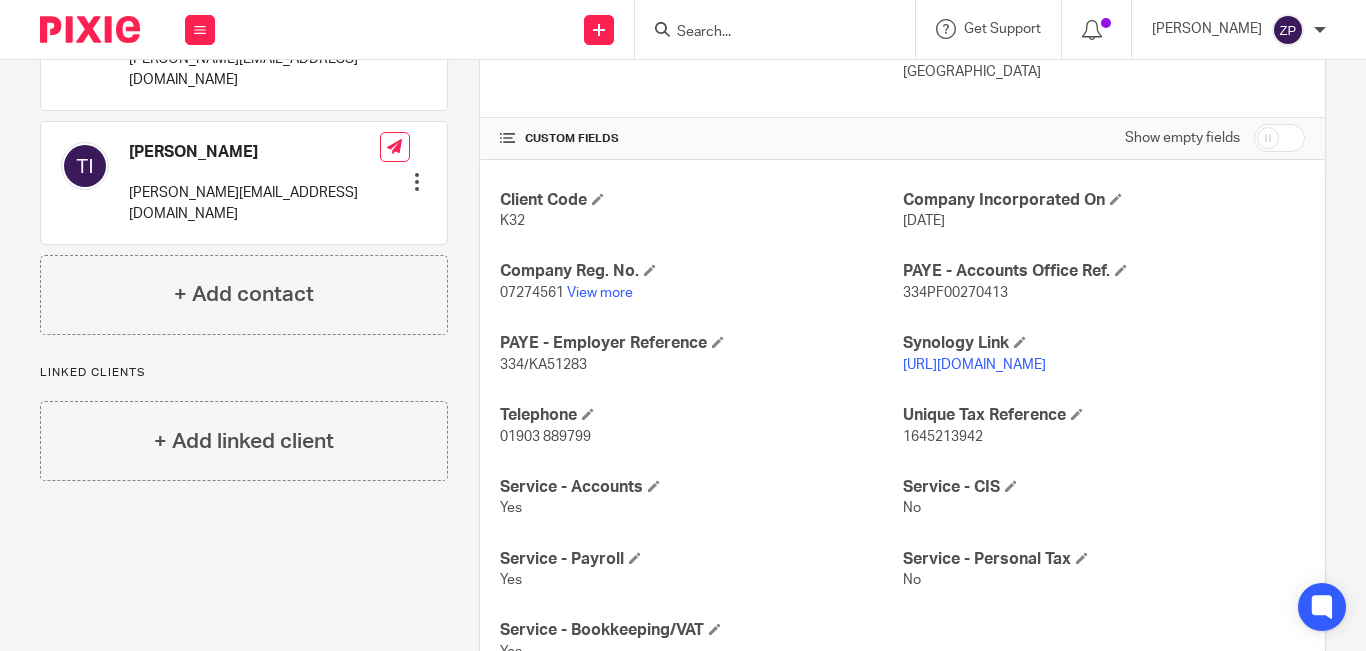 click on "Client contacts
[PERSON_NAME]
[PERSON_NAME][EMAIL_ADDRESS][DOMAIN_NAME]
Edit contact
Create client from contact
Export data
Make primary
CC in auto emails" at bounding box center [228, 336] 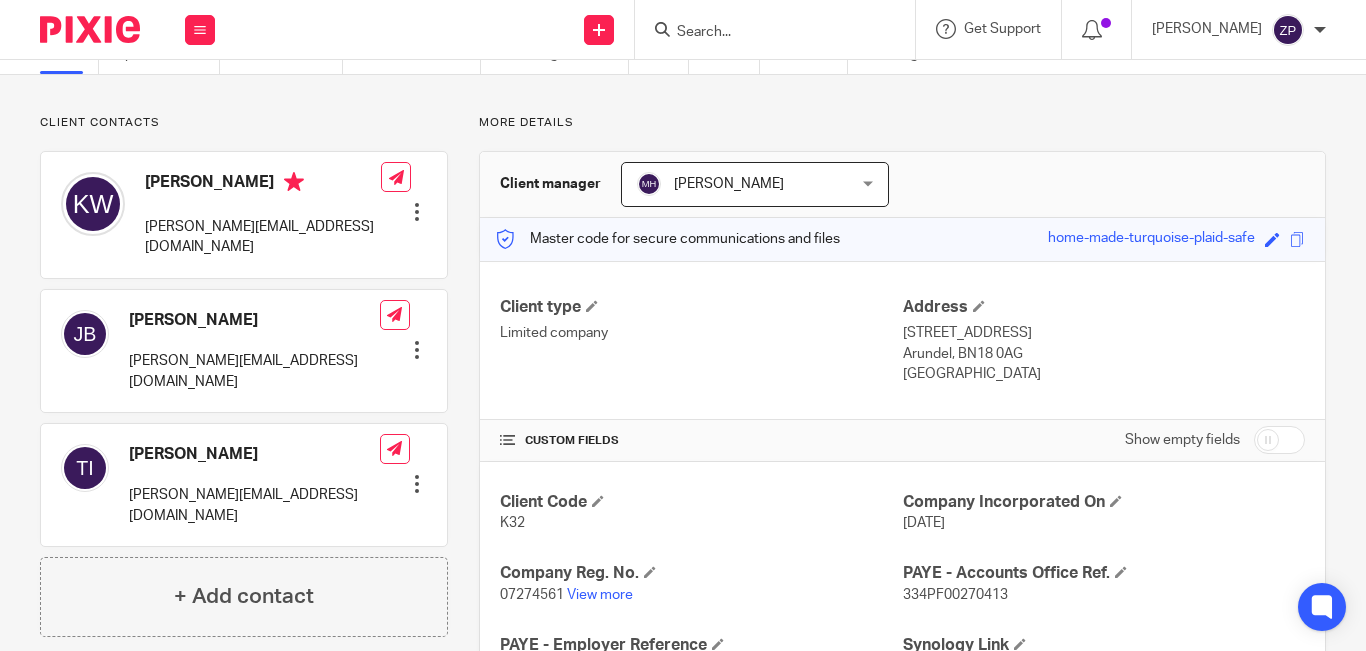 scroll, scrollTop: 0, scrollLeft: 0, axis: both 